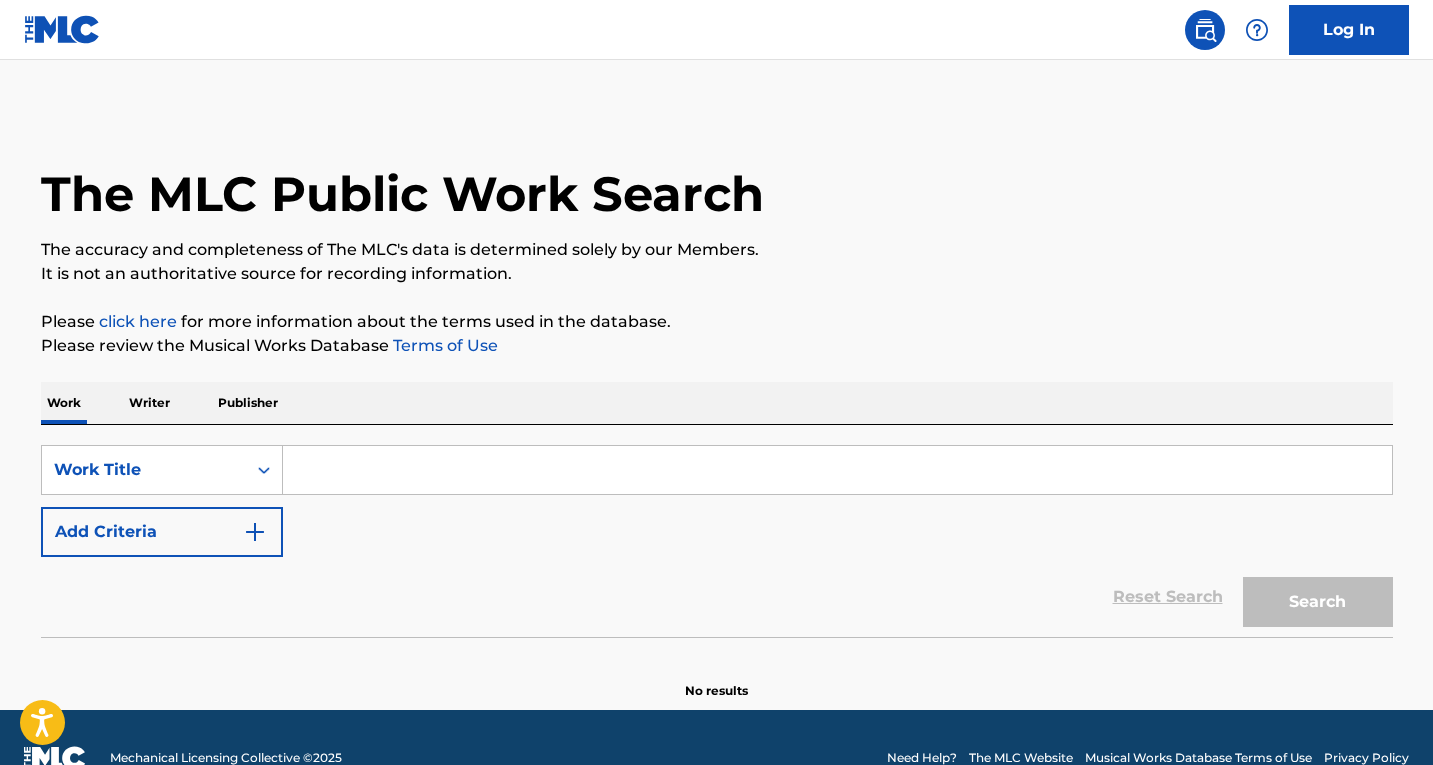 scroll, scrollTop: 0, scrollLeft: 0, axis: both 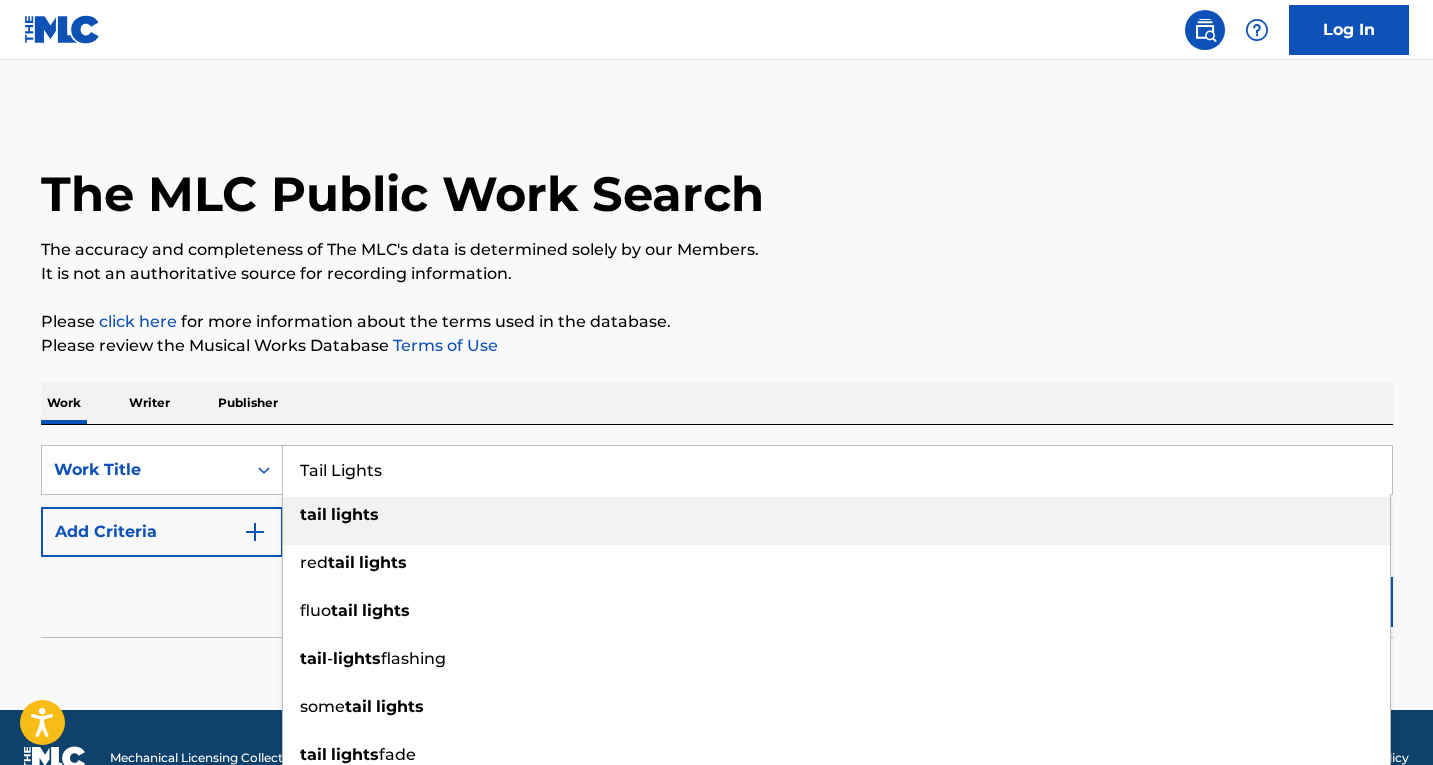 type on "Tail Lights" 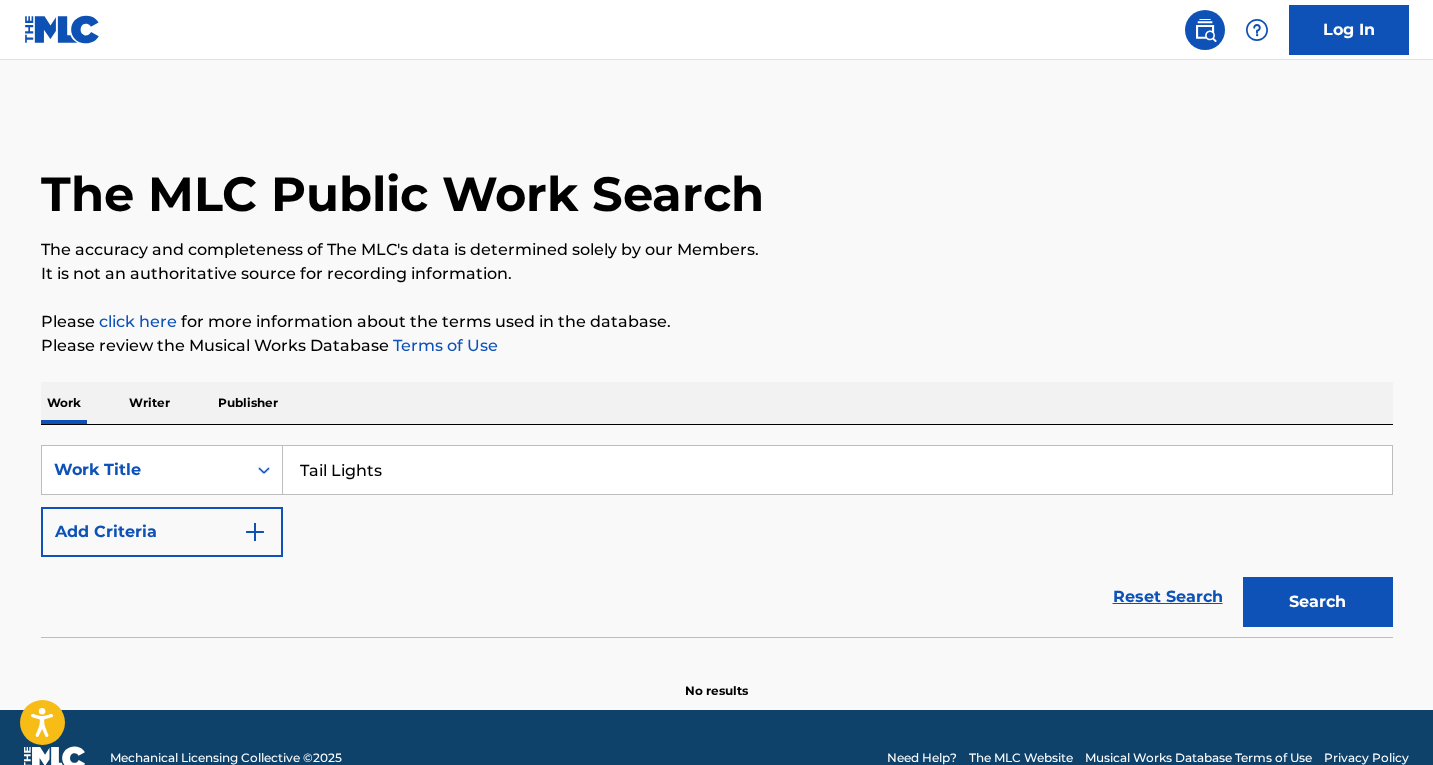 click at bounding box center [255, 532] 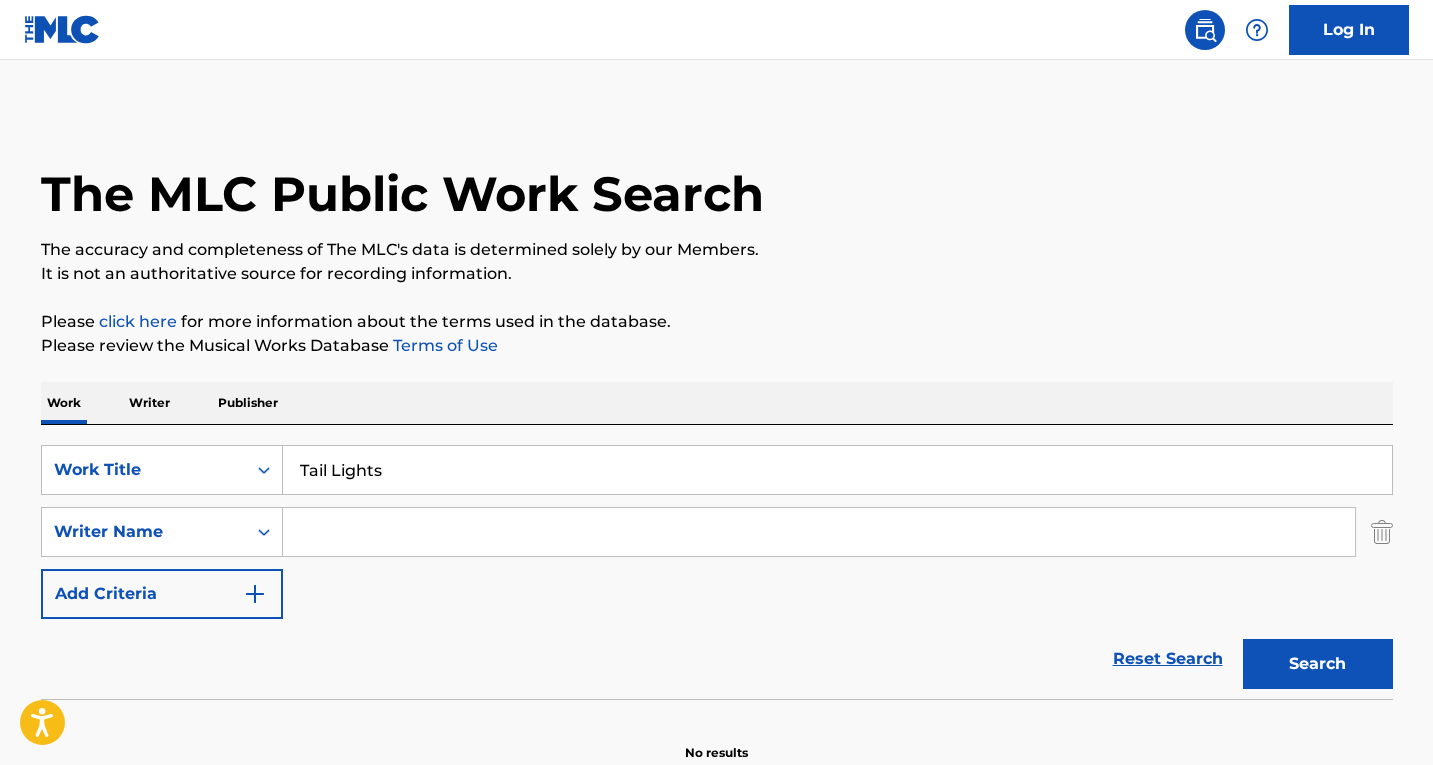 click at bounding box center (819, 532) 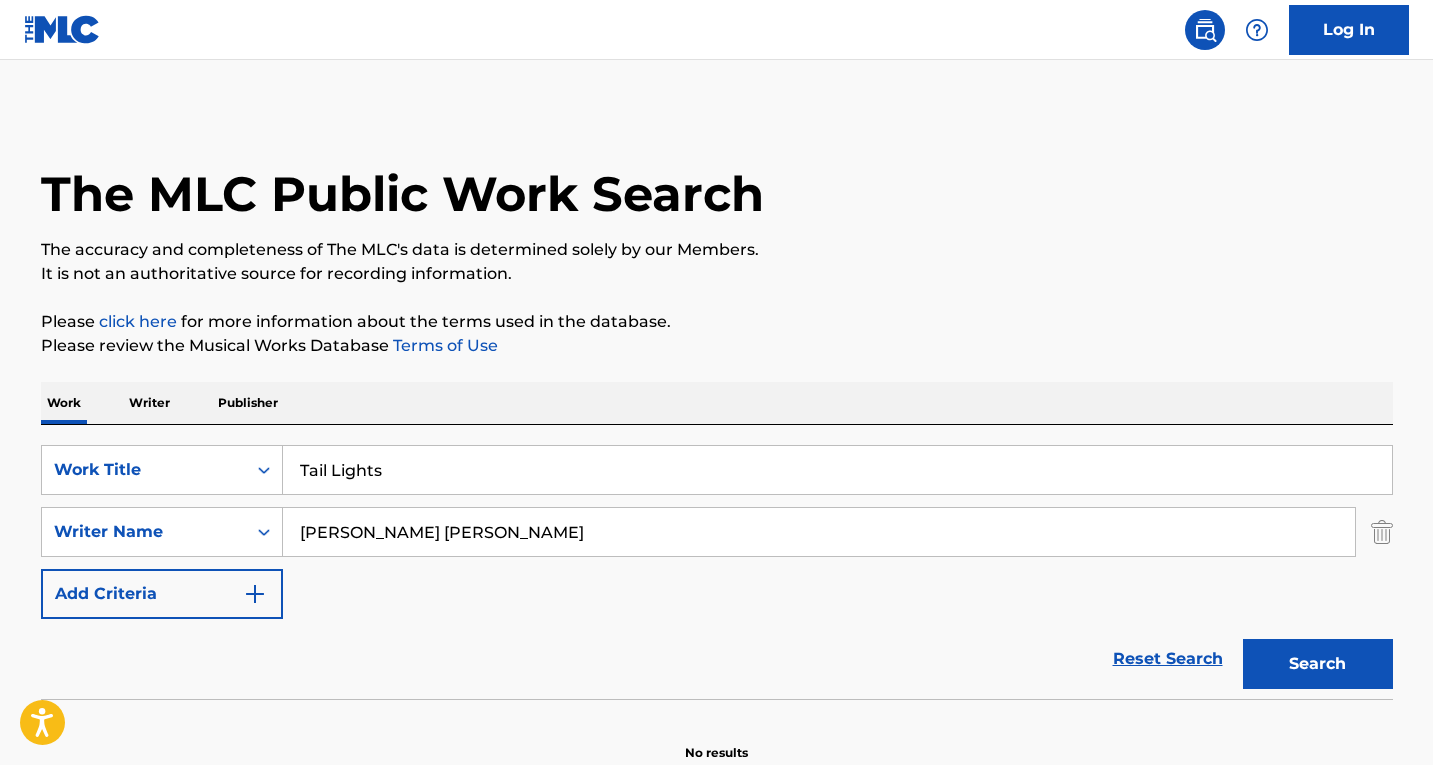 click on "Search" at bounding box center [1318, 664] 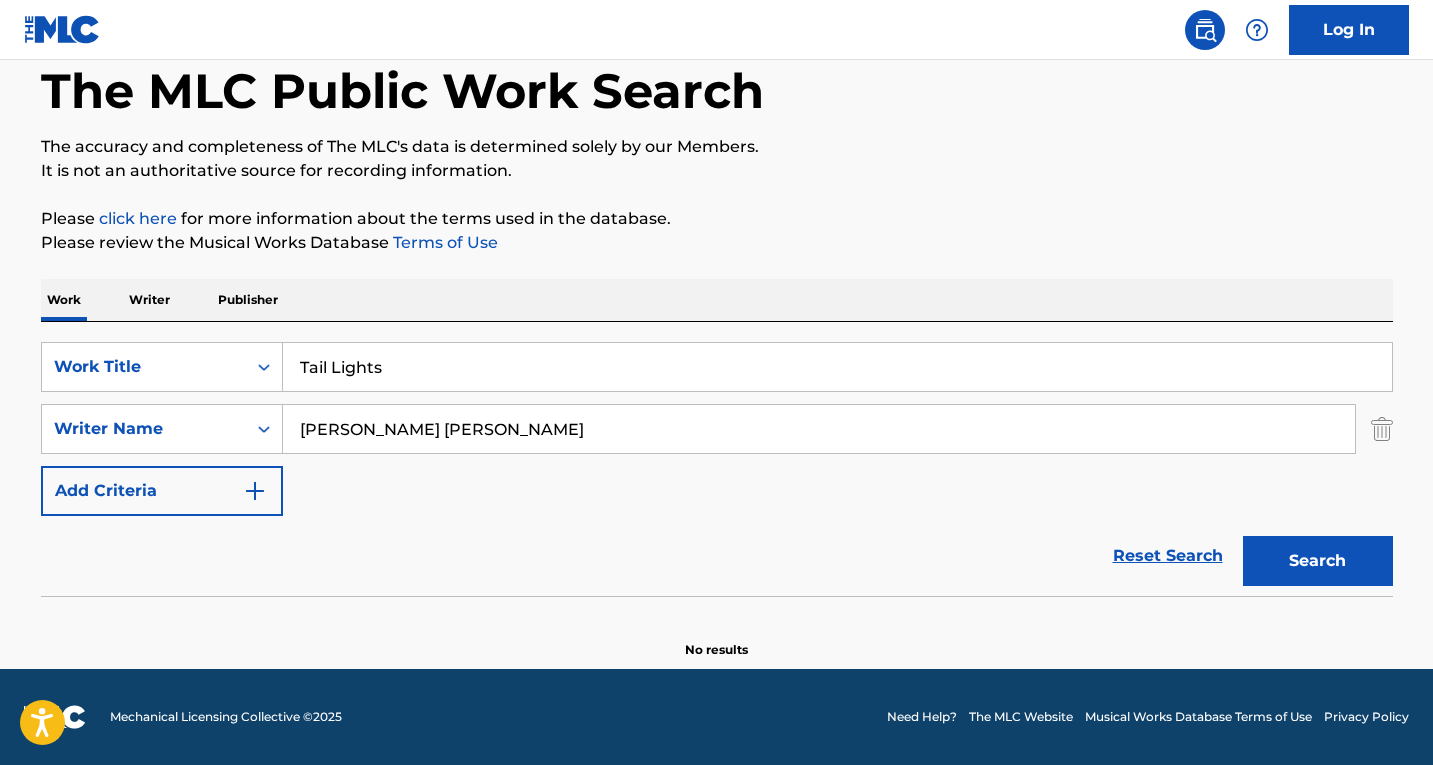 drag, startPoint x: 493, startPoint y: 432, endPoint x: 937, endPoint y: 402, distance: 445.01236 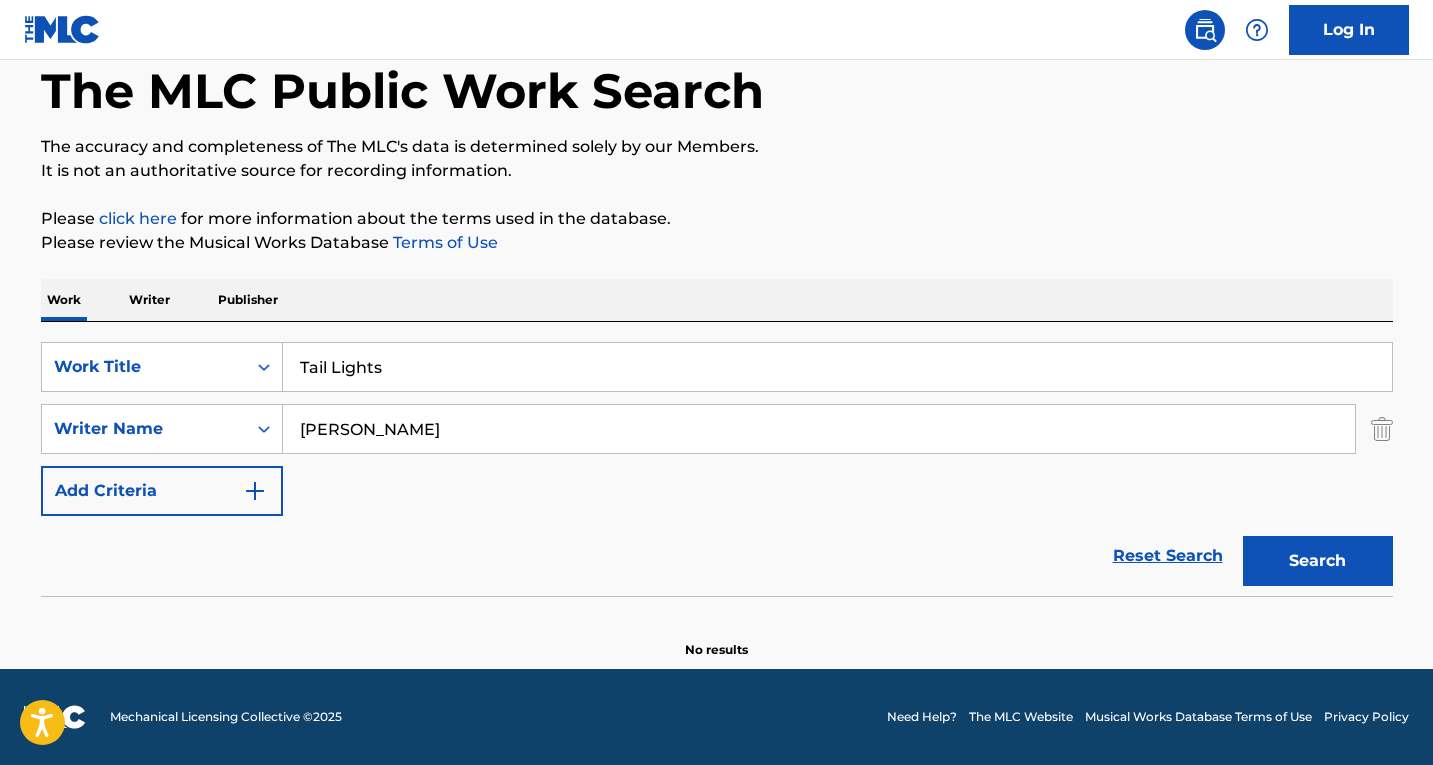 click on "Search" at bounding box center (1318, 561) 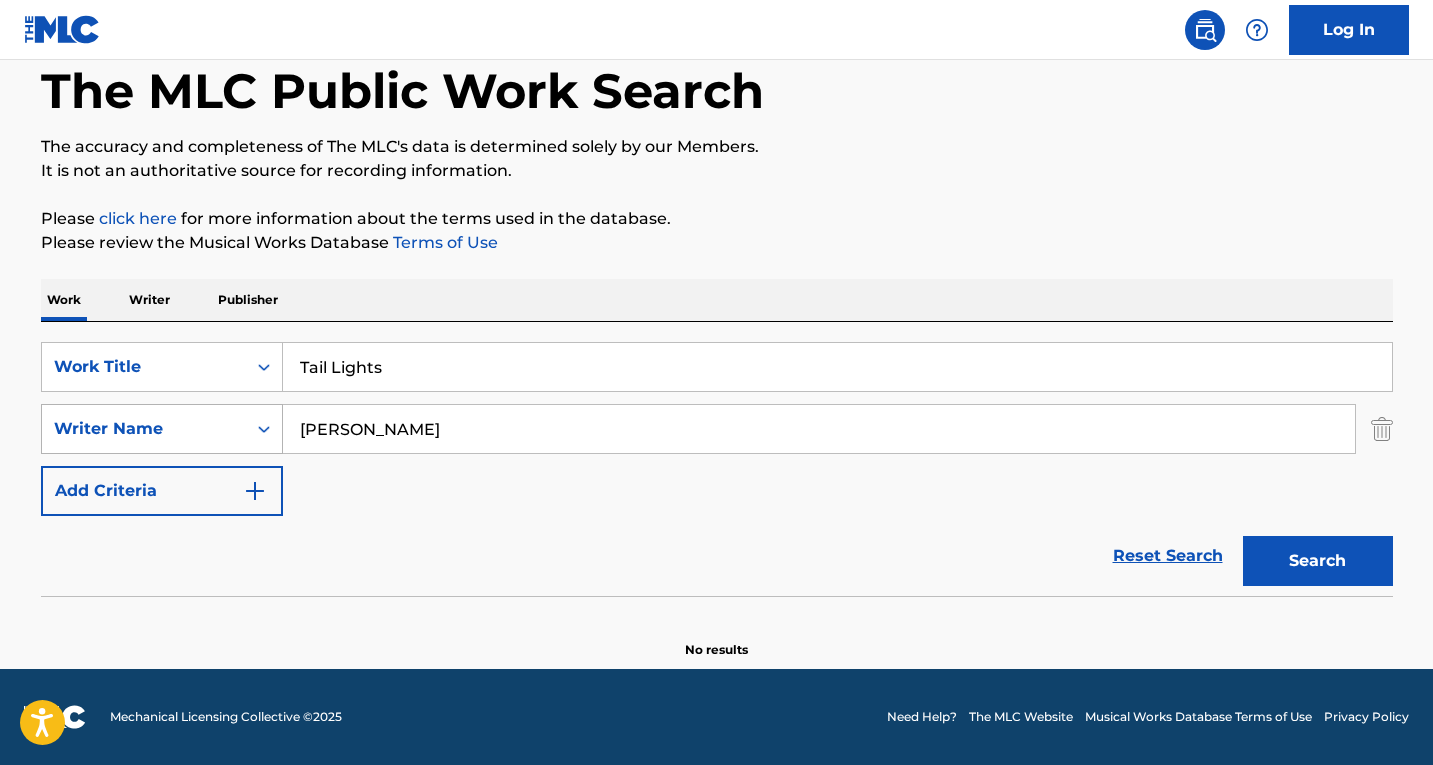 drag, startPoint x: 529, startPoint y: 441, endPoint x: 137, endPoint y: 423, distance: 392.41306 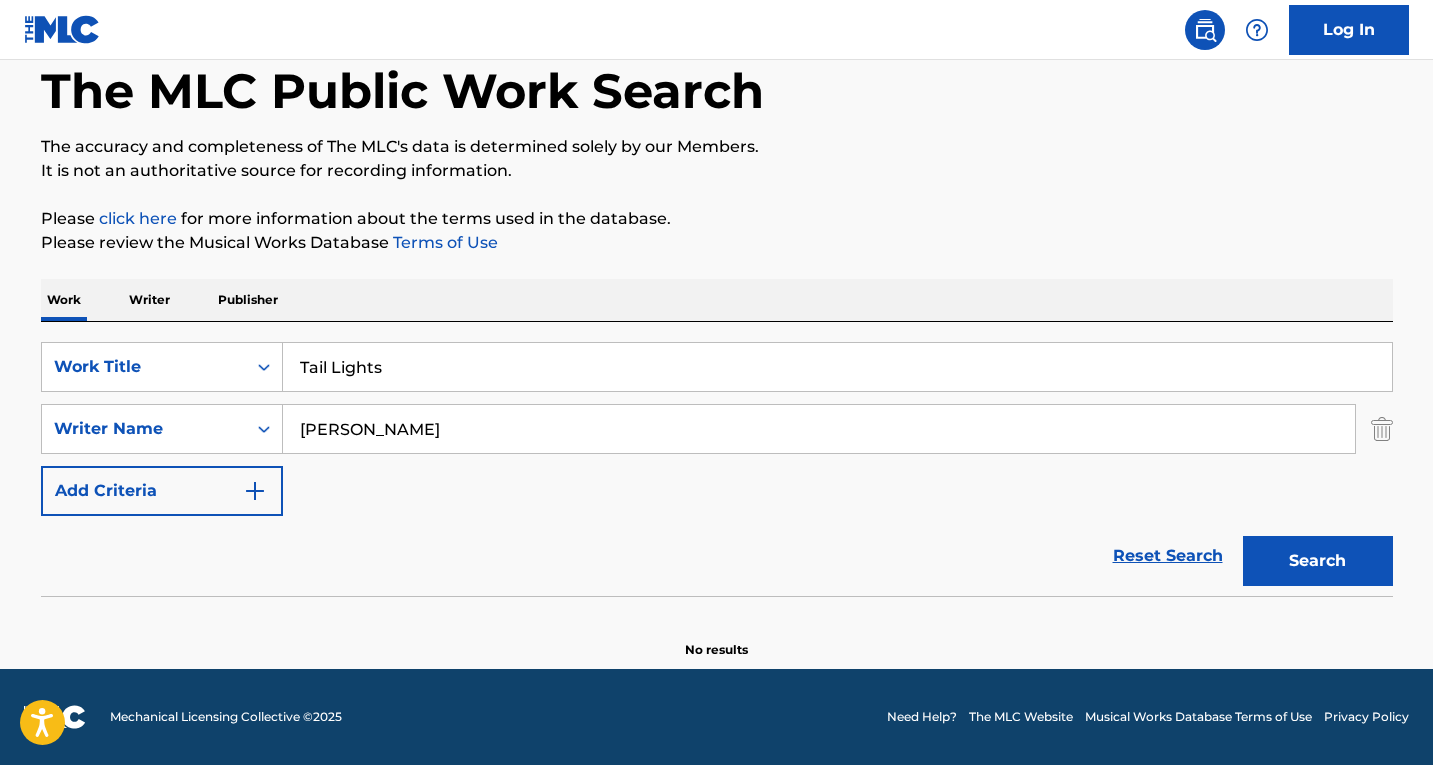 click on "Search" at bounding box center [1318, 561] 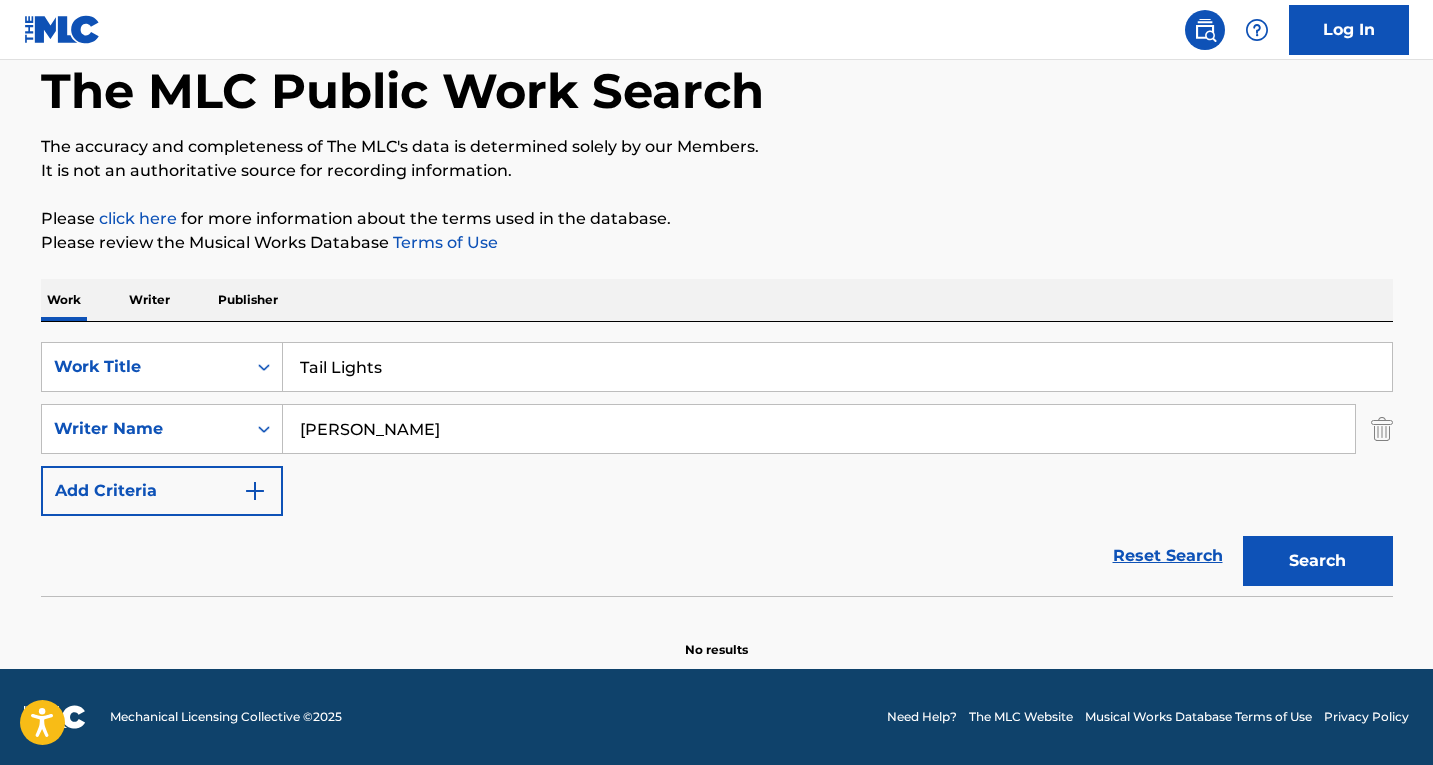 click on "Phil Mosley" at bounding box center [819, 429] 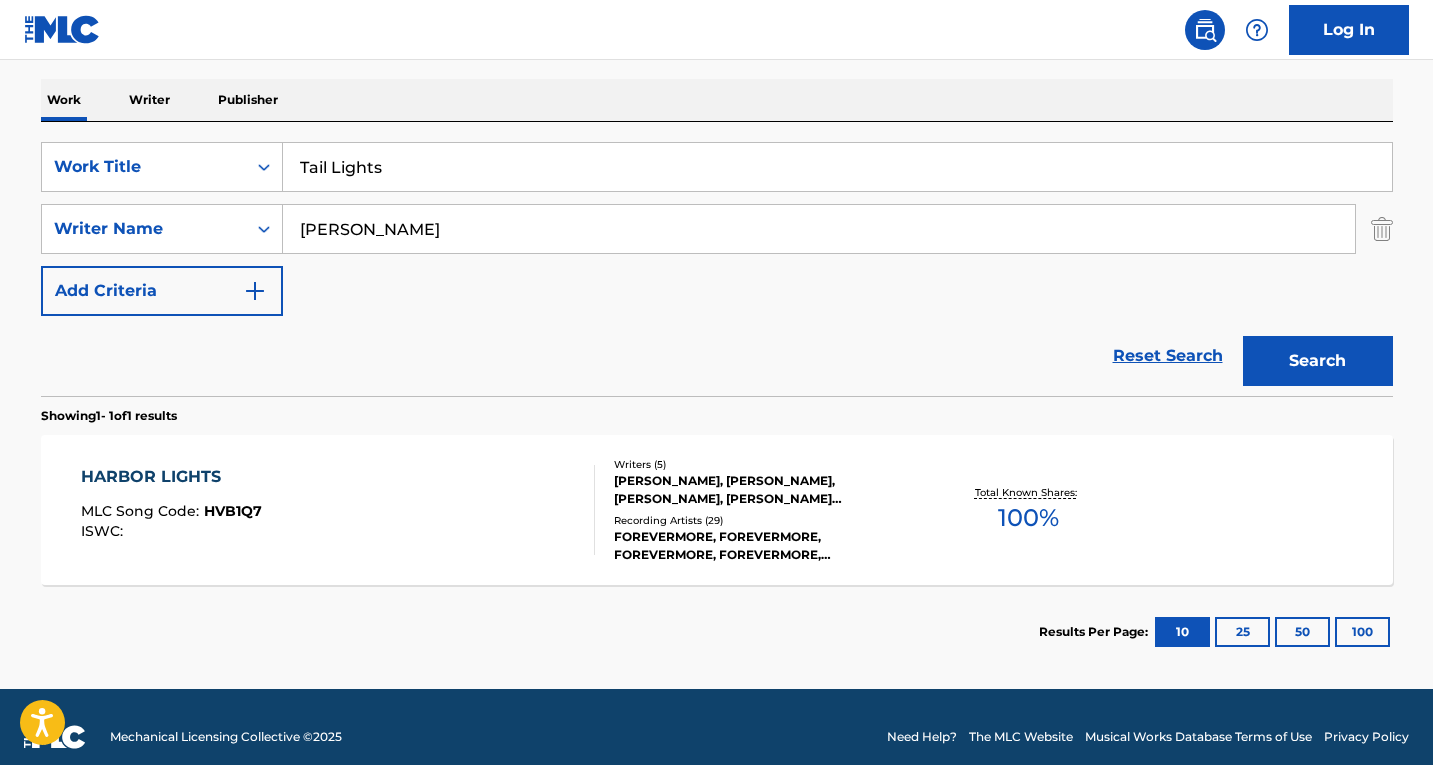 scroll, scrollTop: 323, scrollLeft: 0, axis: vertical 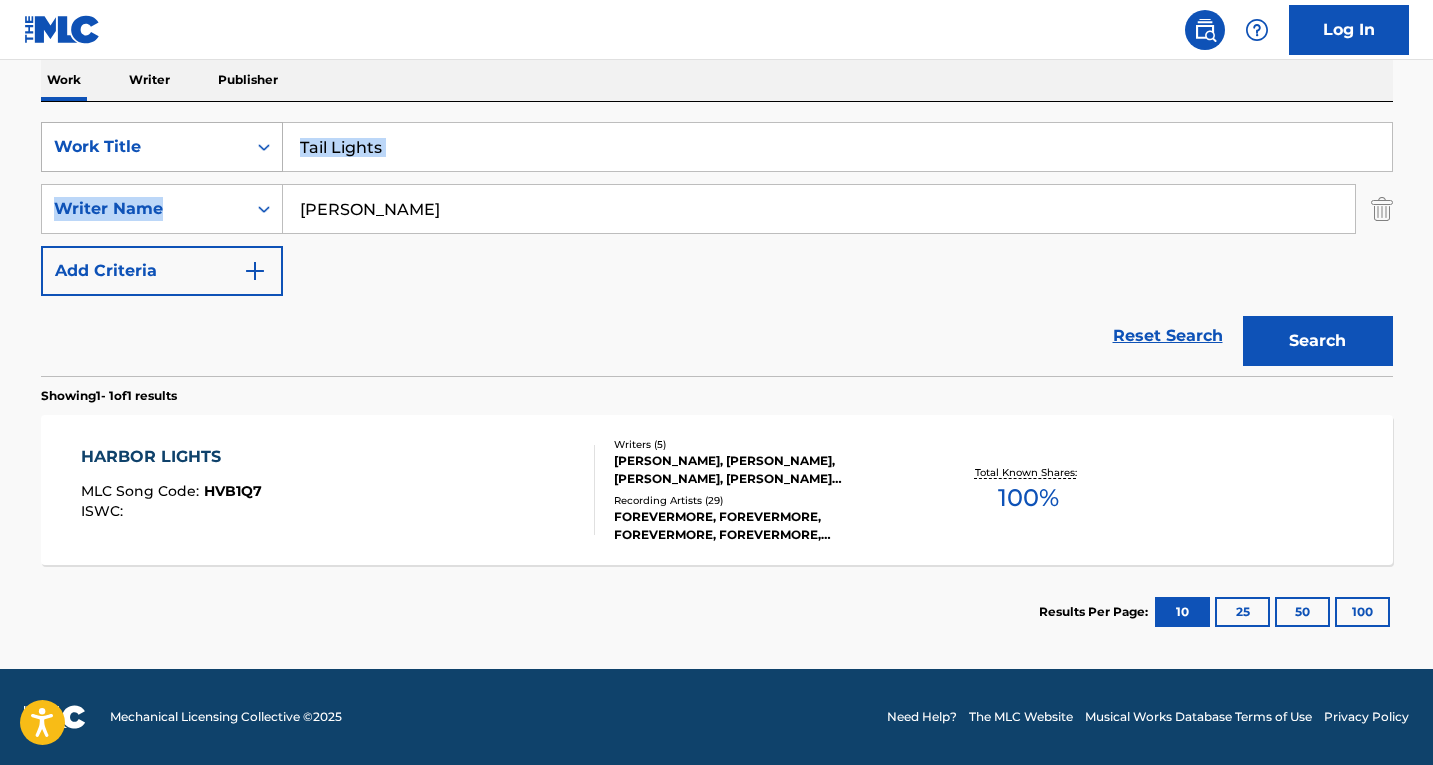drag, startPoint x: 503, startPoint y: 166, endPoint x: 210, endPoint y: 145, distance: 293.7516 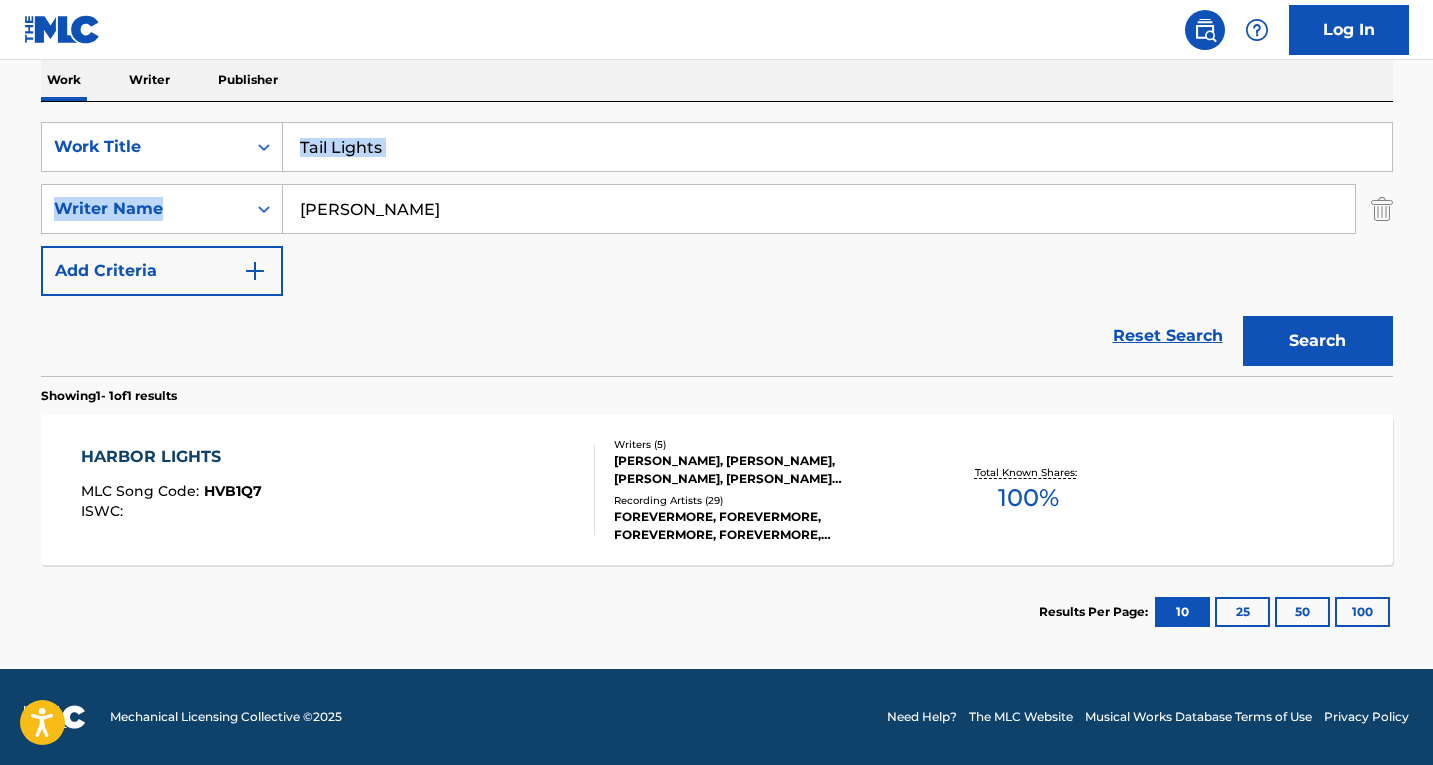 click on "Tail Lights" at bounding box center [837, 147] 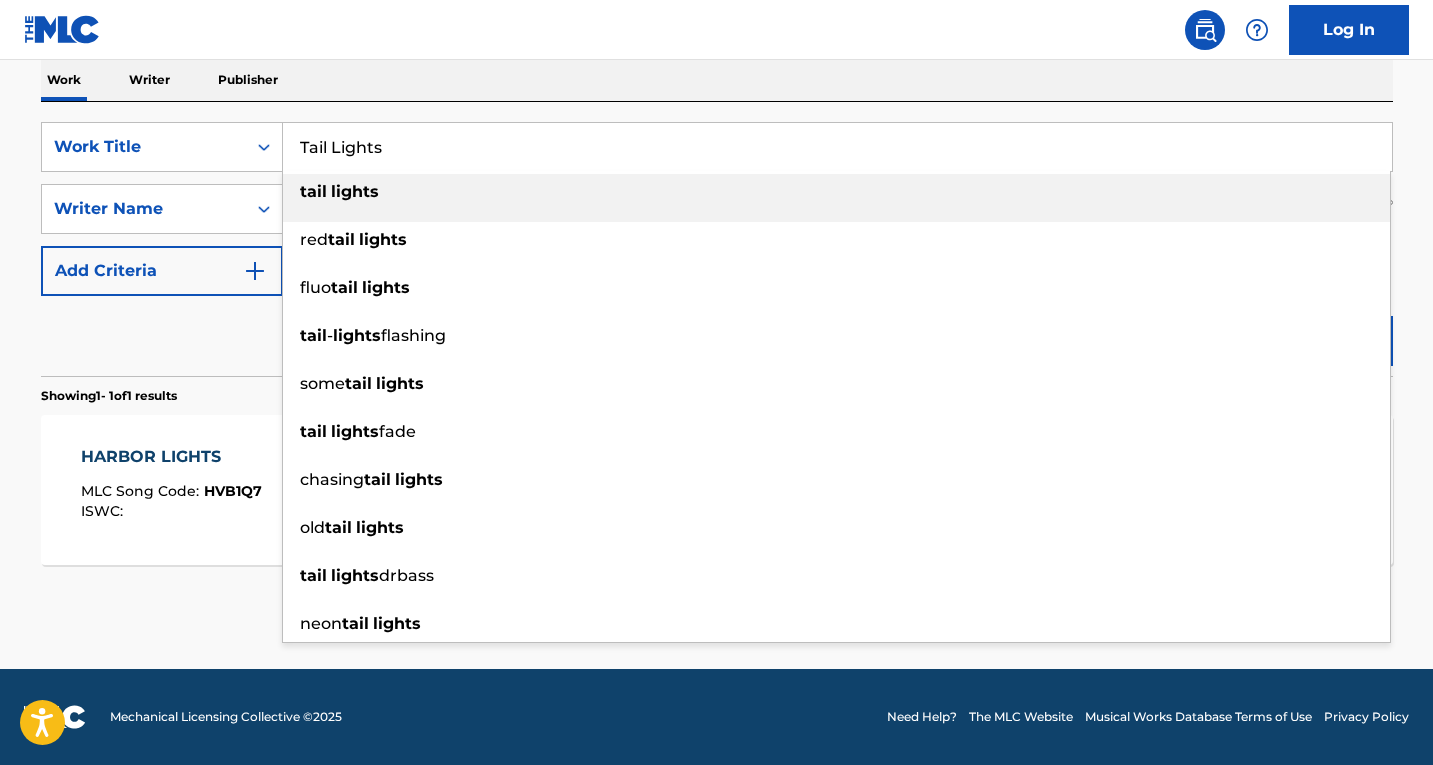 drag, startPoint x: 419, startPoint y: 143, endPoint x: 288, endPoint y: 143, distance: 131 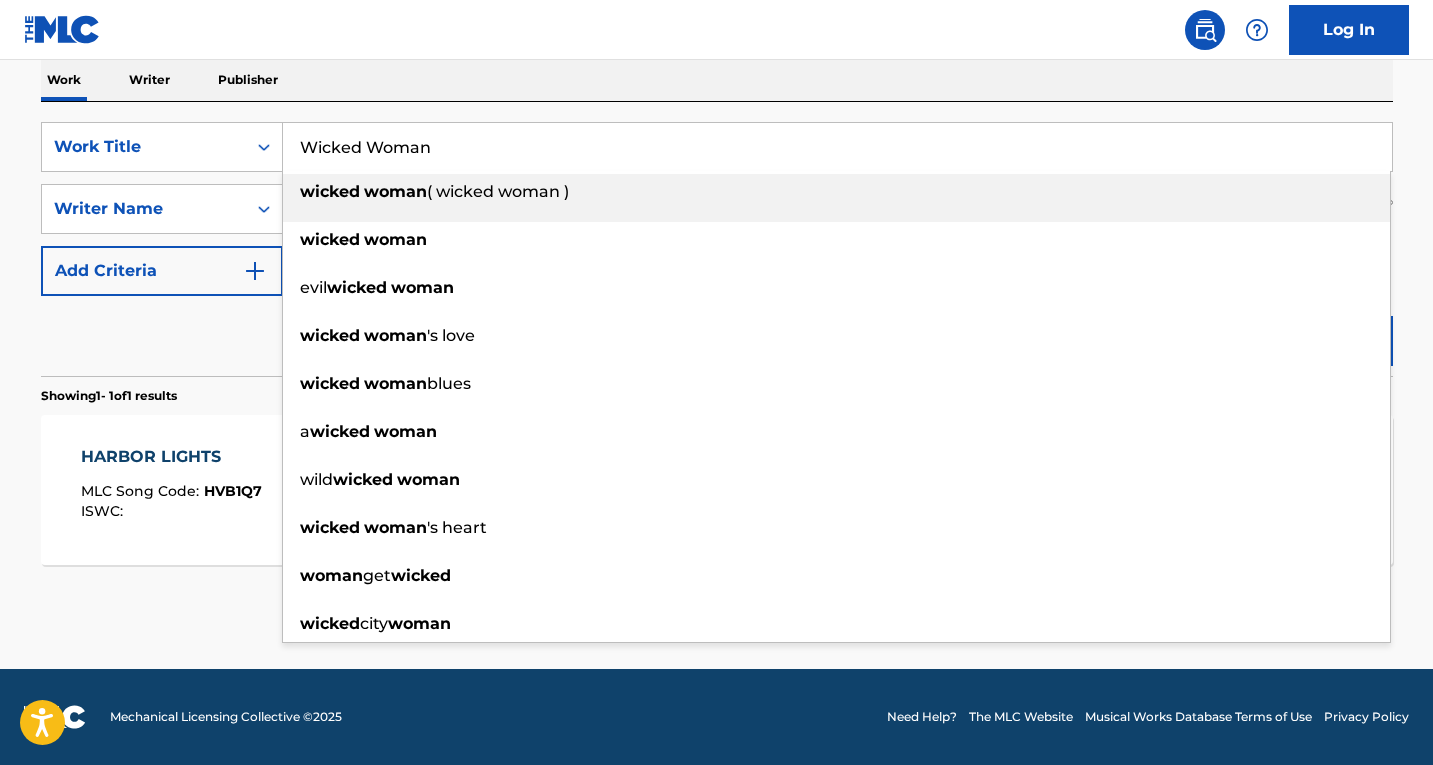 type on "Wicked Woman" 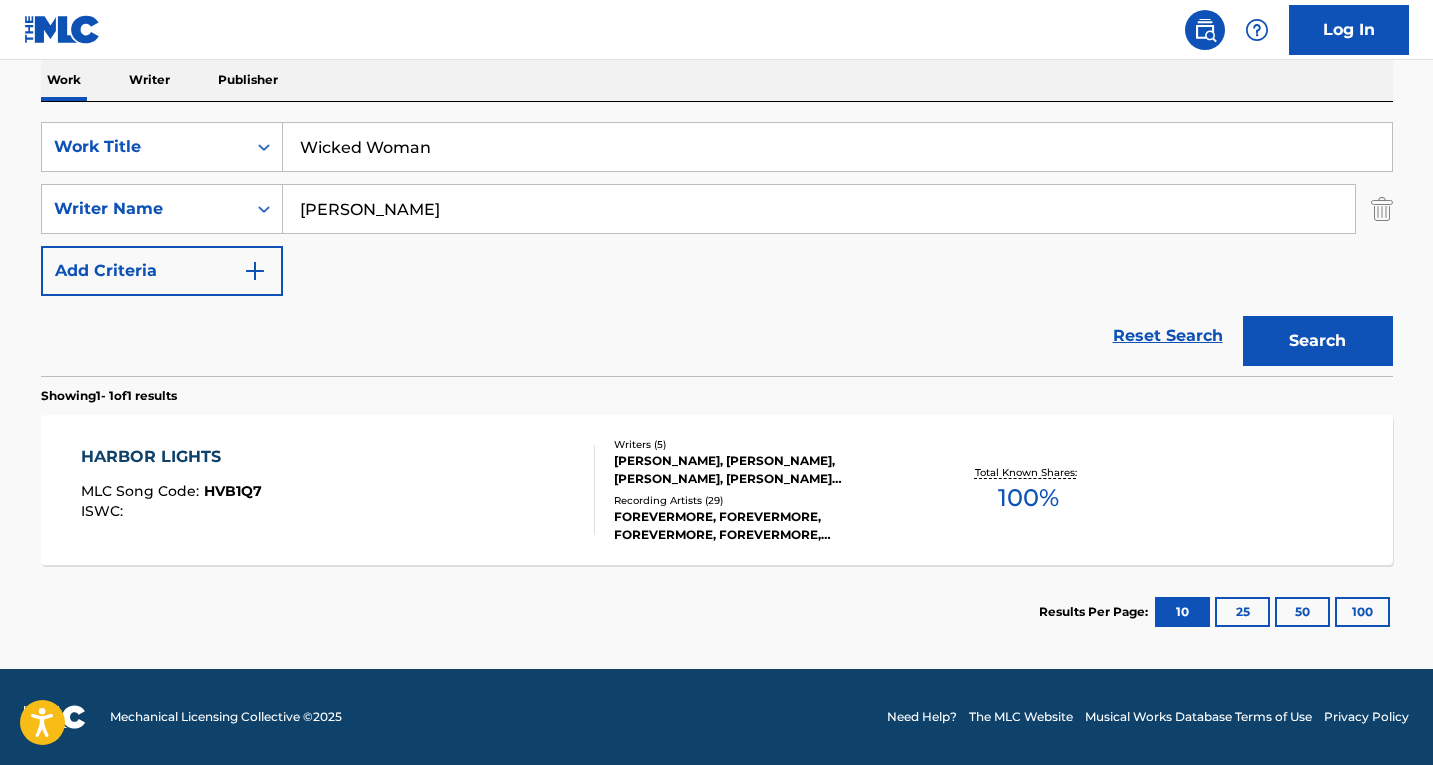 click on "Work Writer Publisher" at bounding box center (717, 80) 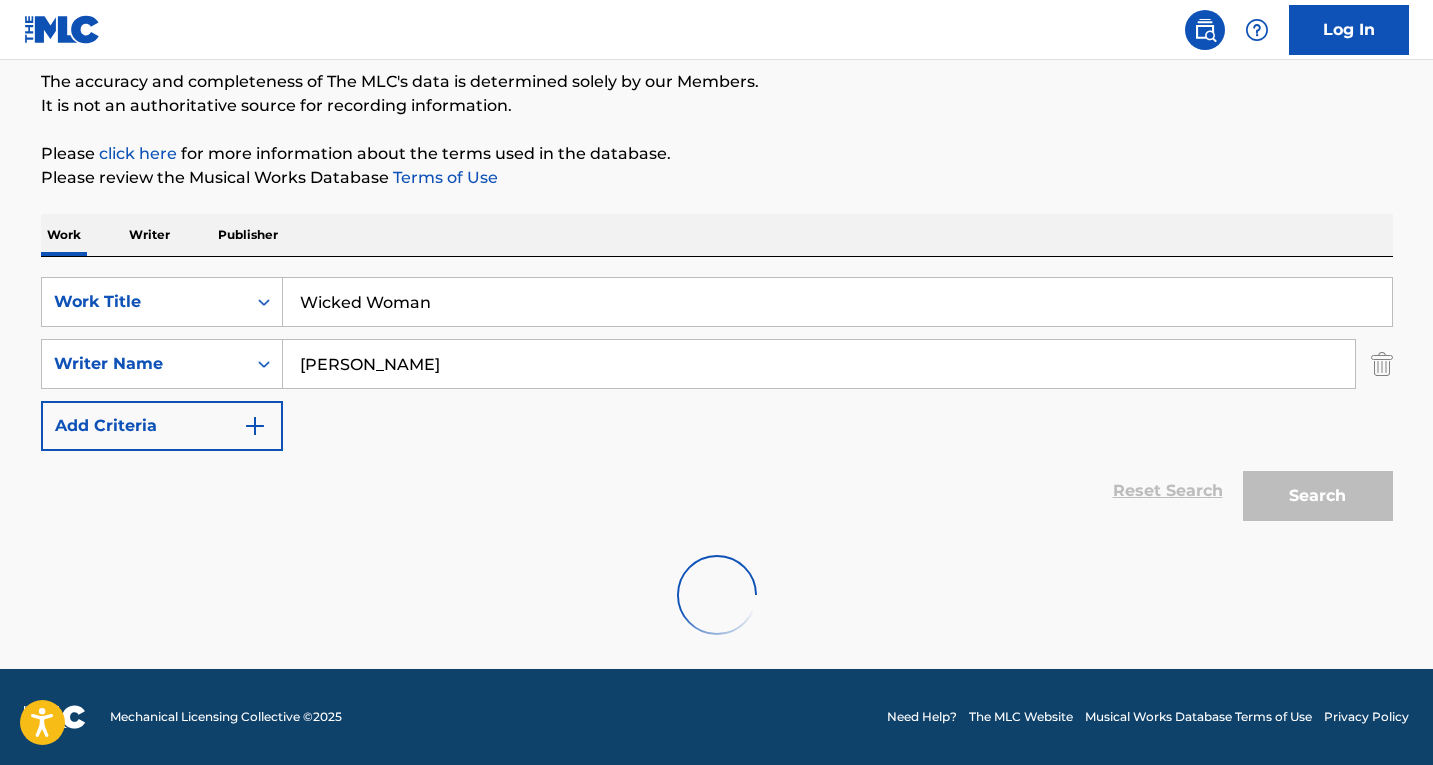 scroll, scrollTop: 103, scrollLeft: 0, axis: vertical 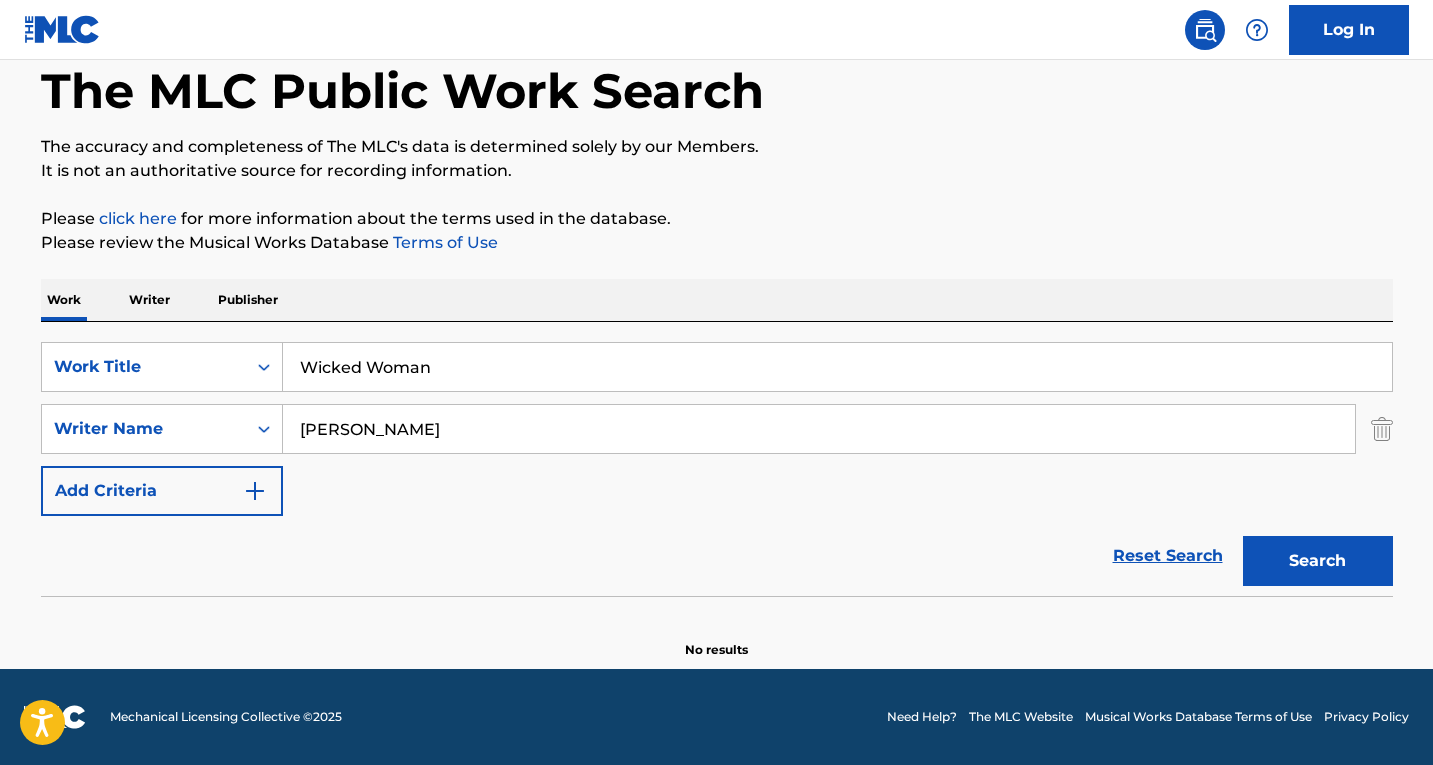 click on "Alex Smith" at bounding box center (819, 429) 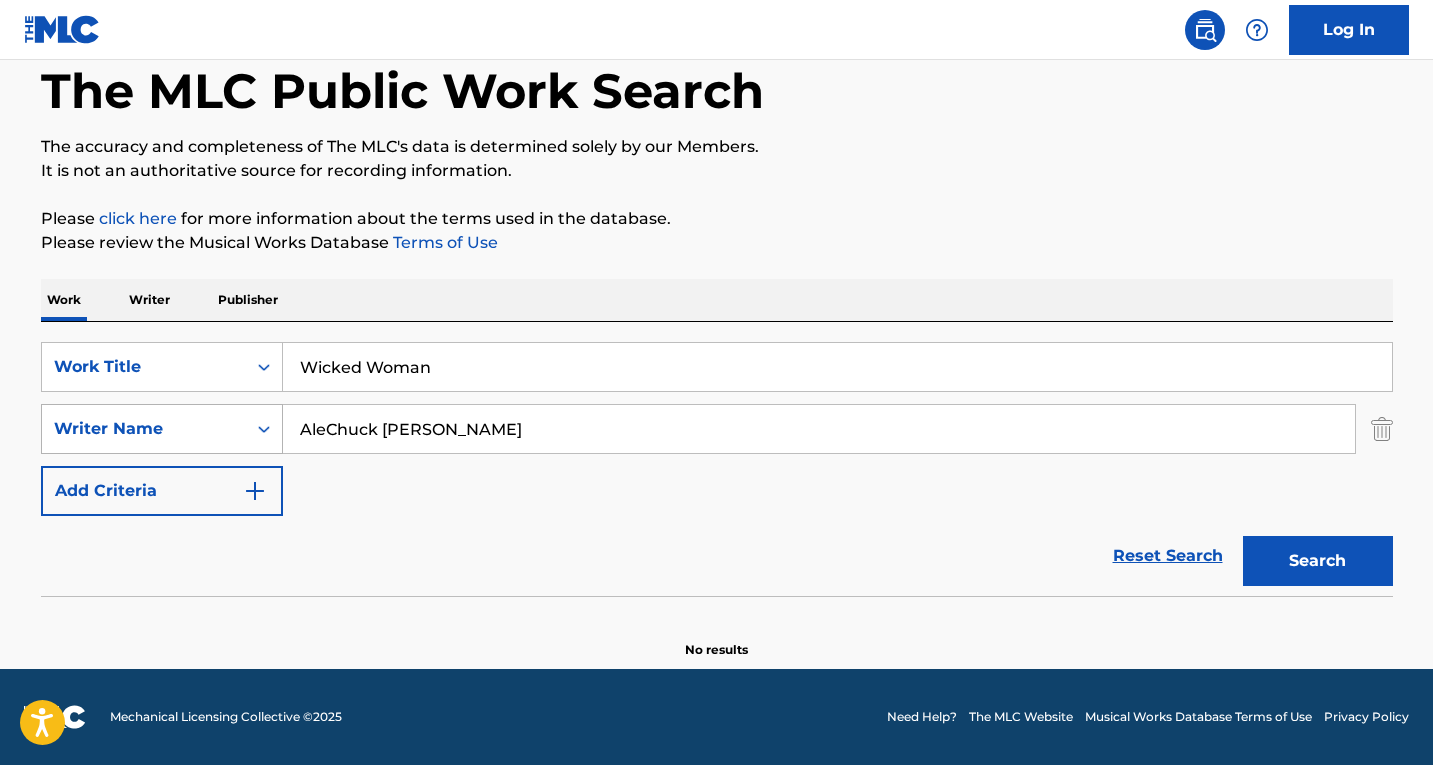 drag, startPoint x: 458, startPoint y: 434, endPoint x: 133, endPoint y: 430, distance: 325.02463 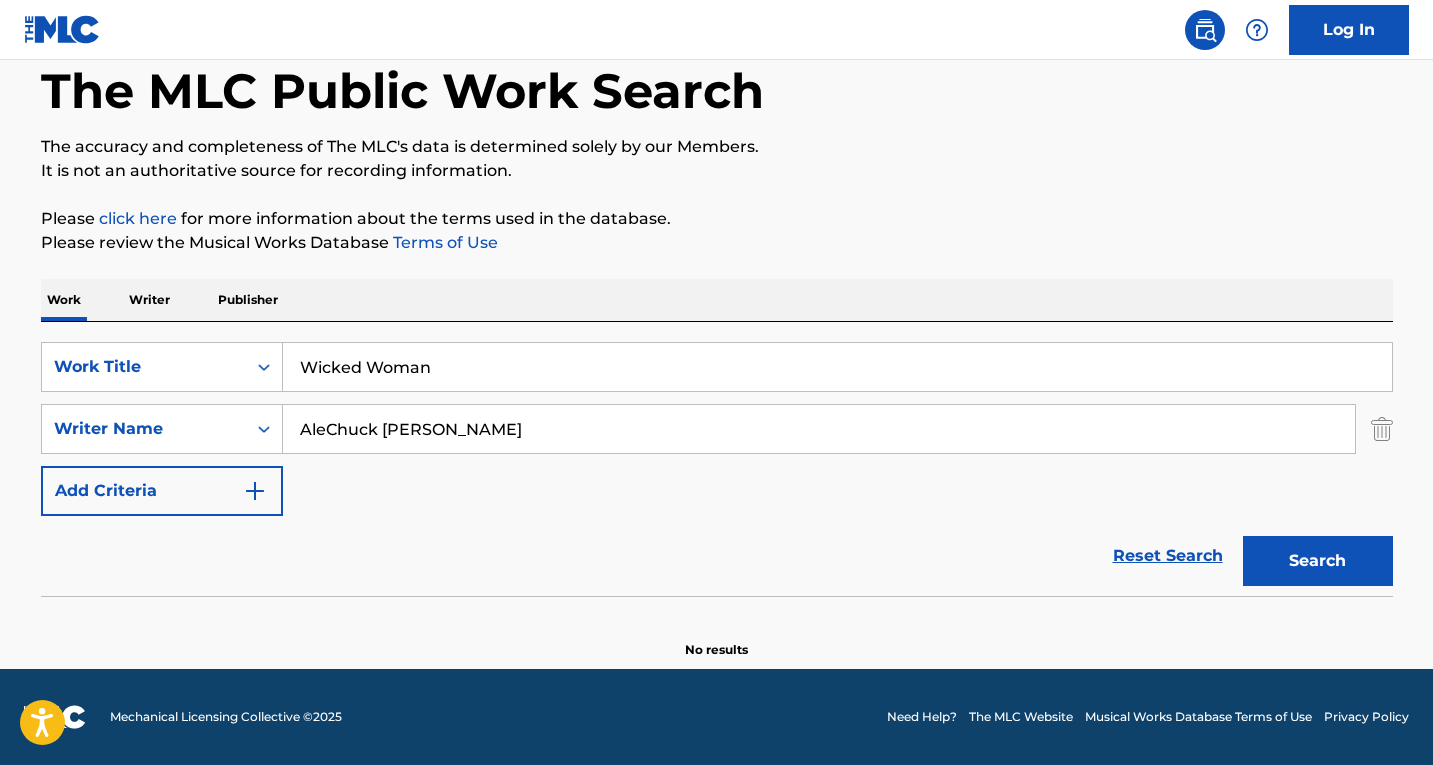 paste 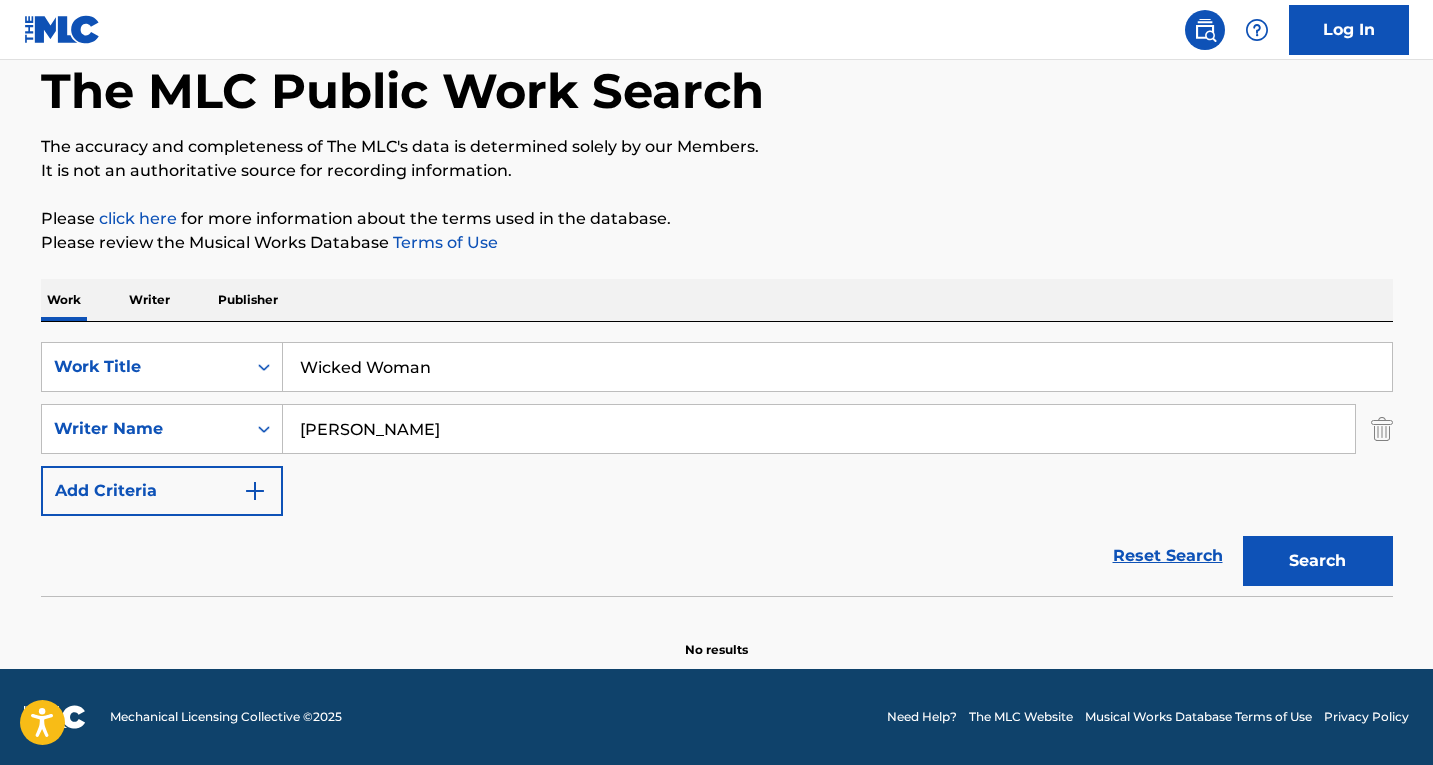 click on "Search" at bounding box center [1318, 561] 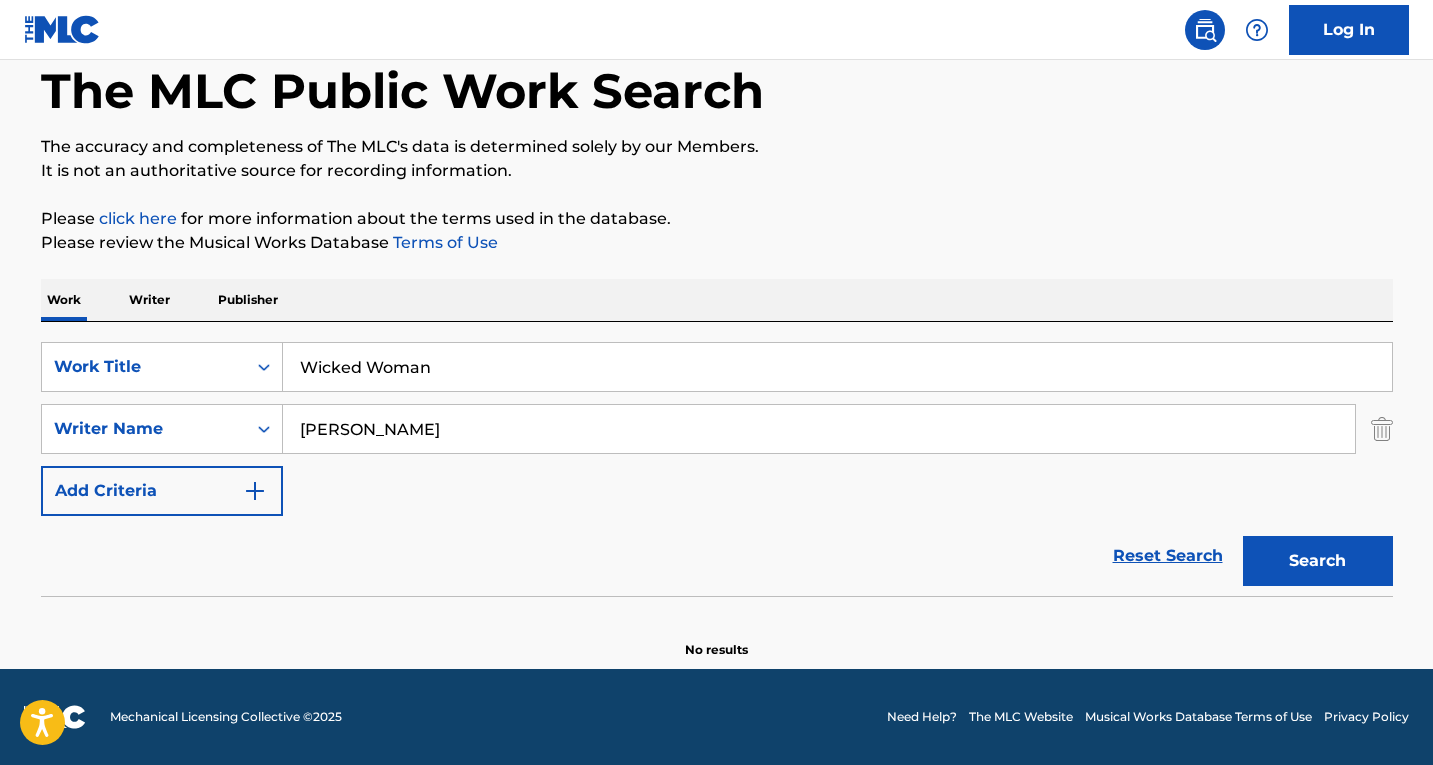 click on "Search" at bounding box center [1318, 561] 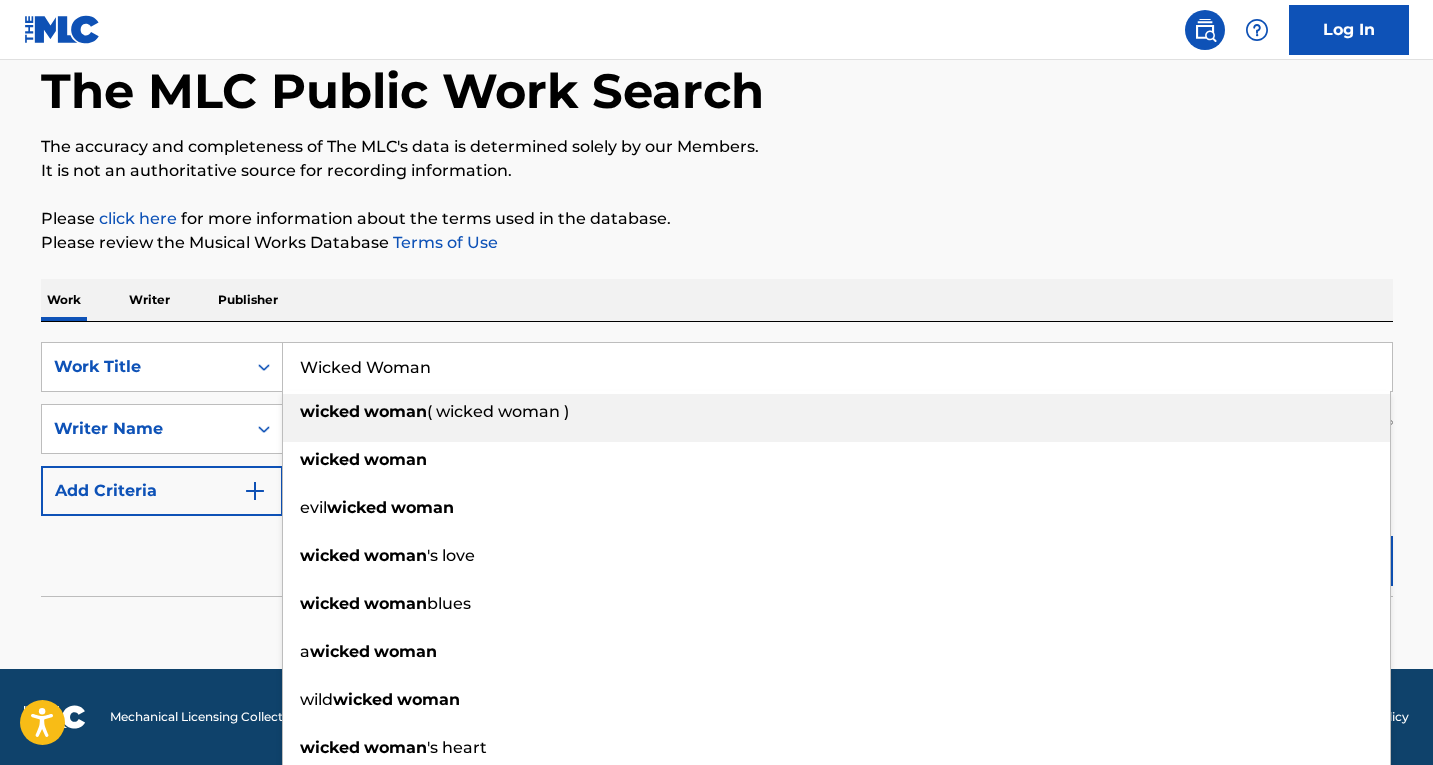 drag, startPoint x: 469, startPoint y: 366, endPoint x: 86, endPoint y: 329, distance: 384.78305 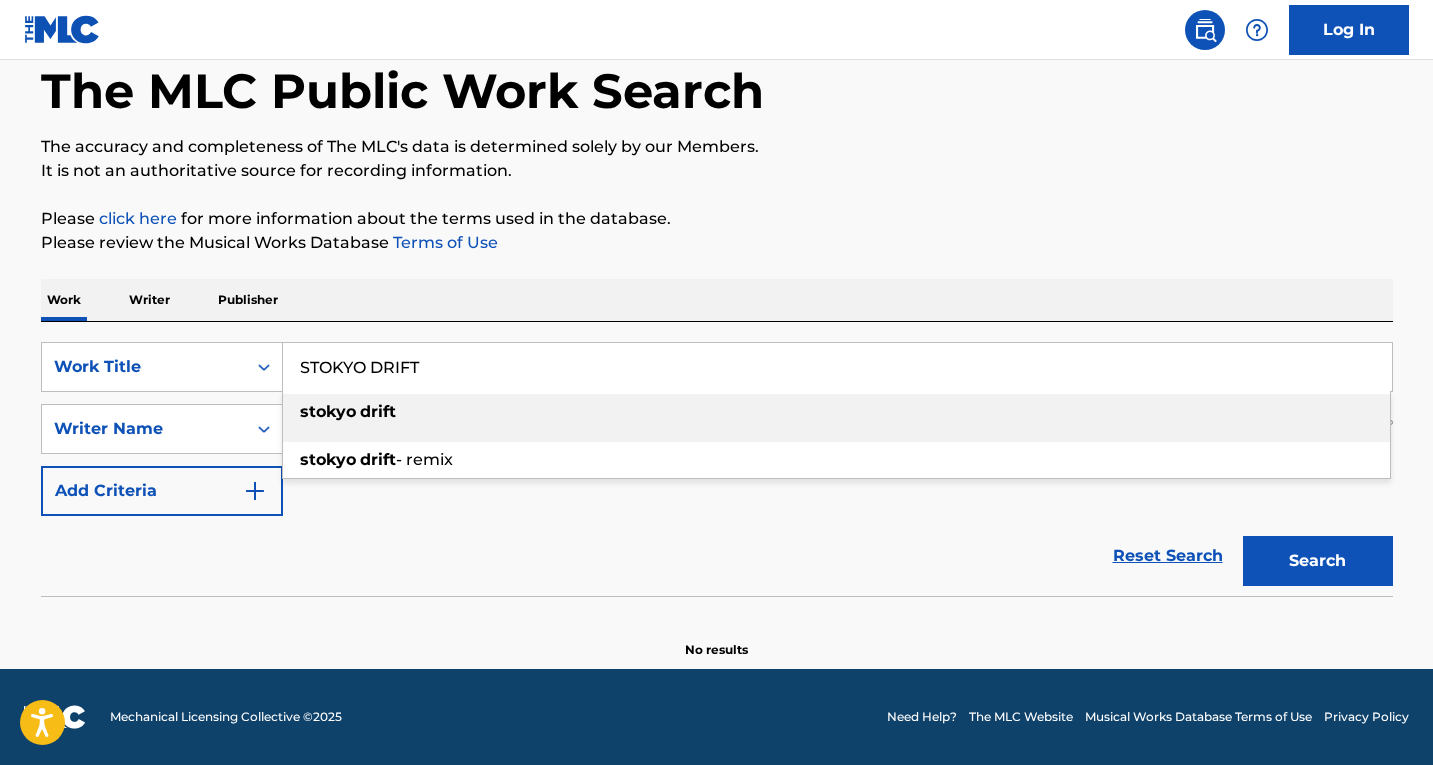 type on "STOKYO DRIFT" 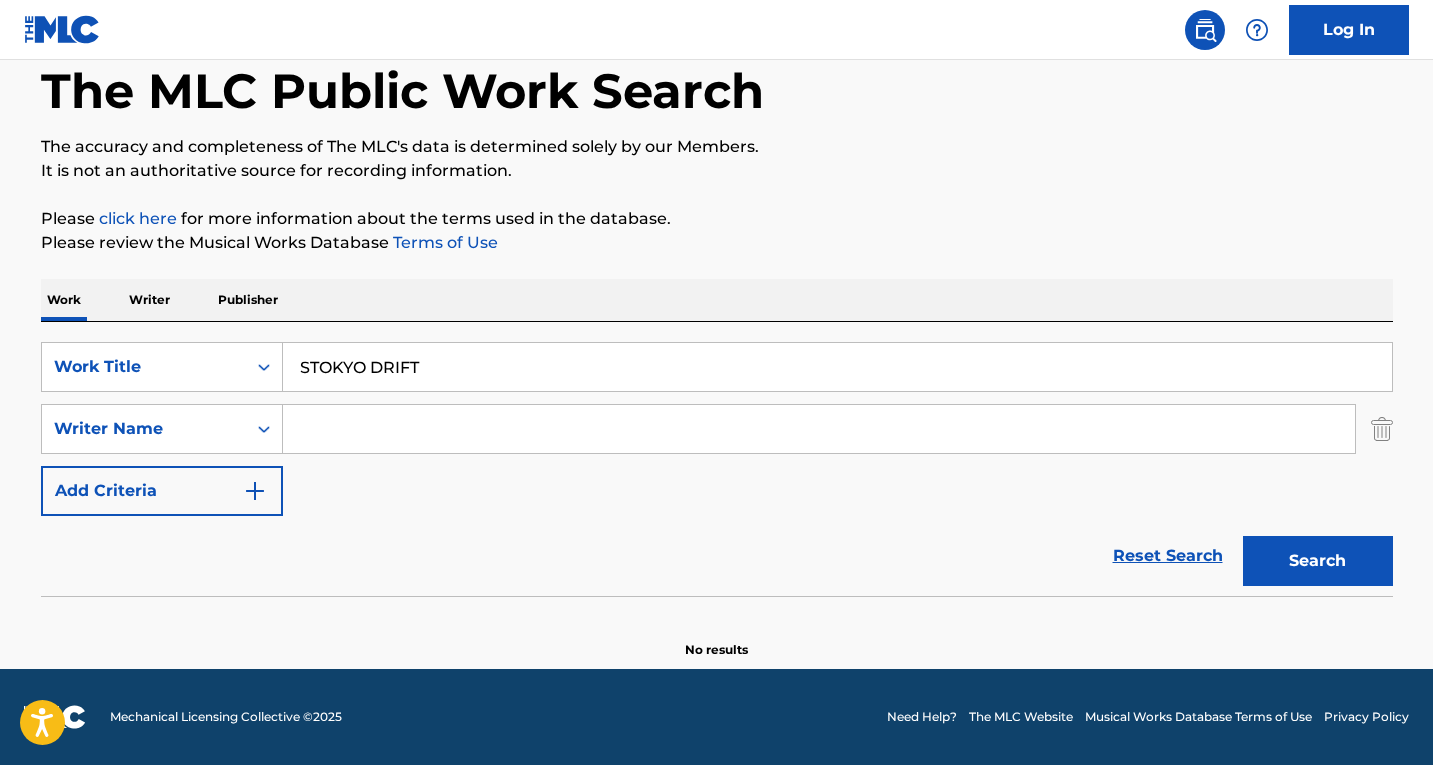 type 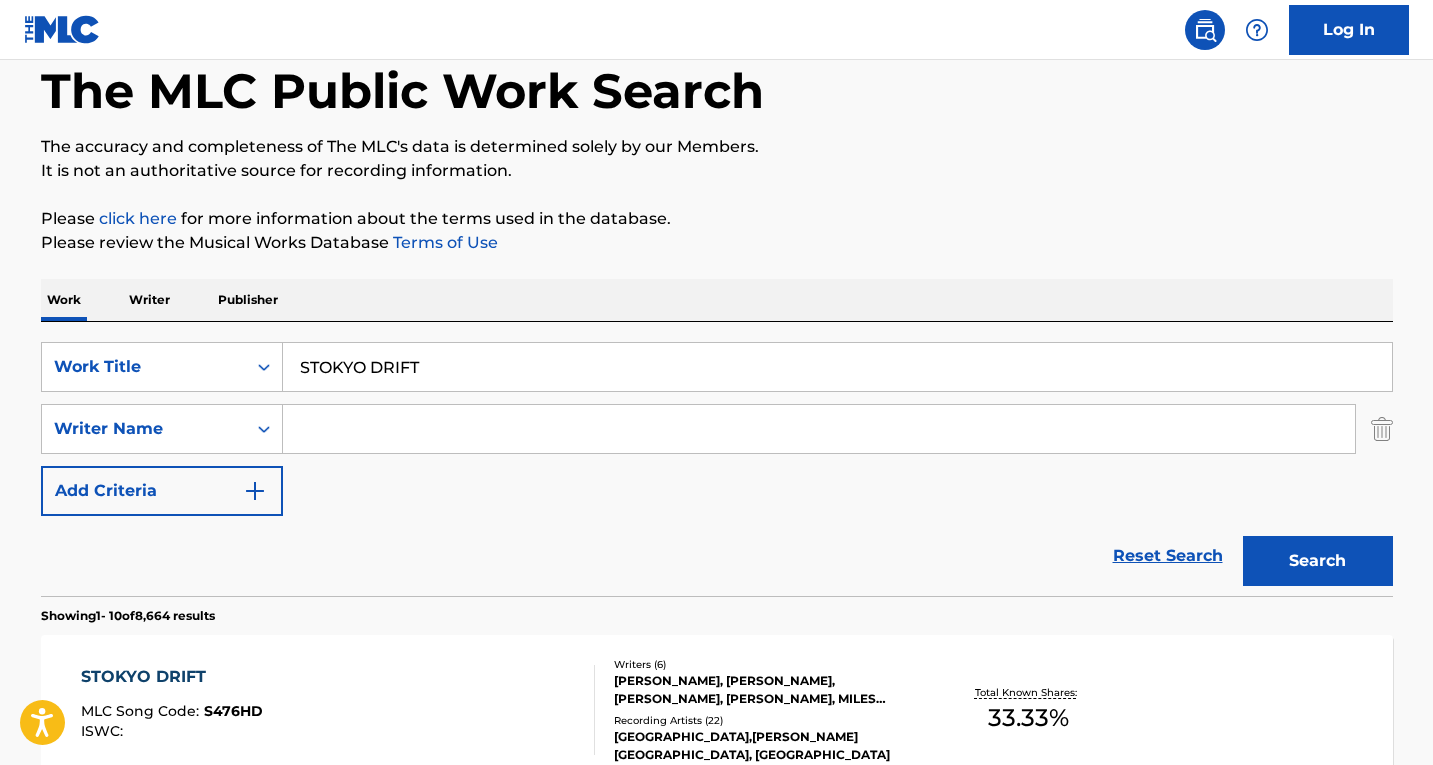 scroll, scrollTop: 303, scrollLeft: 0, axis: vertical 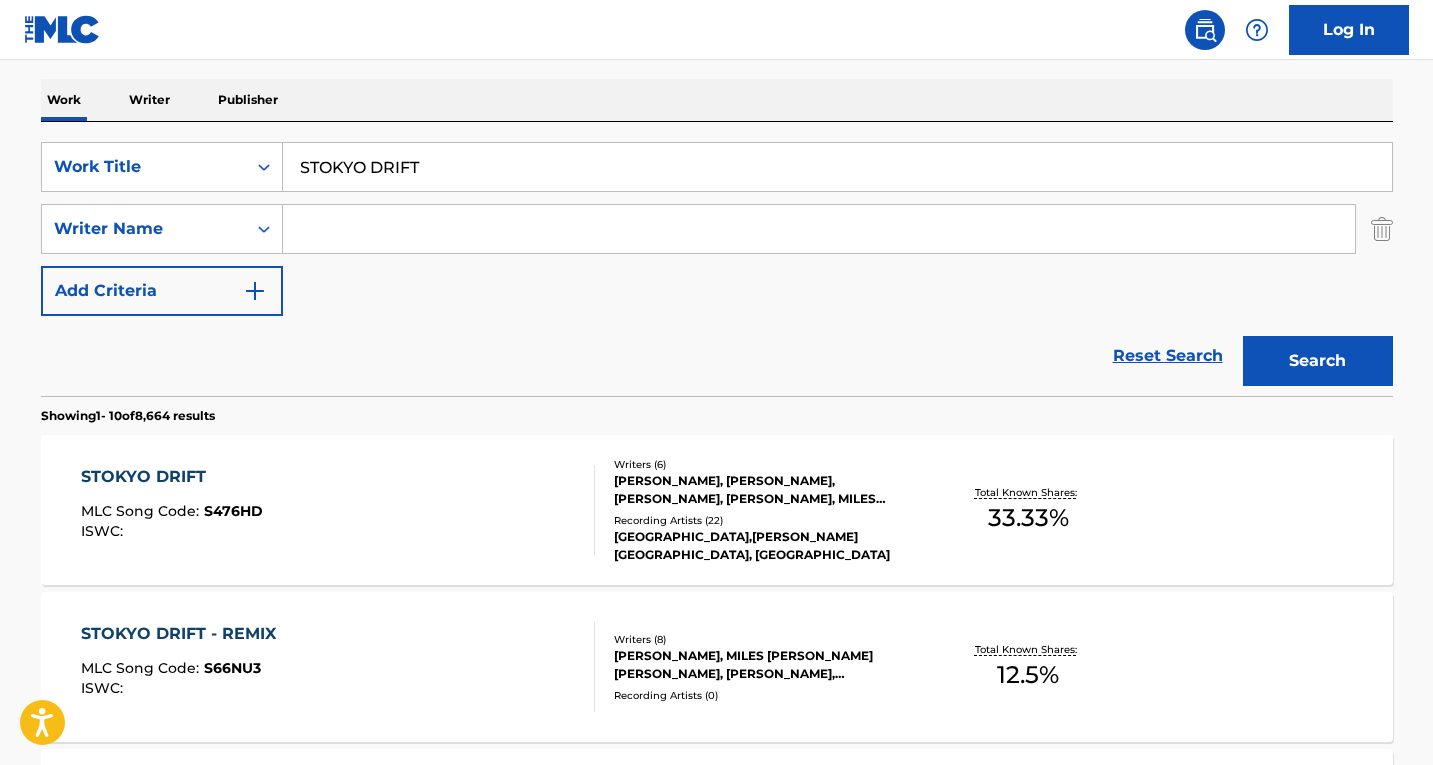 click on "STOKYO DRIFT MLC Song Code : S476HD ISWC :" at bounding box center (338, 510) 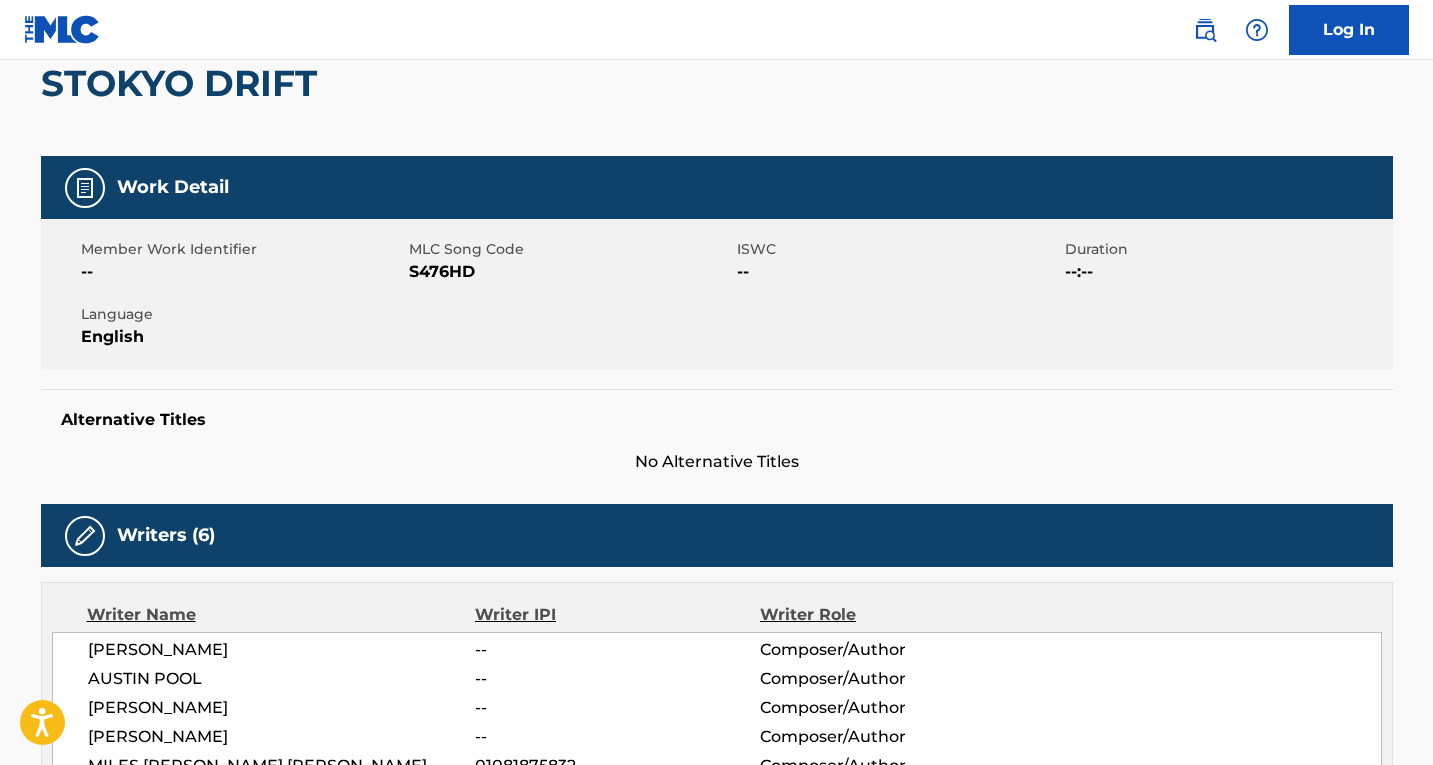 scroll, scrollTop: 0, scrollLeft: 0, axis: both 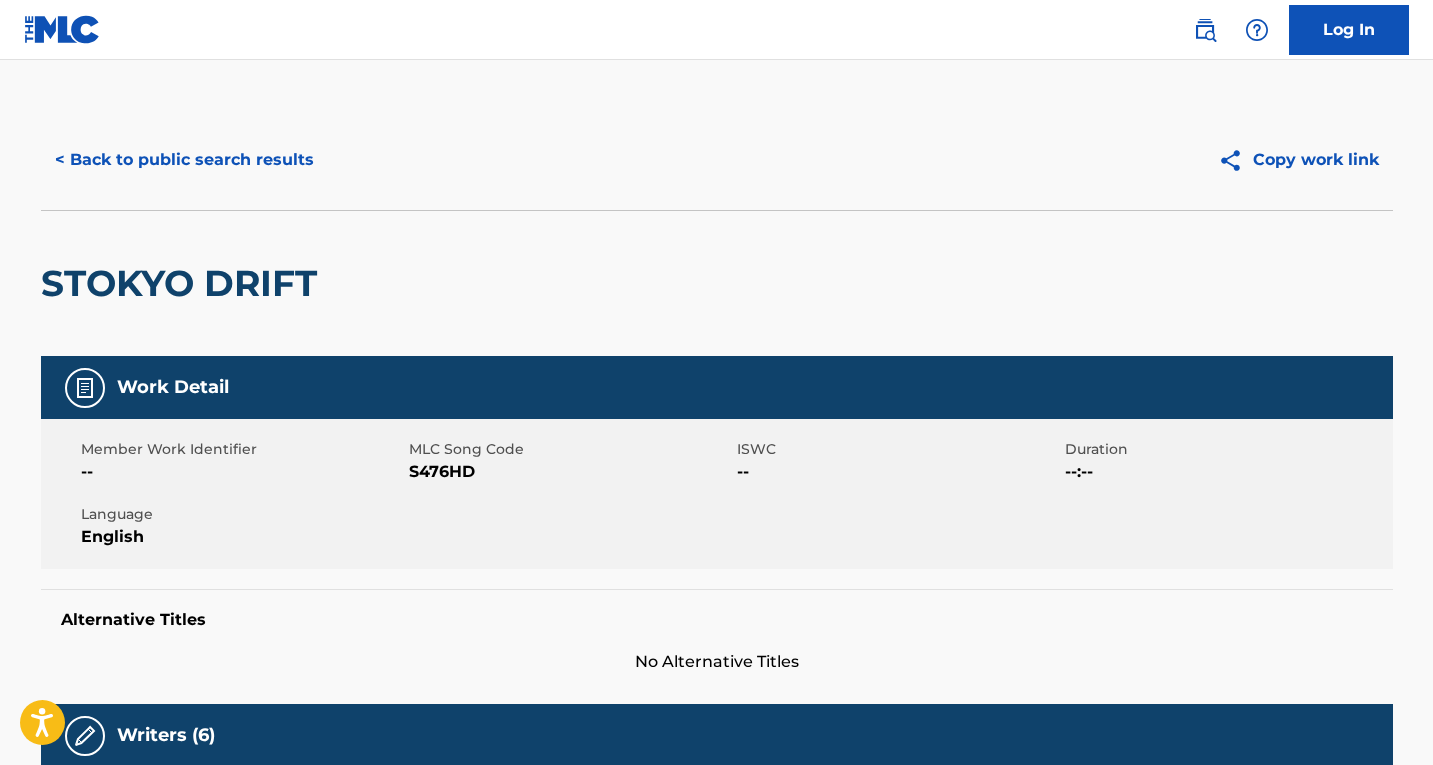 click on "< Back to public search results" at bounding box center (184, 160) 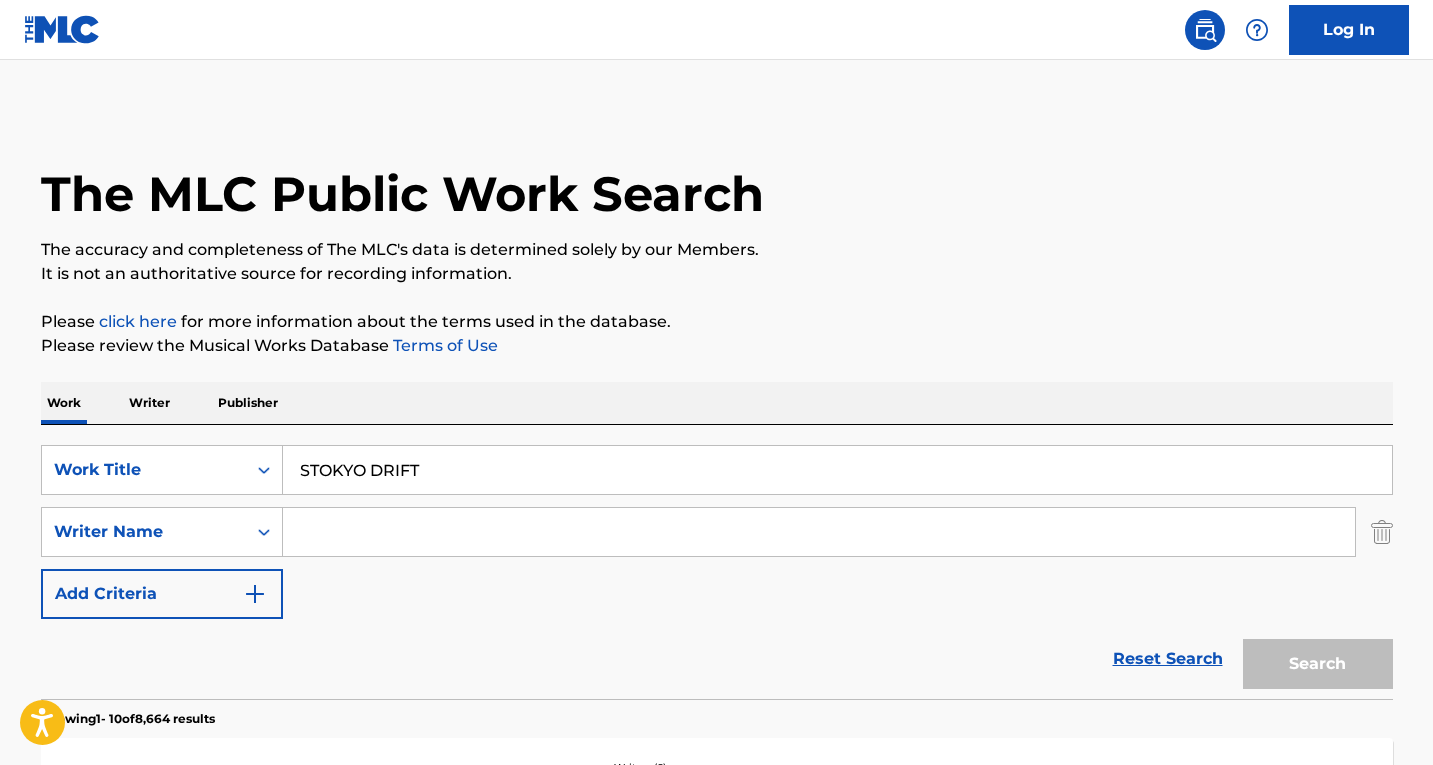 scroll, scrollTop: 303, scrollLeft: 0, axis: vertical 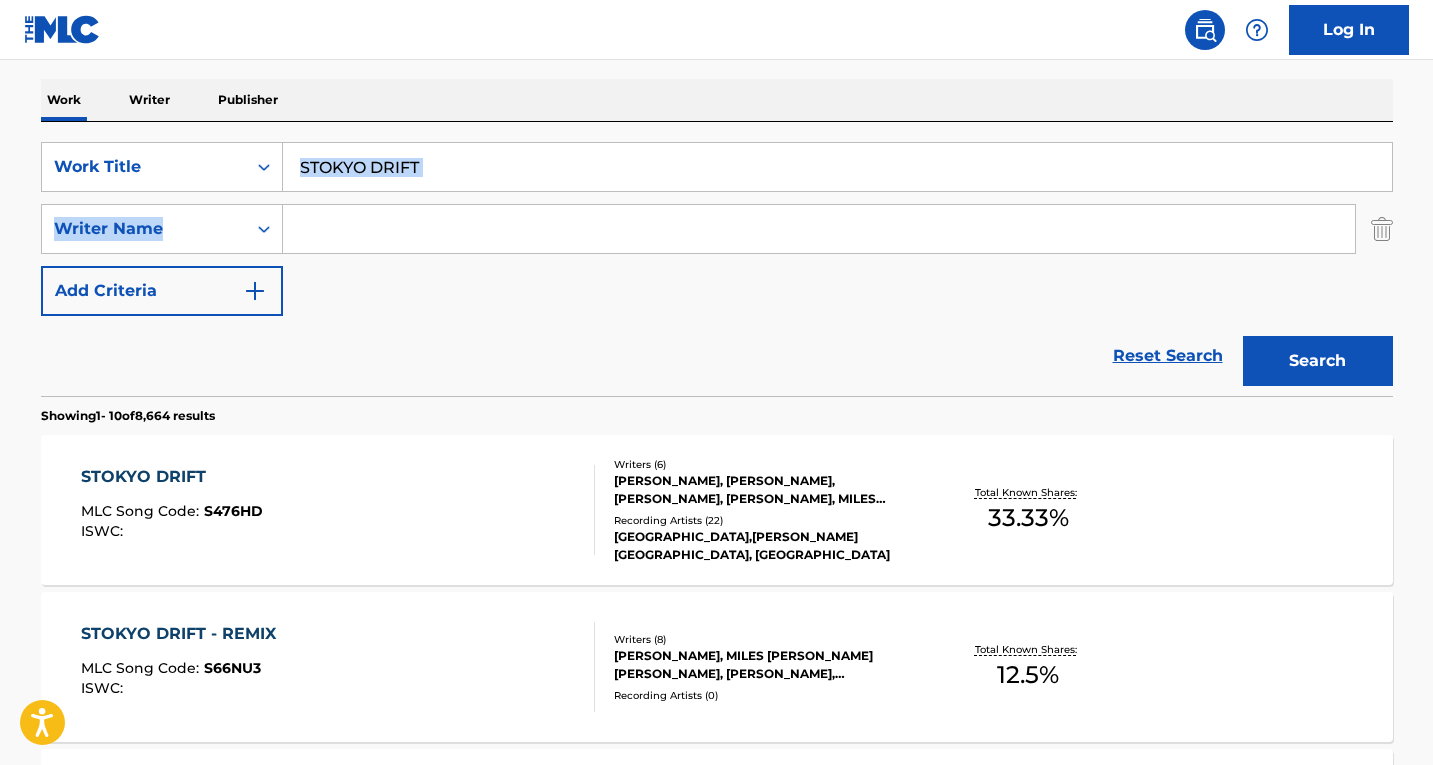 drag, startPoint x: 488, startPoint y: 192, endPoint x: 248, endPoint y: 138, distance: 246 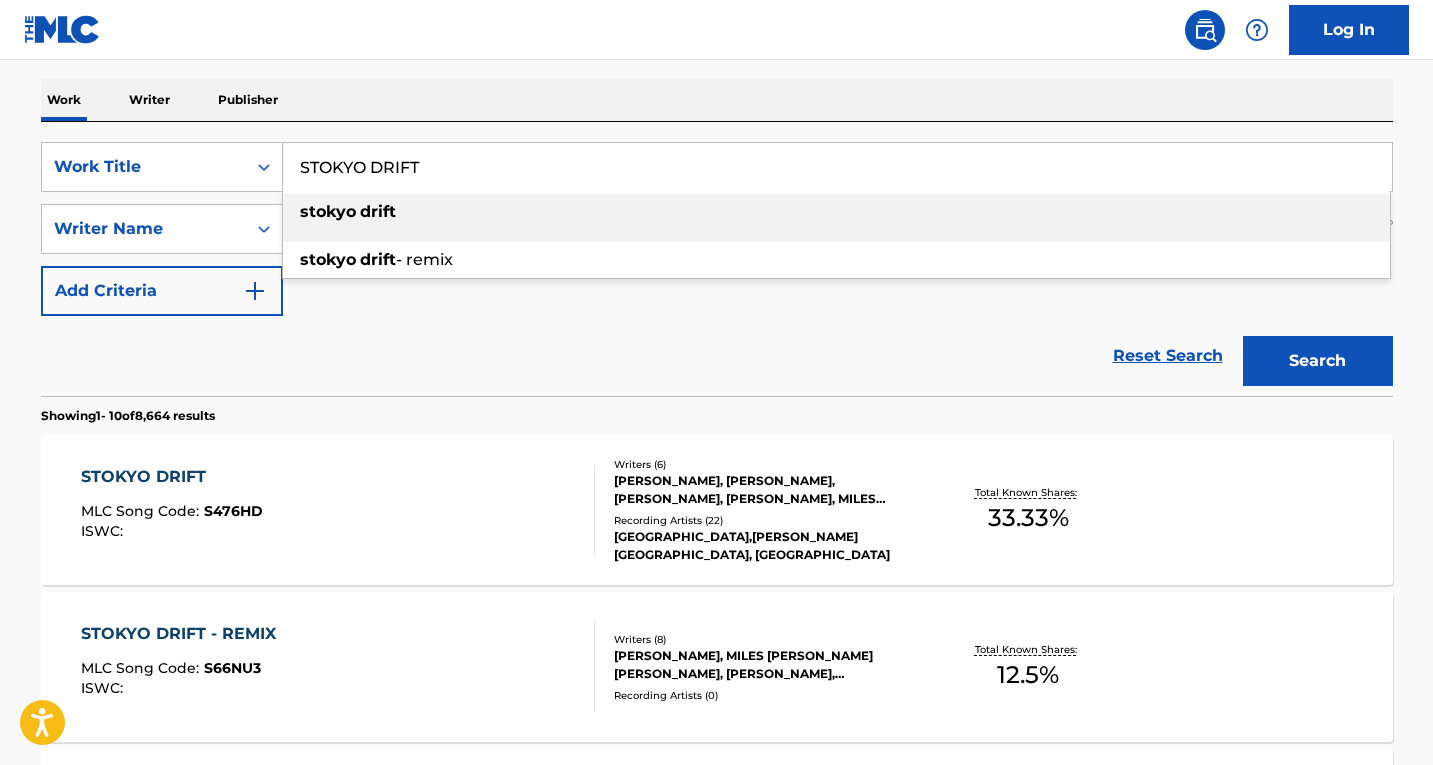 click on "Work Writer Publisher" at bounding box center (717, 100) 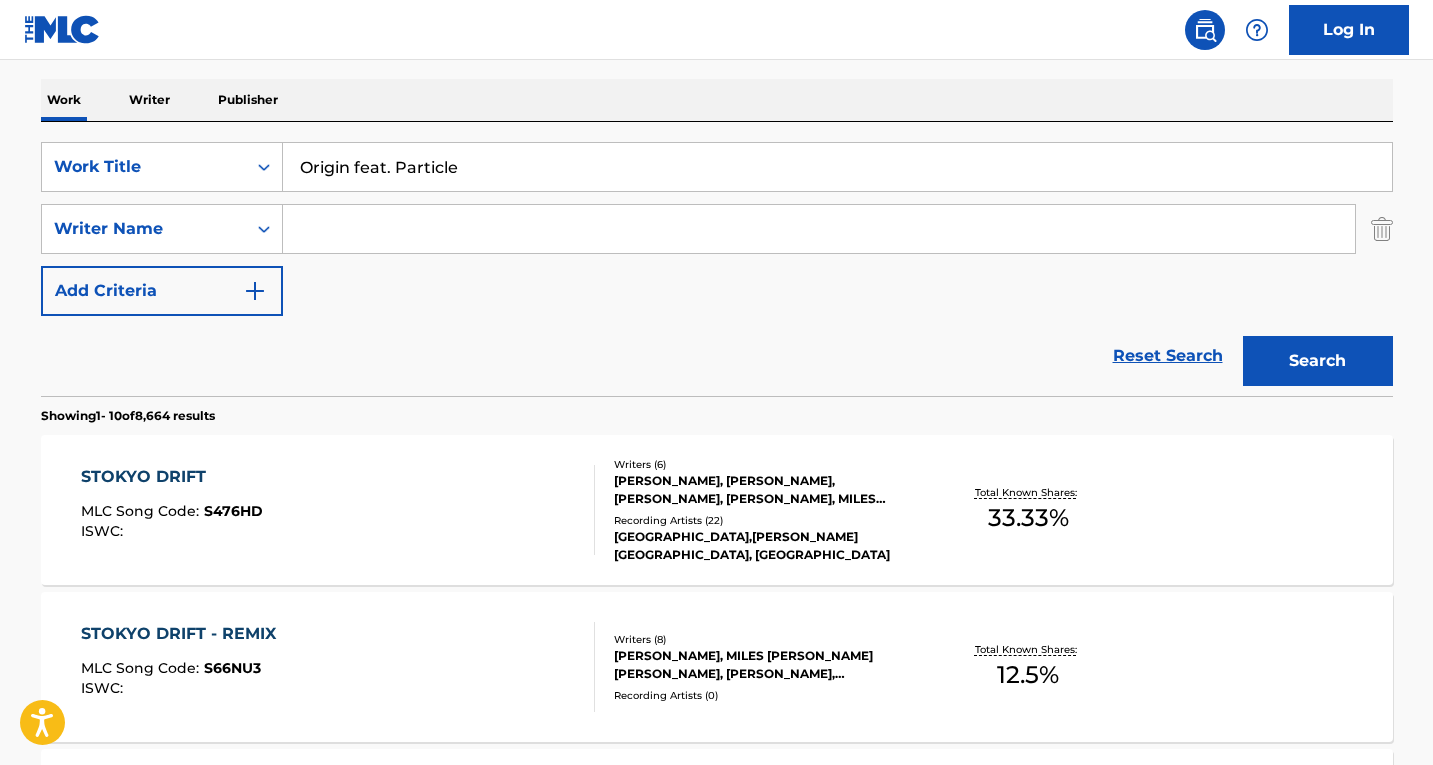 drag, startPoint x: 355, startPoint y: 162, endPoint x: 807, endPoint y: 165, distance: 452.00995 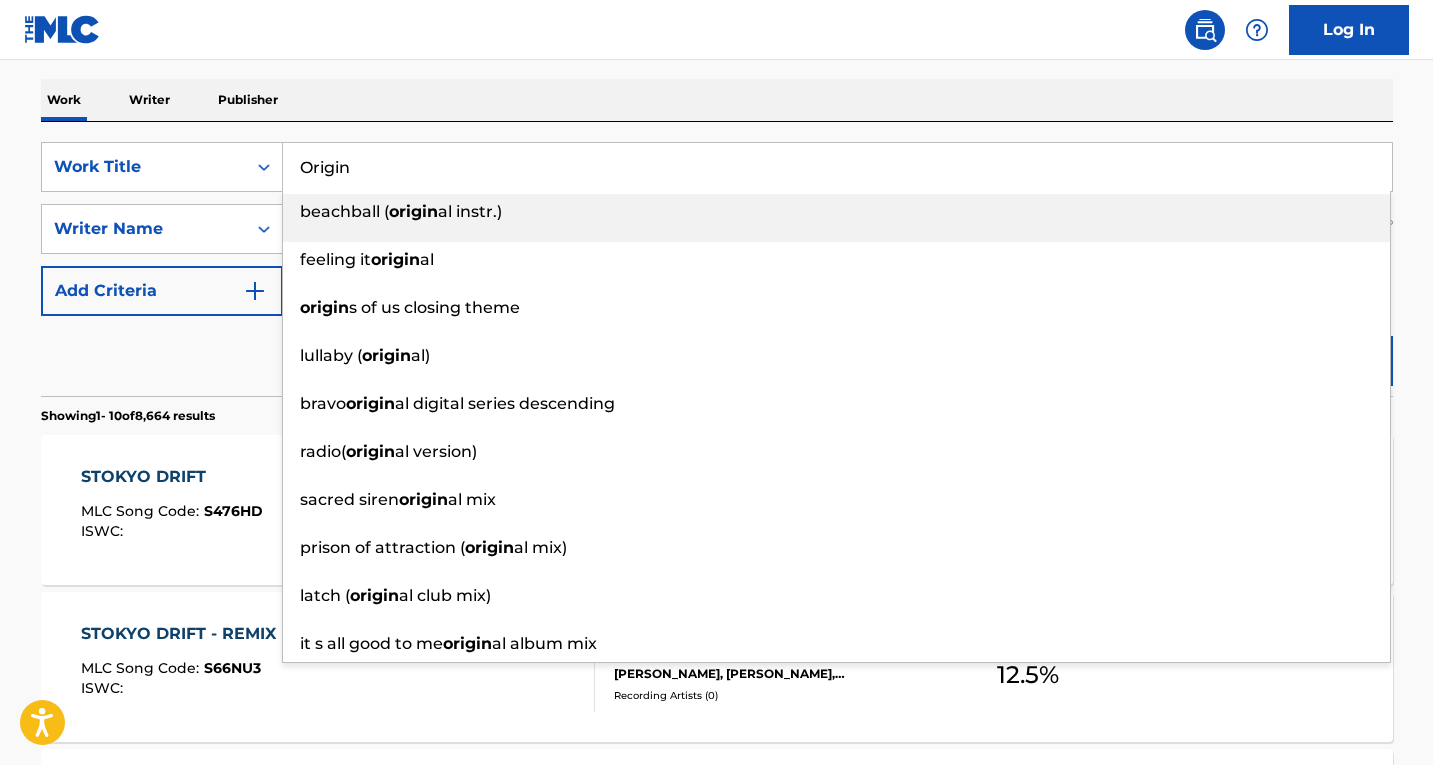 type on "Origin" 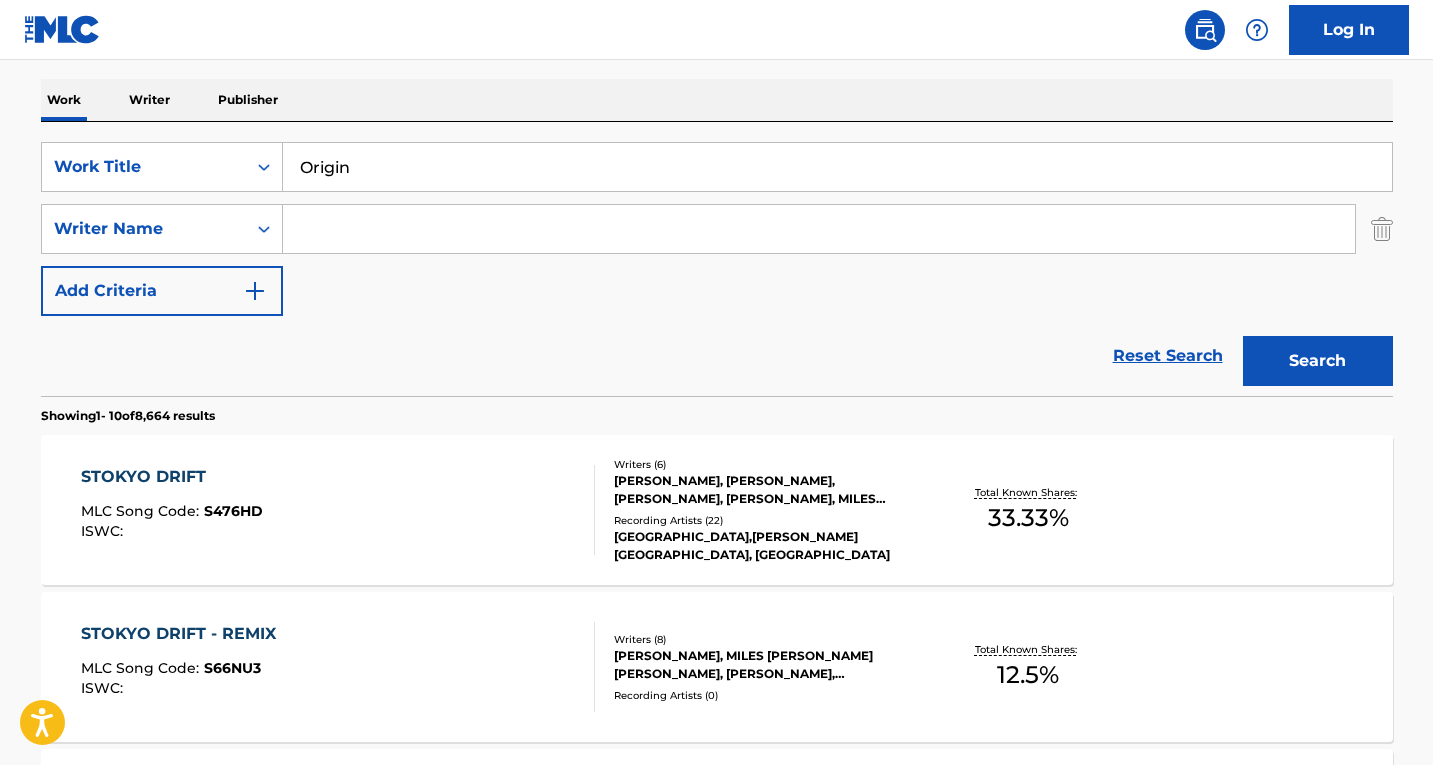 click at bounding box center [819, 229] 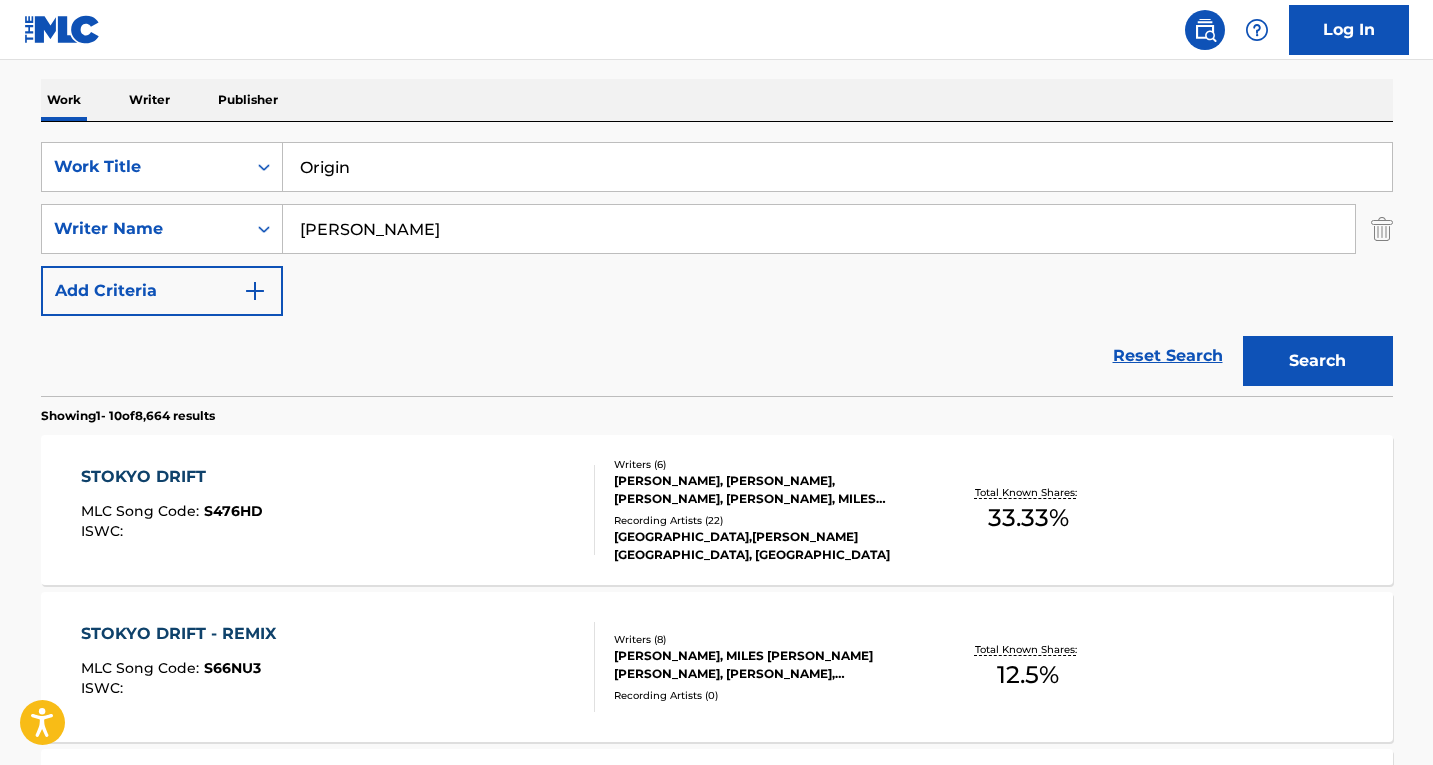 click on "Search" at bounding box center [1318, 361] 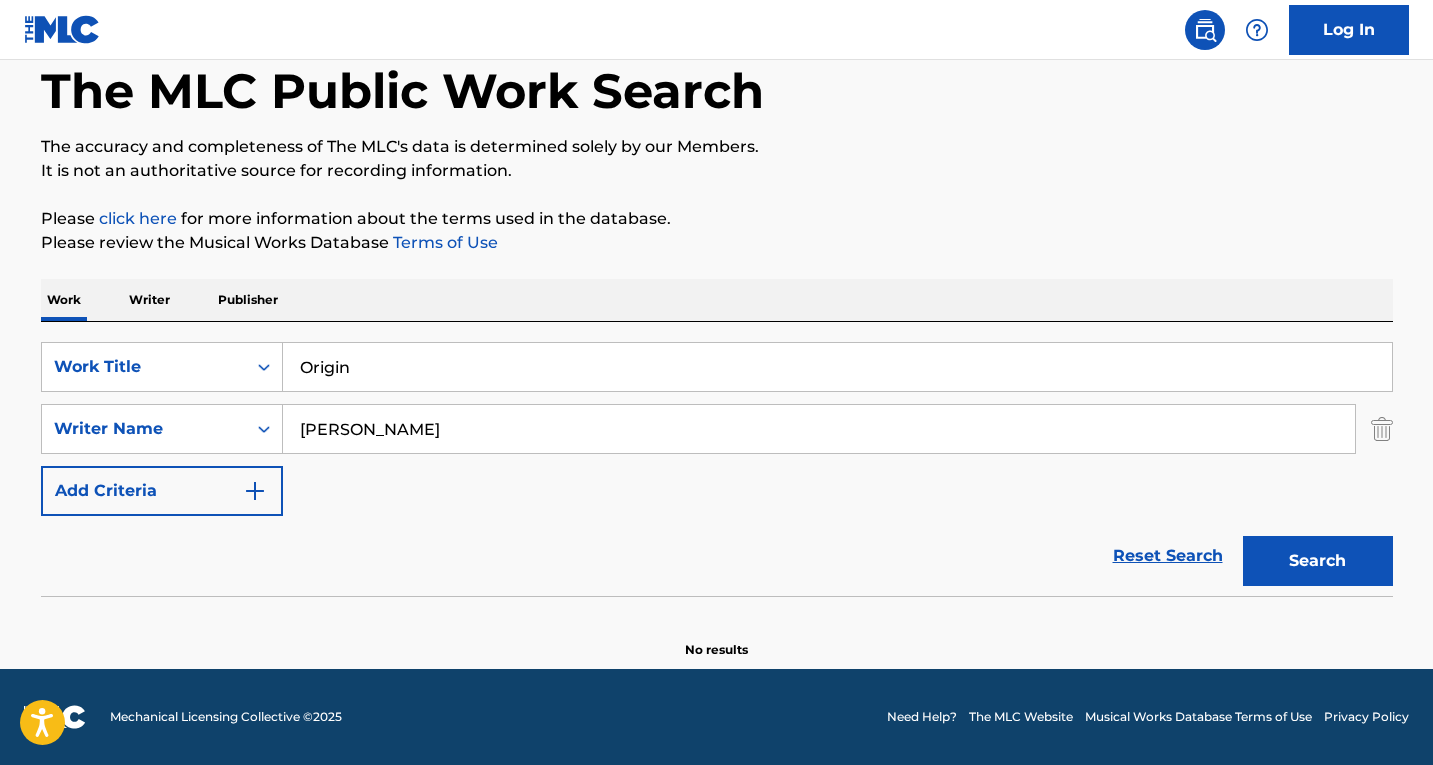 click on "Kasra Mowlavi" at bounding box center (819, 429) 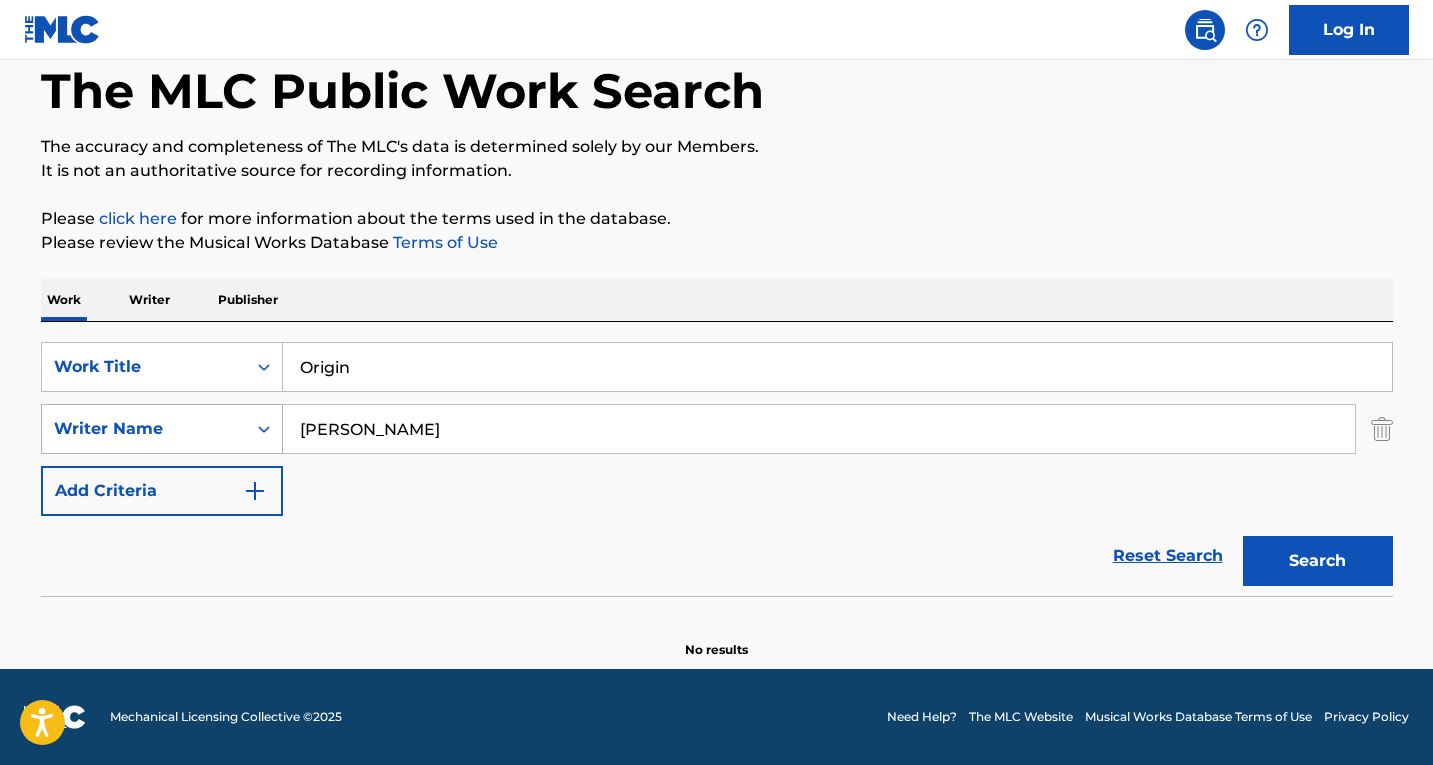 drag, startPoint x: 185, startPoint y: 416, endPoint x: 118, endPoint y: 412, distance: 67.11929 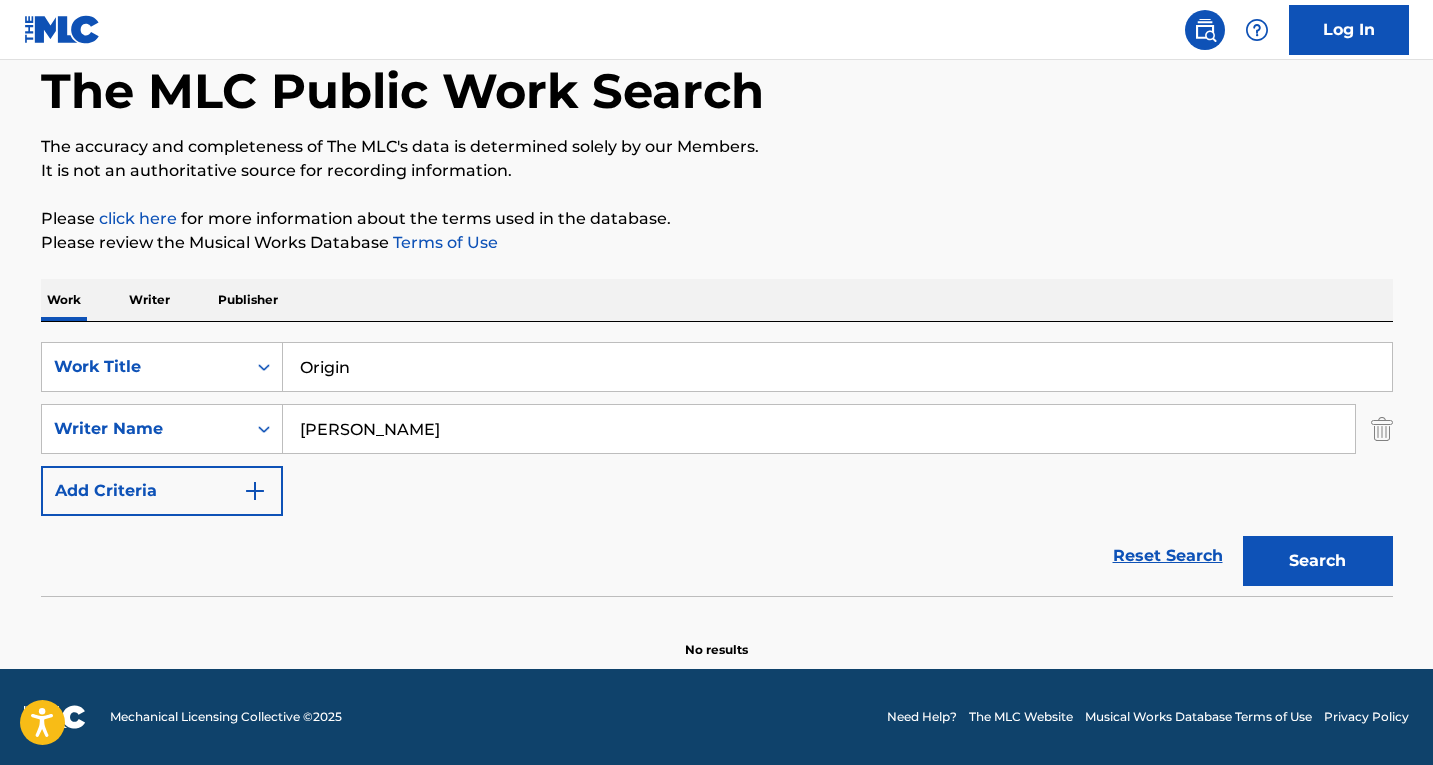 paste on "Smith" 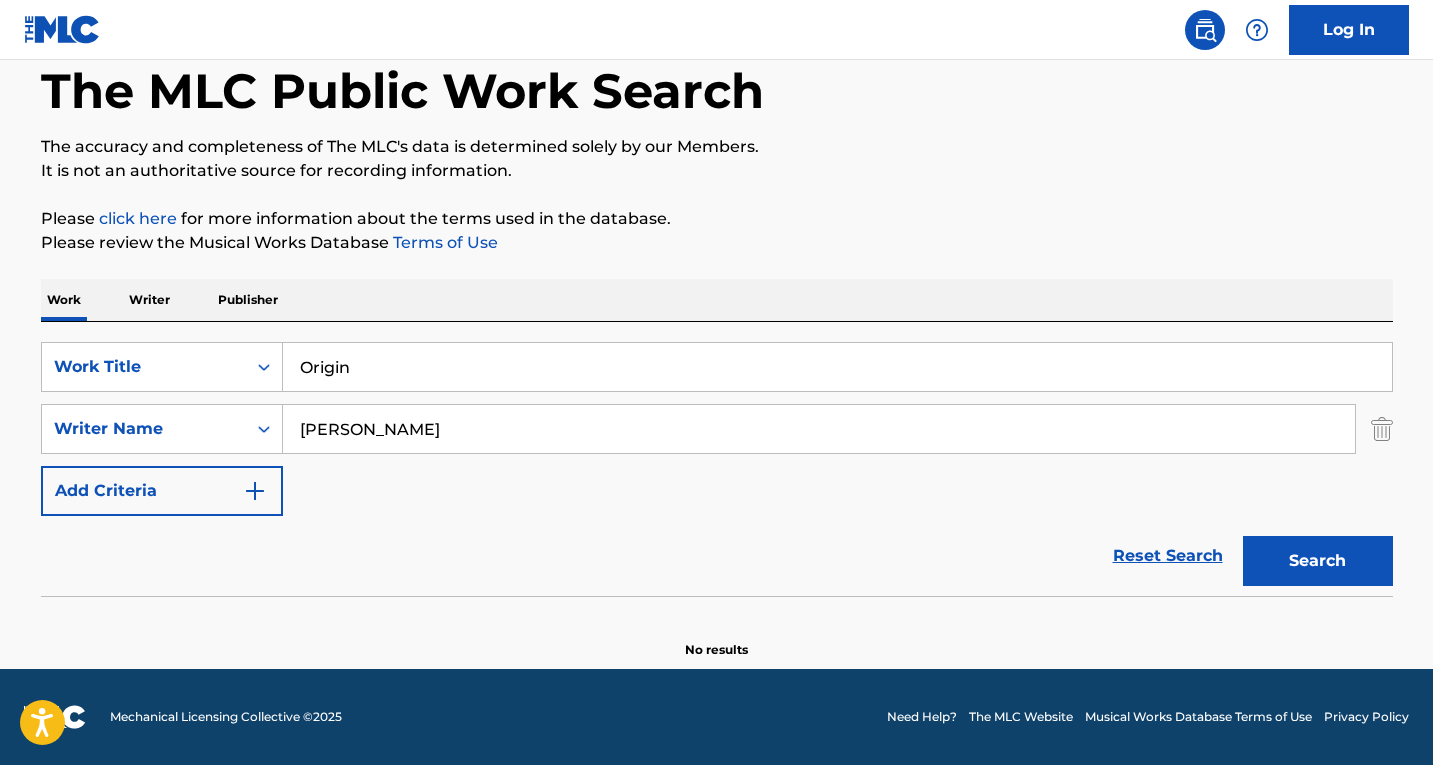 click on "Alex Smithv" at bounding box center (819, 429) 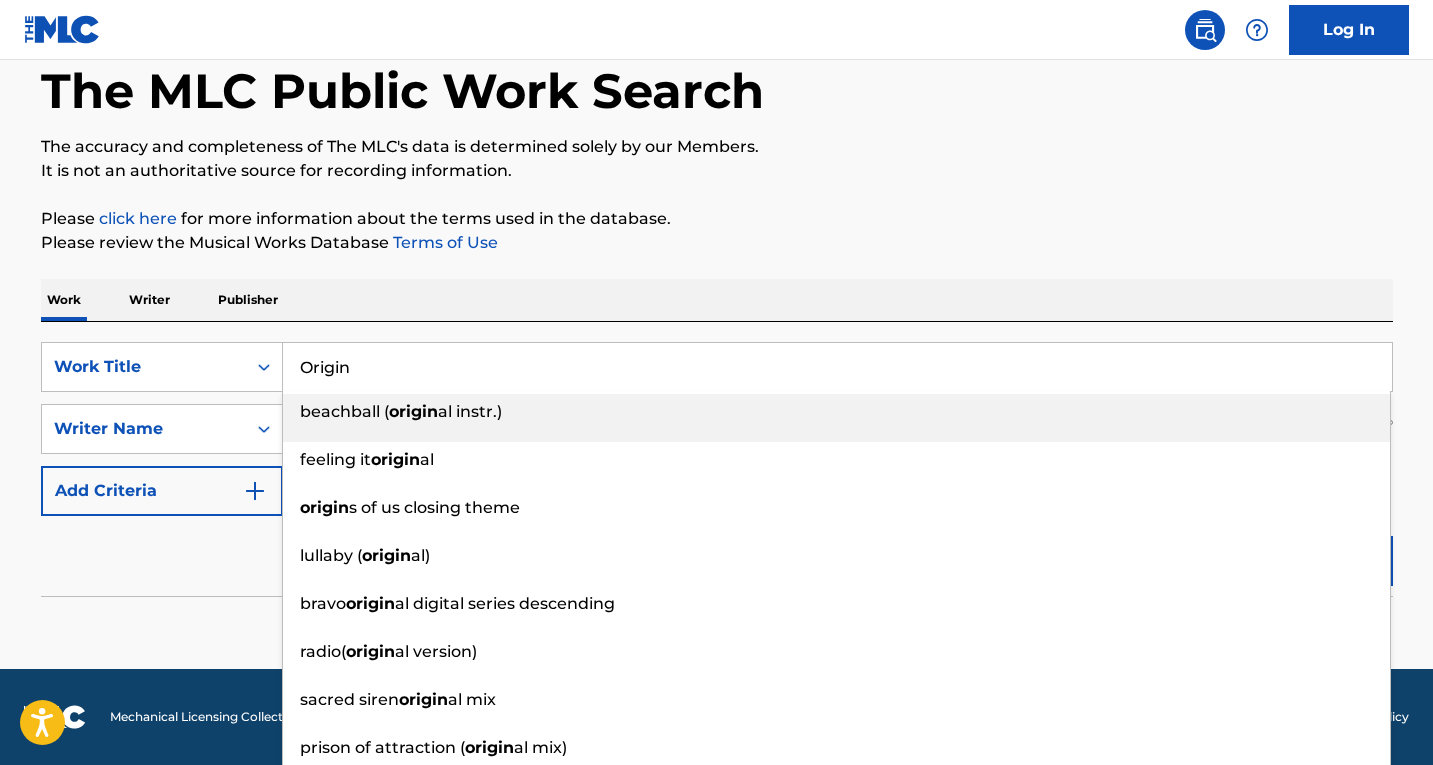 click on "Origin" at bounding box center [837, 367] 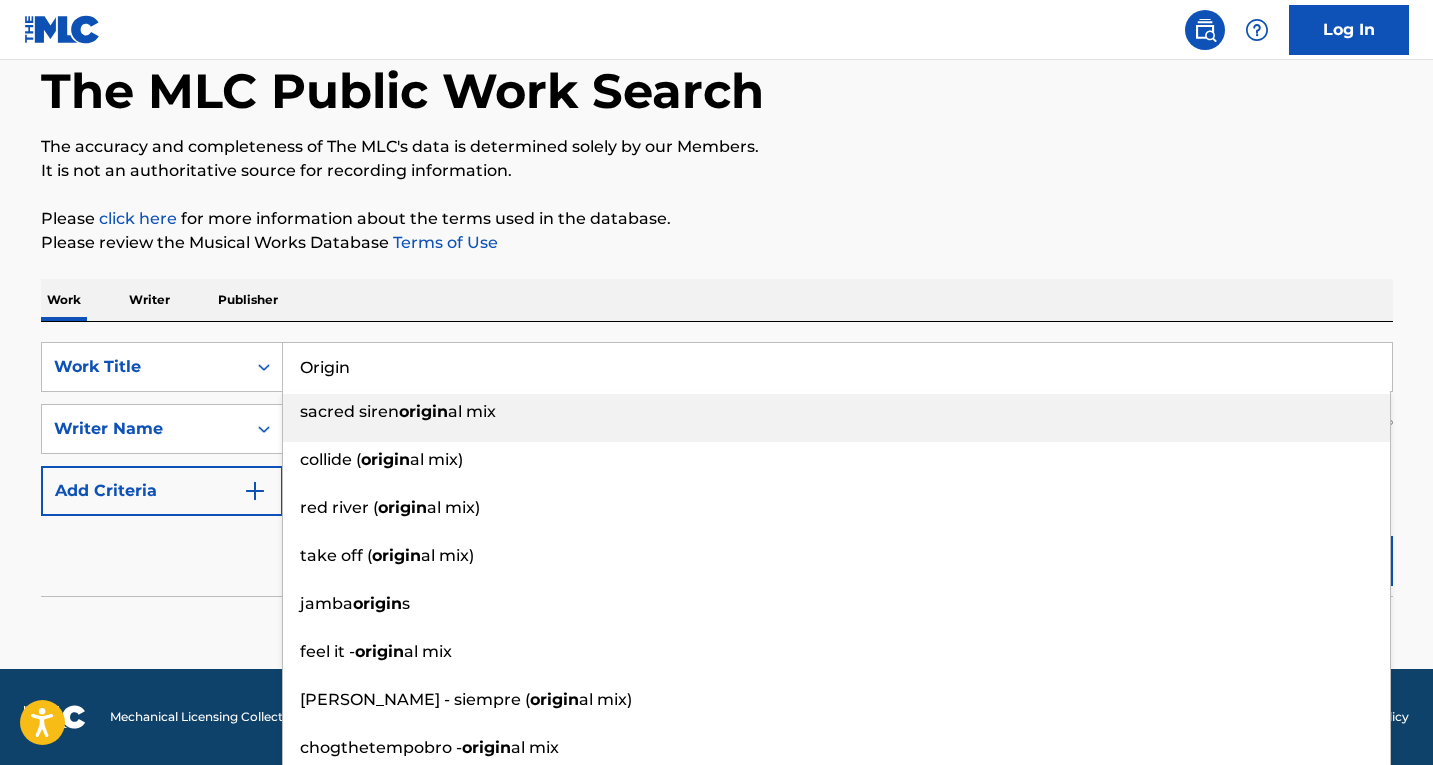 drag, startPoint x: 352, startPoint y: 368, endPoint x: 197, endPoint y: 338, distance: 157.87654 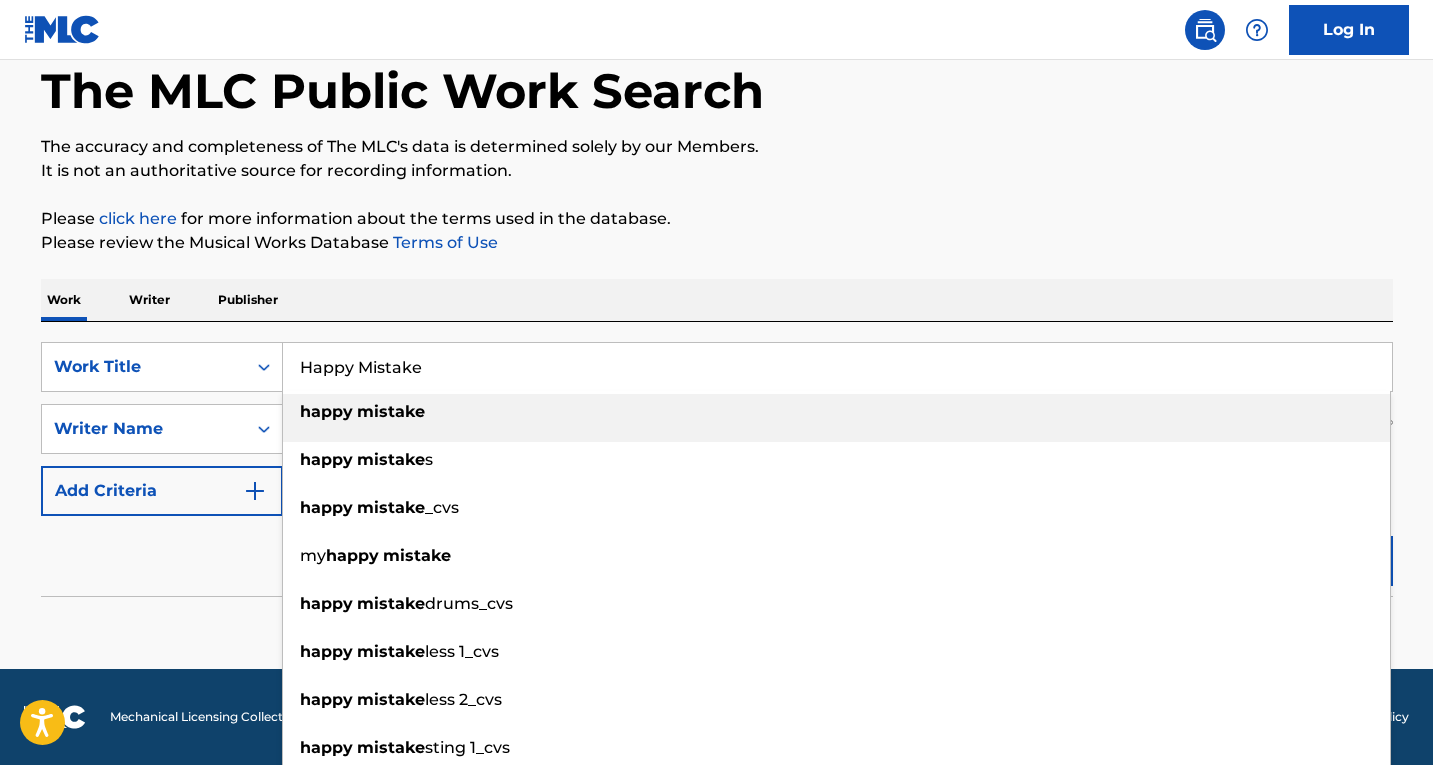 type on "Happy Mistake" 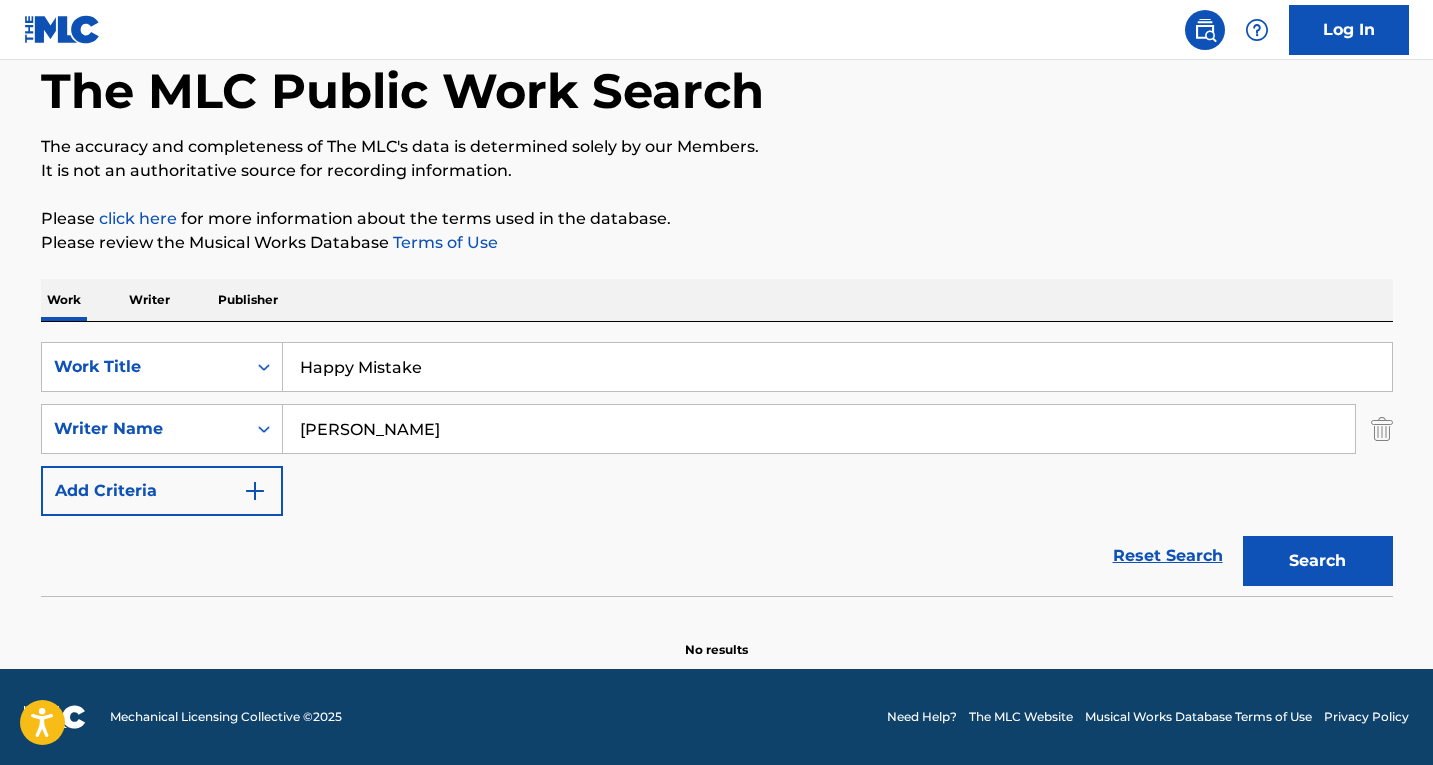 drag, startPoint x: 416, startPoint y: 435, endPoint x: 398, endPoint y: 434, distance: 18.027756 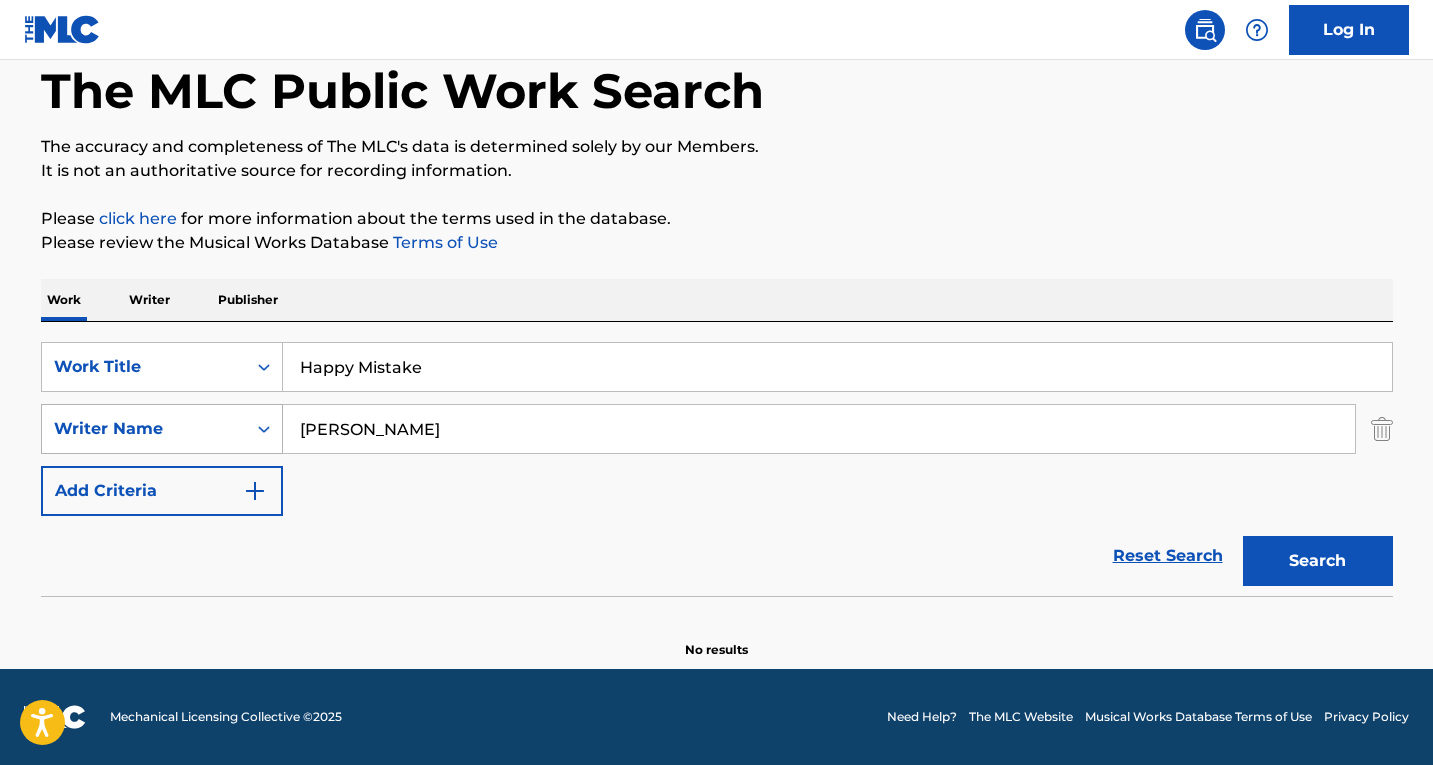 paste on "GERMANOTTA STEFANI" 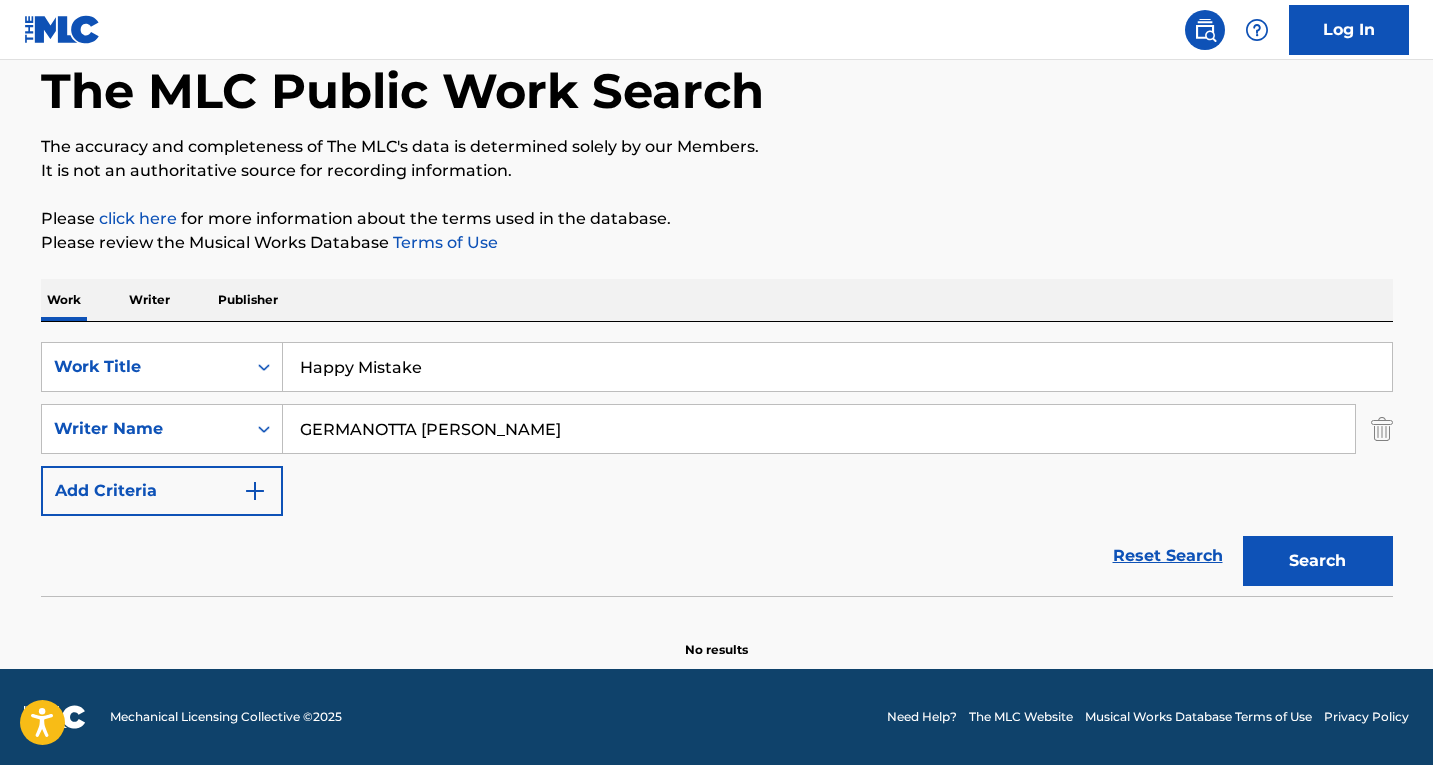 type on "GERMANOTTA STEFANI" 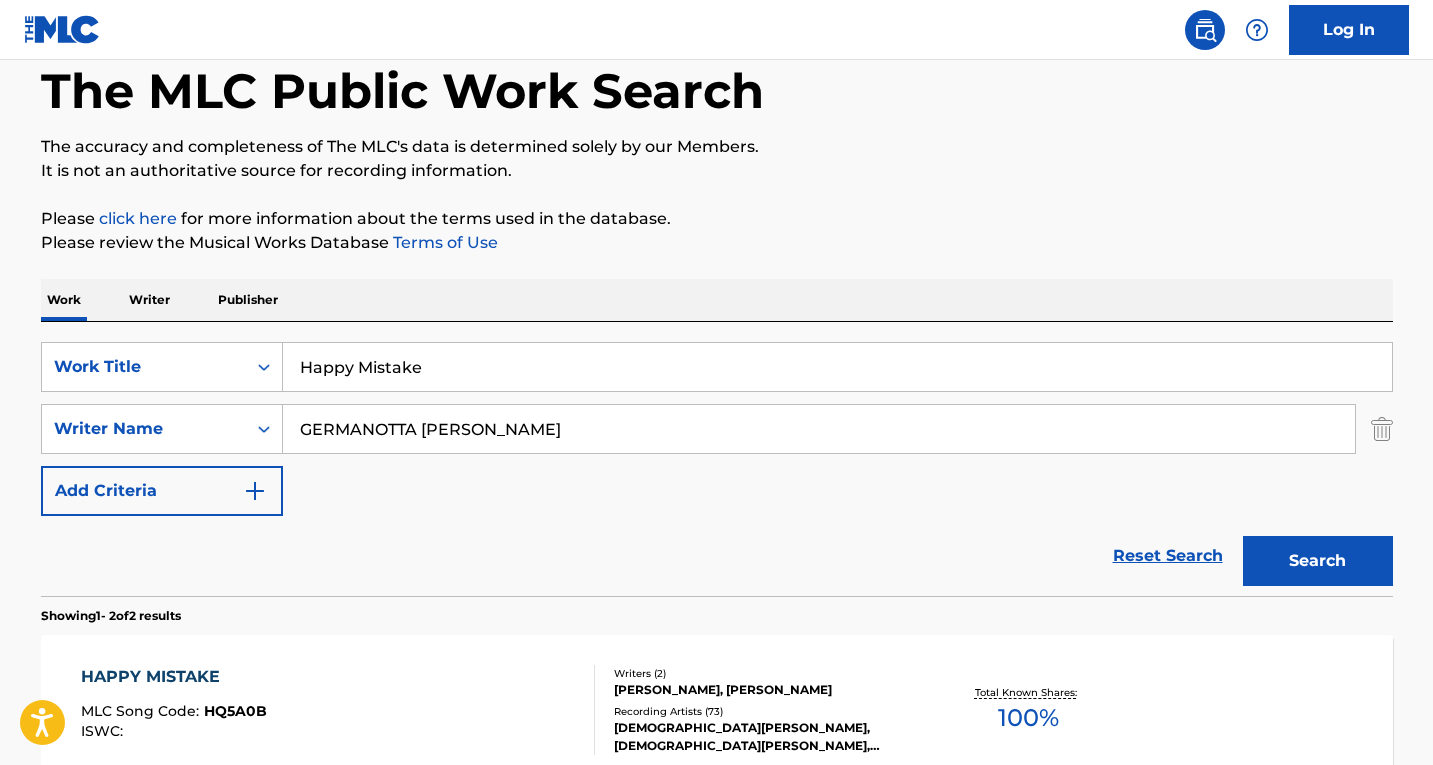 scroll, scrollTop: 303, scrollLeft: 0, axis: vertical 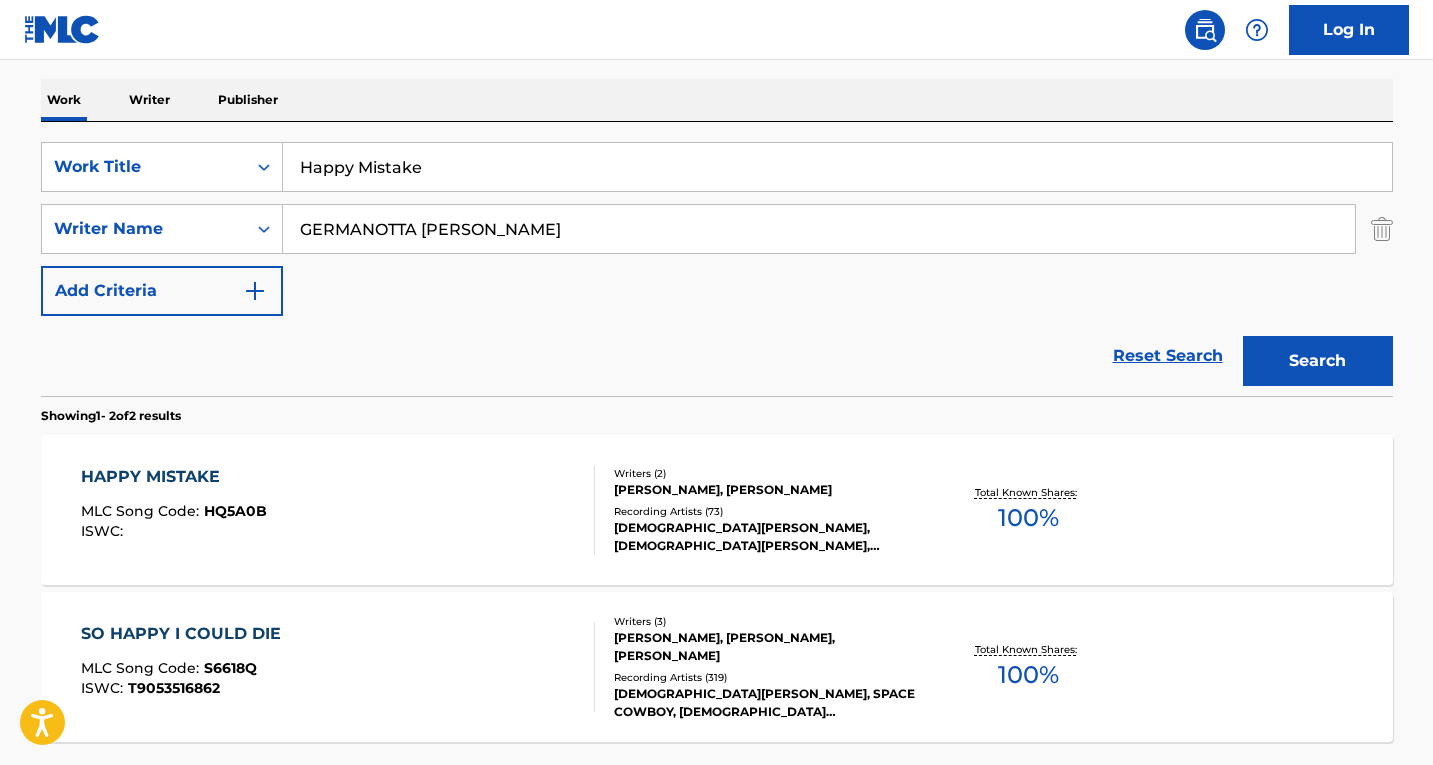 click on "HAPPY MISTAKE MLC Song Code : HQ5A0B ISWC :" at bounding box center (338, 510) 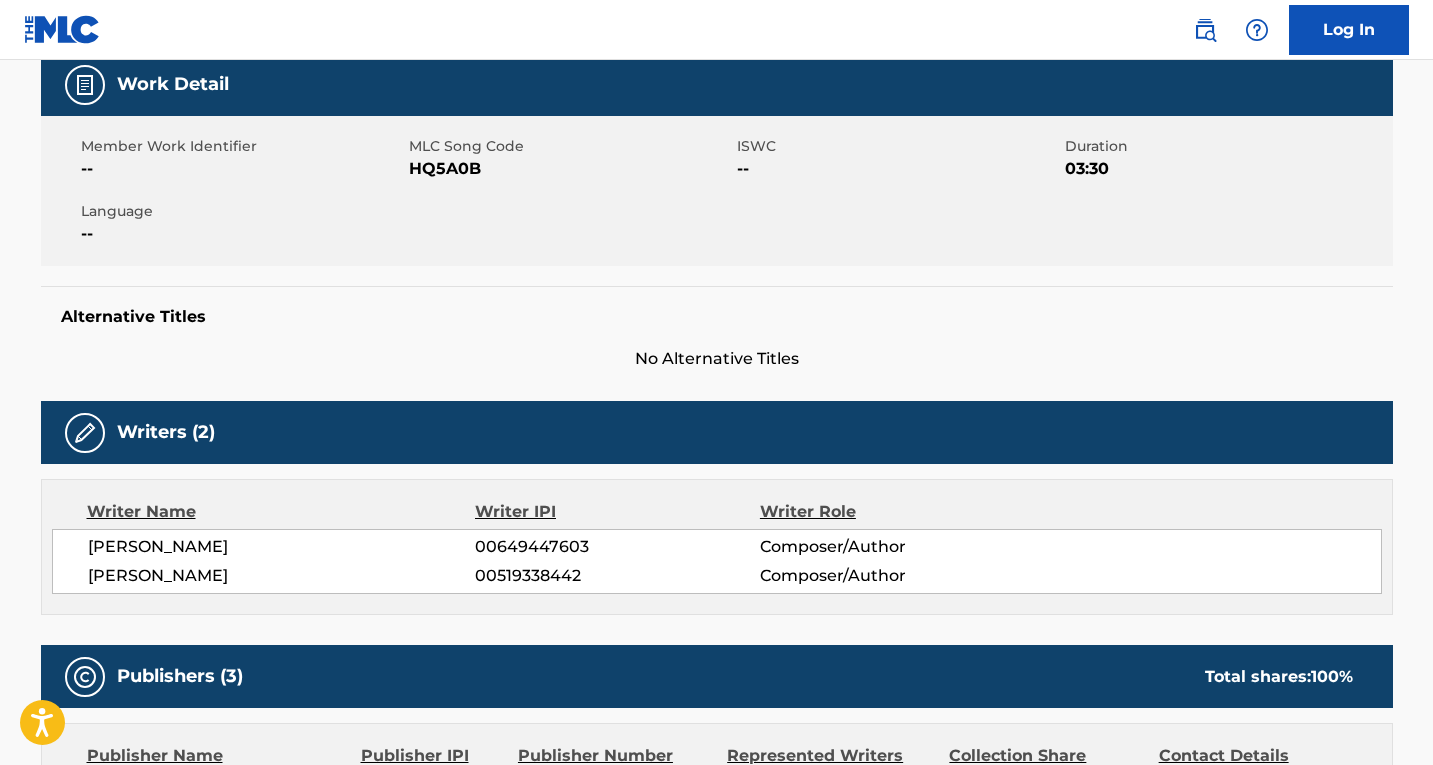 scroll, scrollTop: 0, scrollLeft: 0, axis: both 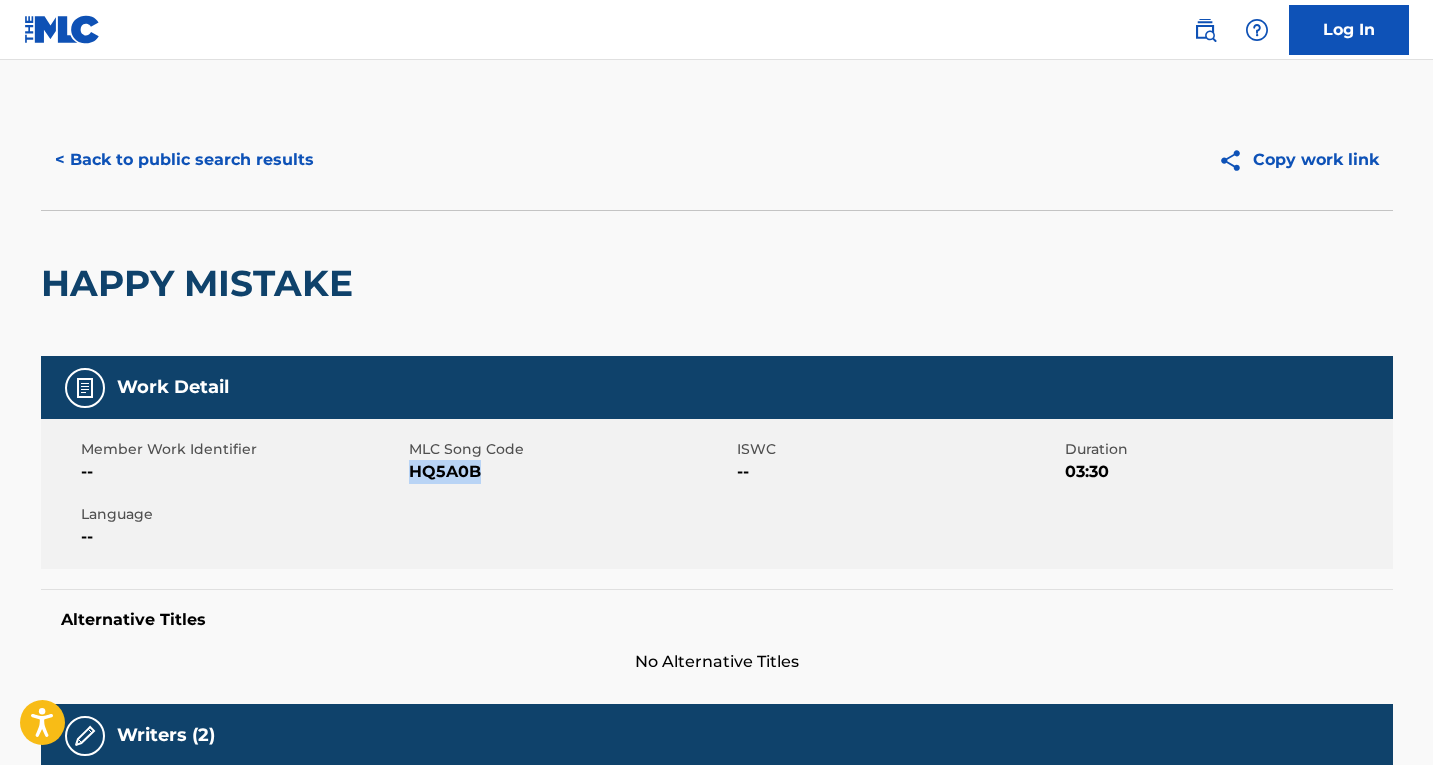 drag, startPoint x: 483, startPoint y: 468, endPoint x: 412, endPoint y: 472, distance: 71.11259 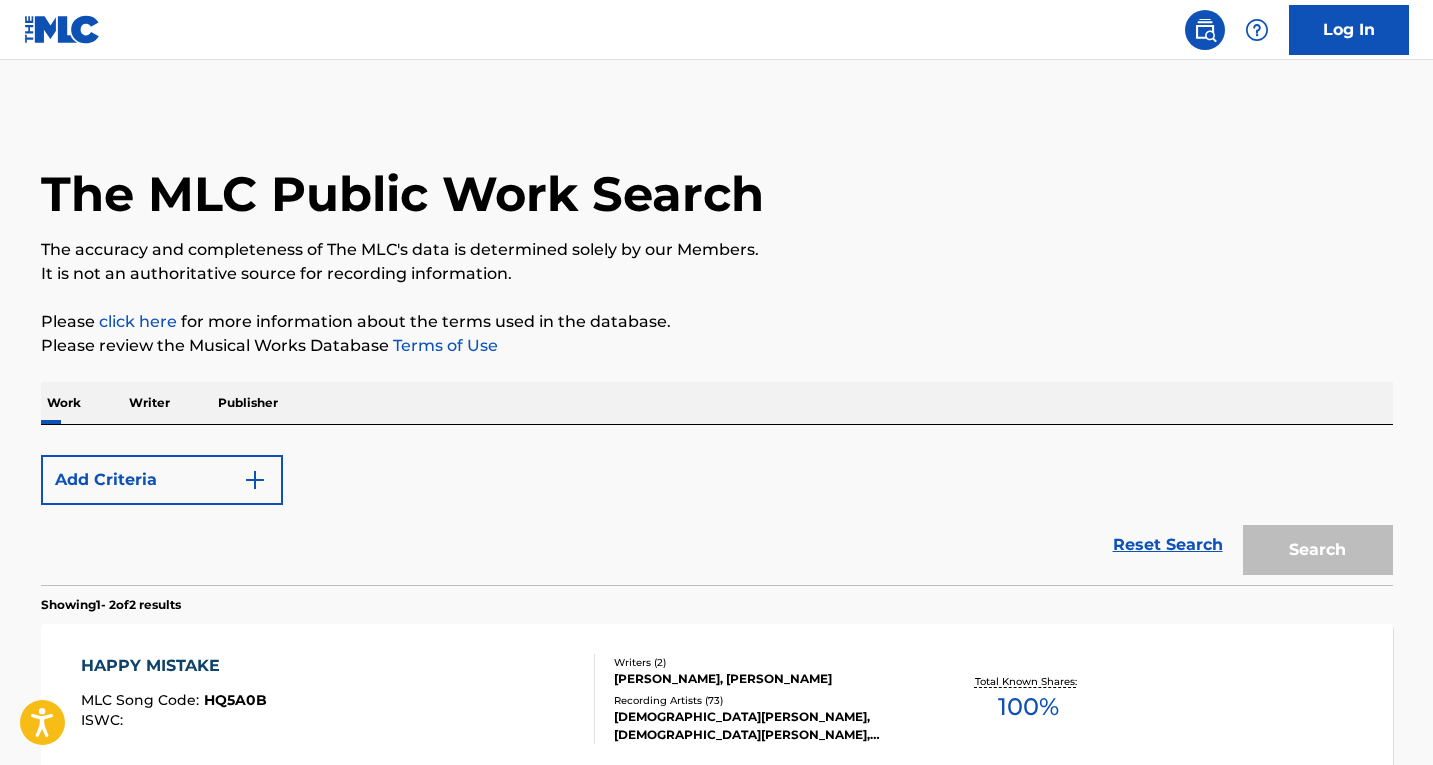 scroll, scrollTop: 303, scrollLeft: 0, axis: vertical 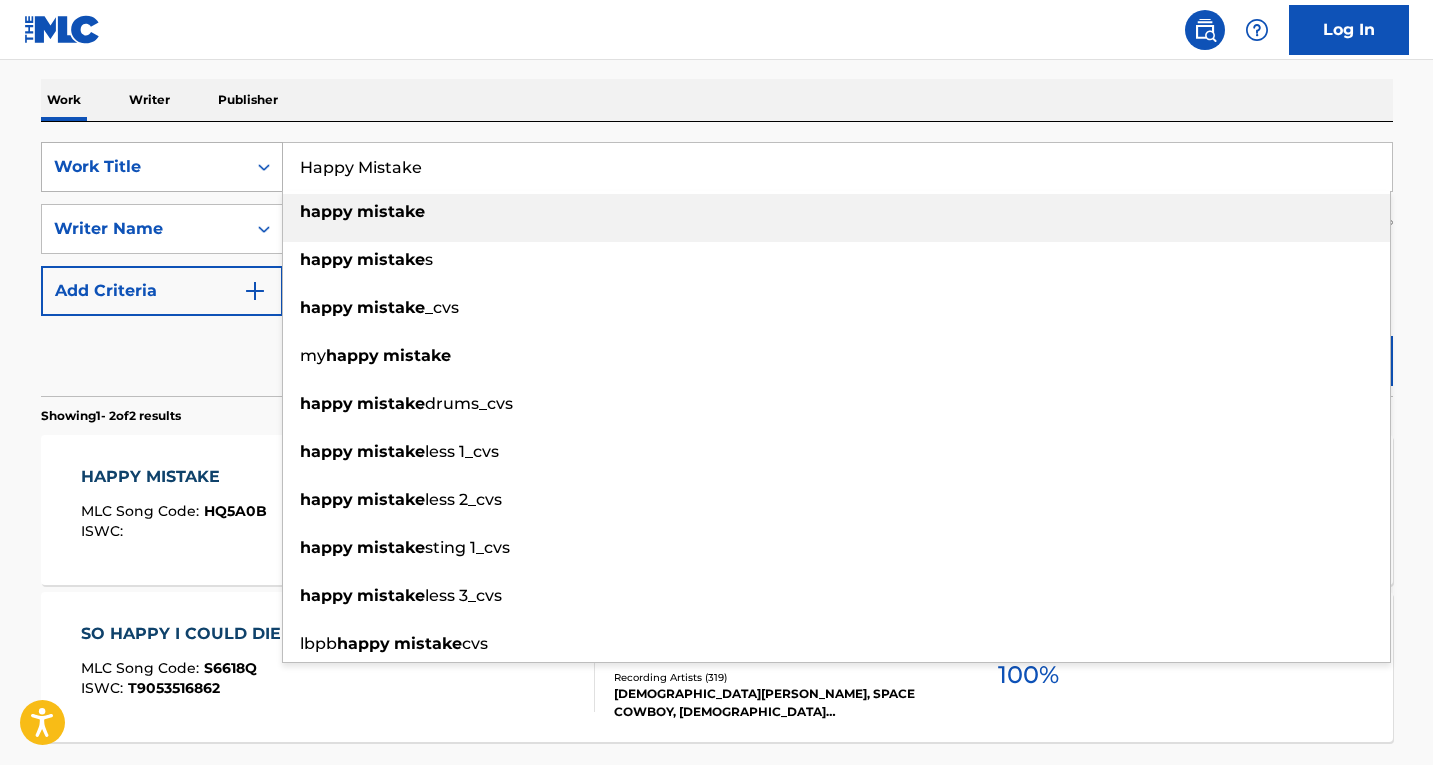 drag, startPoint x: 495, startPoint y: 171, endPoint x: 168, endPoint y: 155, distance: 327.3912 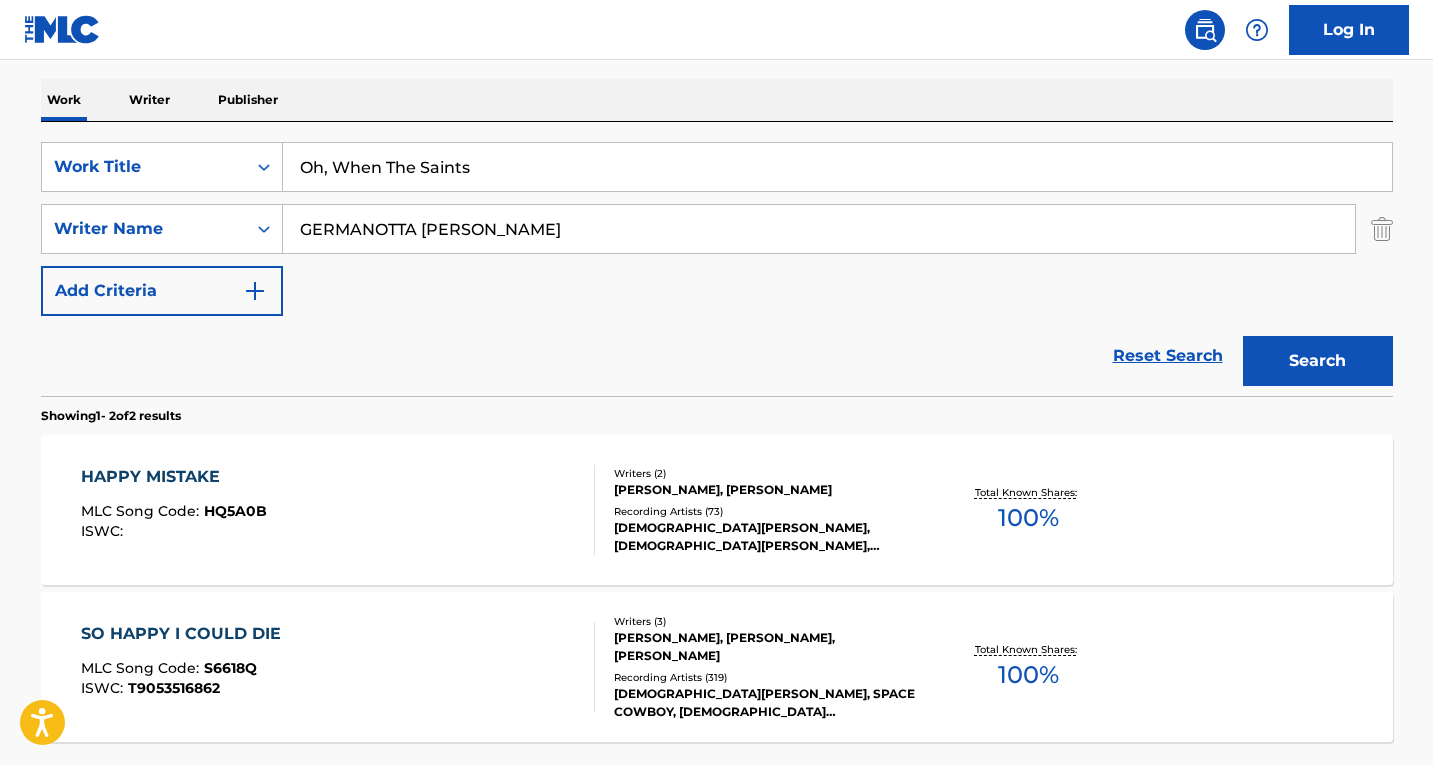 type on "Oh, When The Saints" 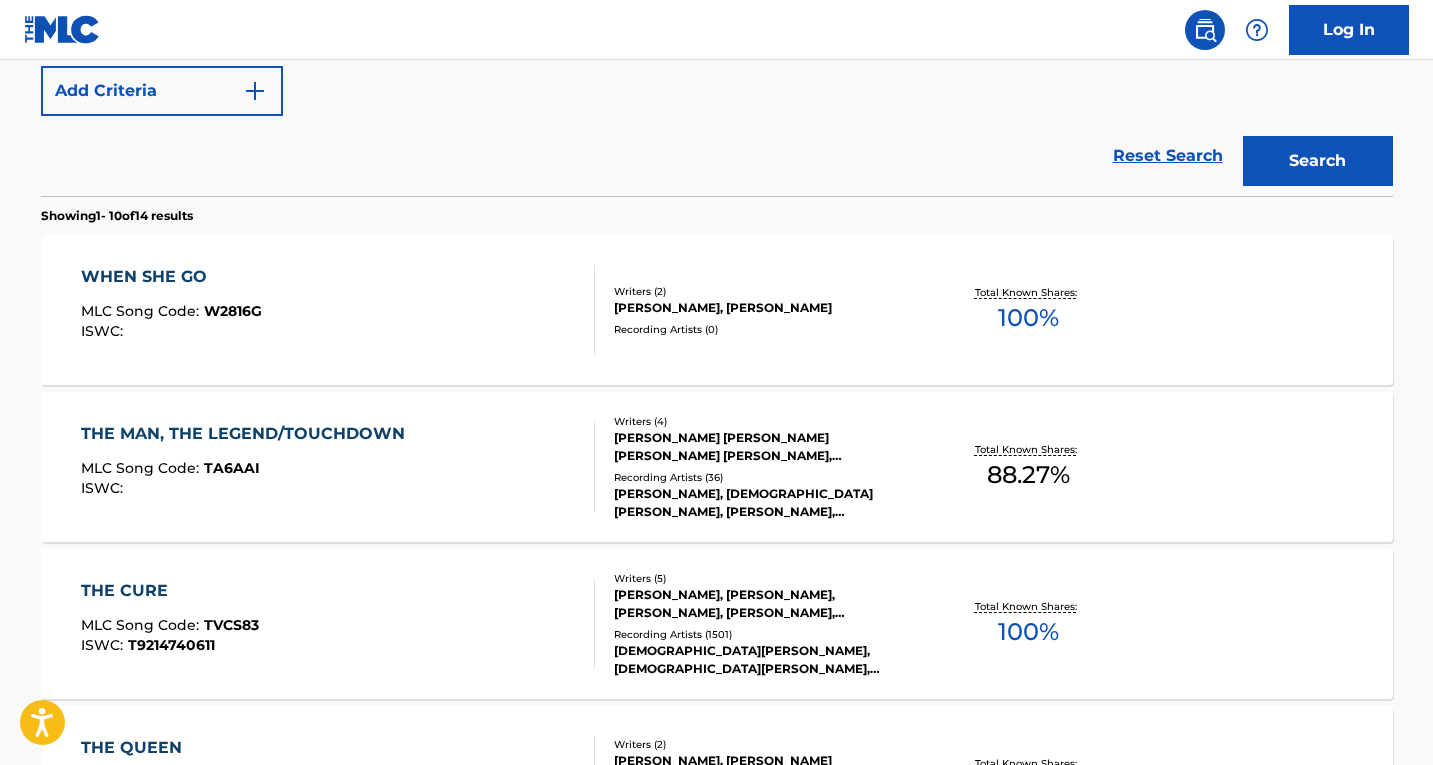 scroll, scrollTop: 303, scrollLeft: 0, axis: vertical 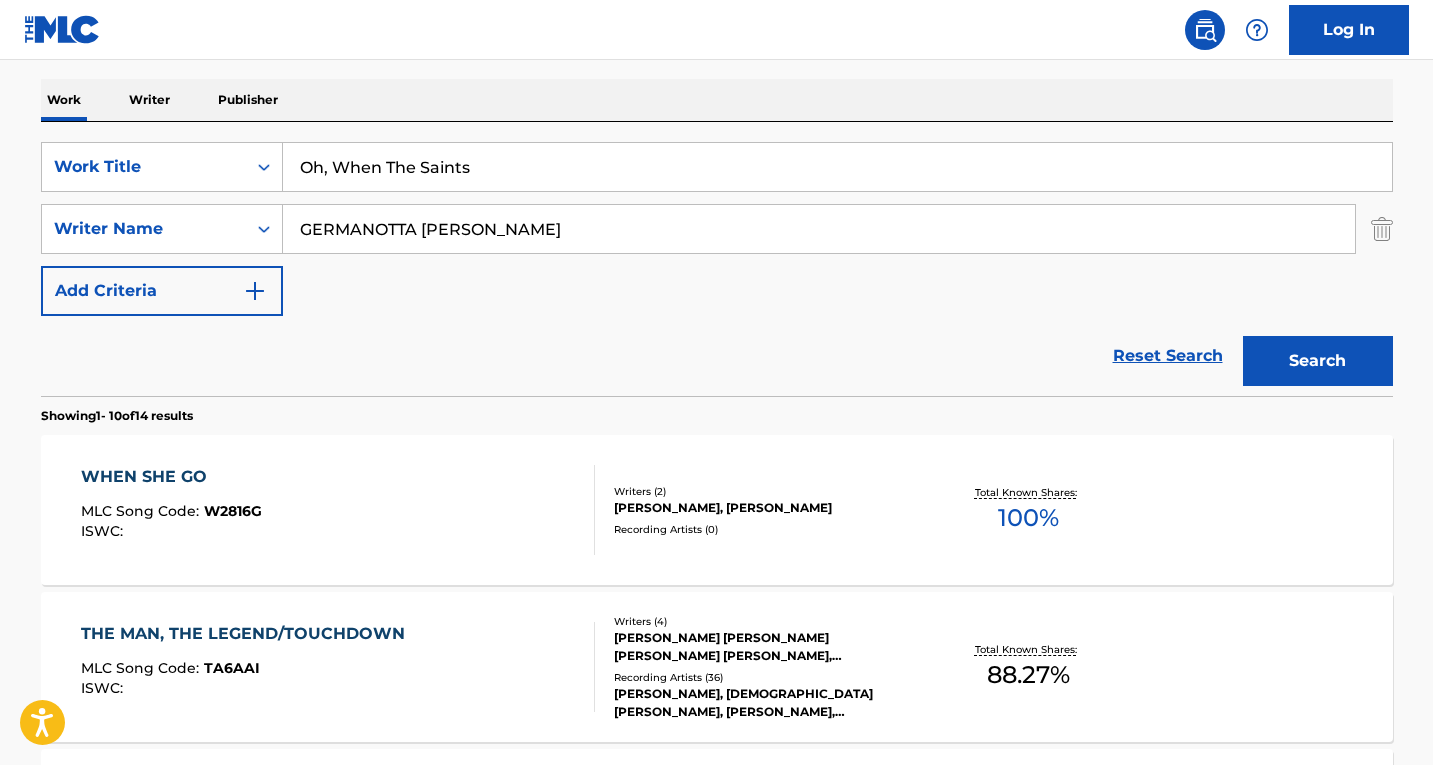 paste on "Michael Polansky" 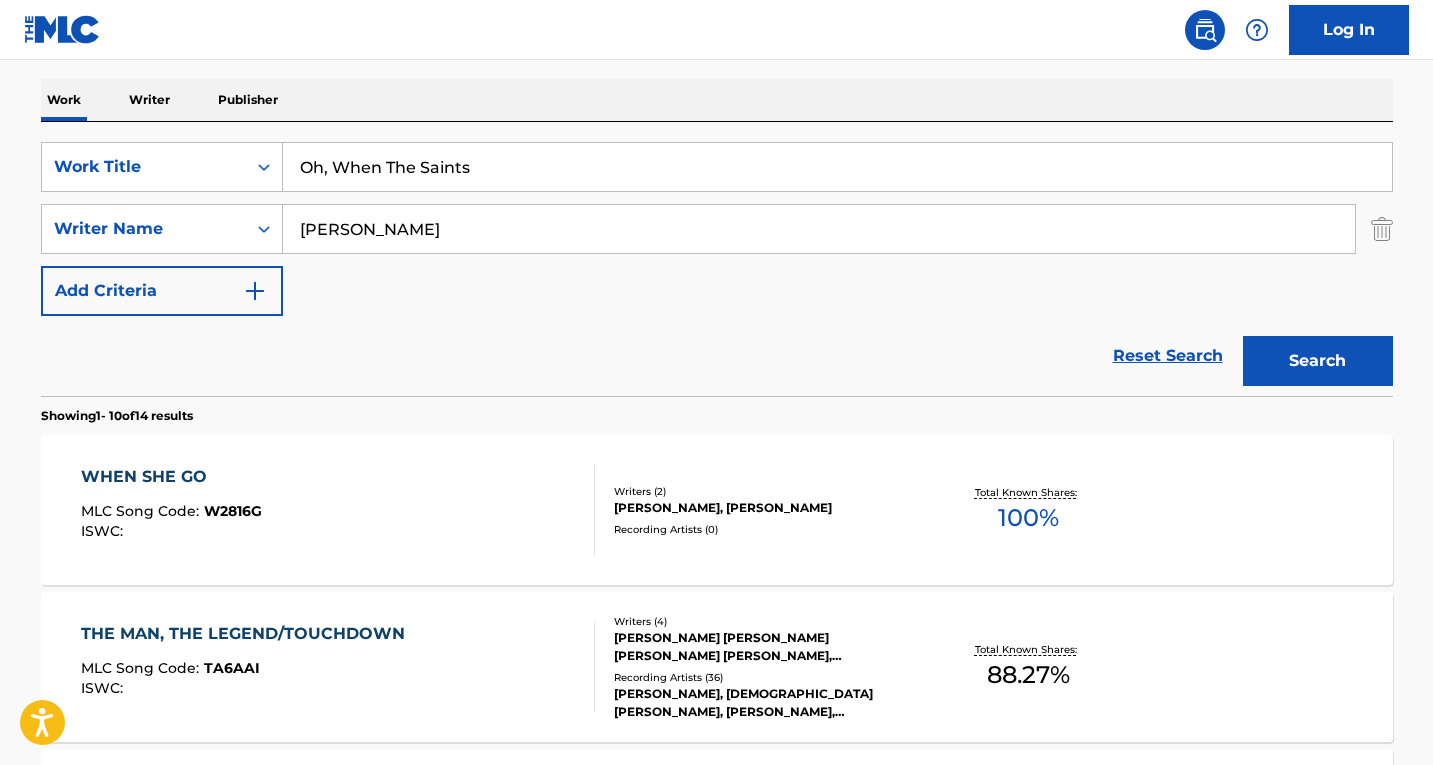 click on "Search" at bounding box center (1318, 361) 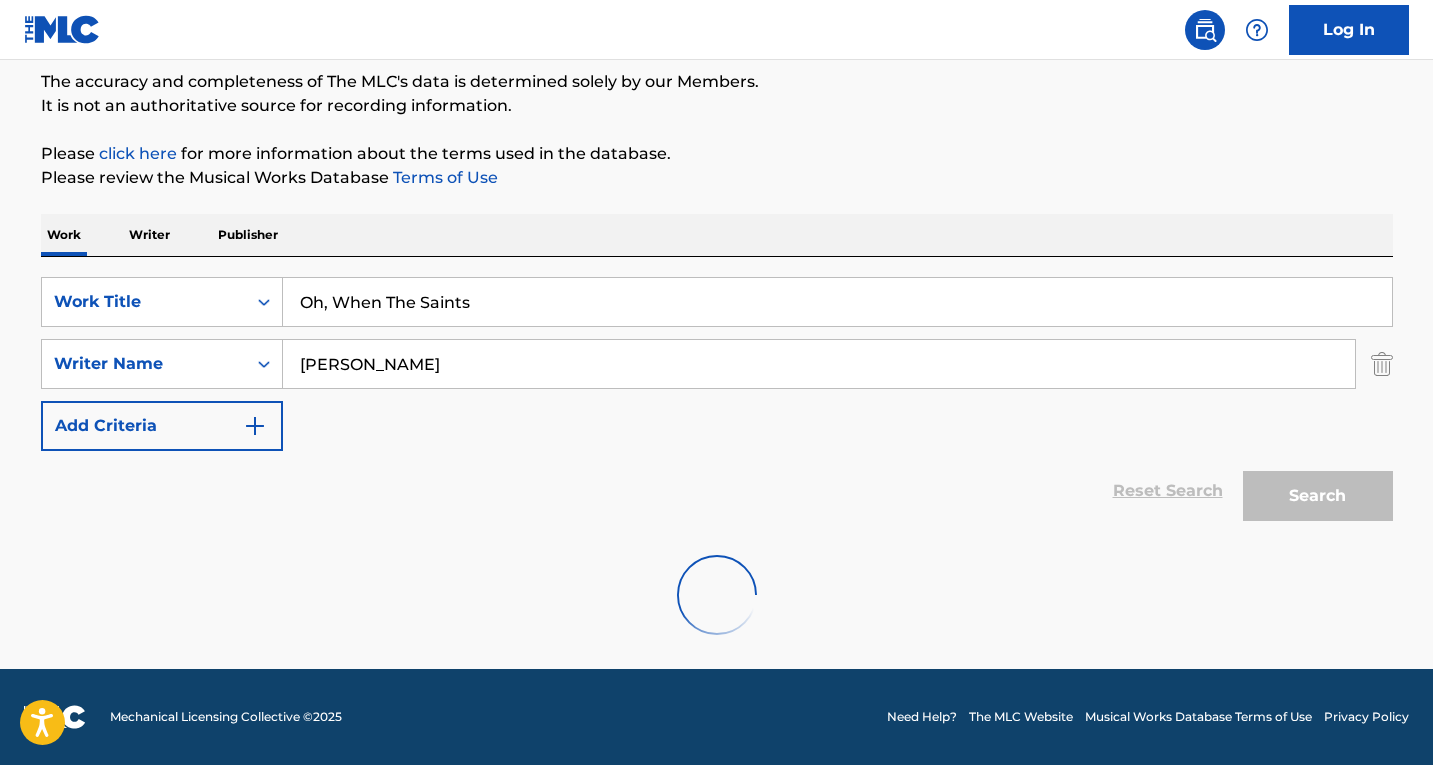 scroll, scrollTop: 103, scrollLeft: 0, axis: vertical 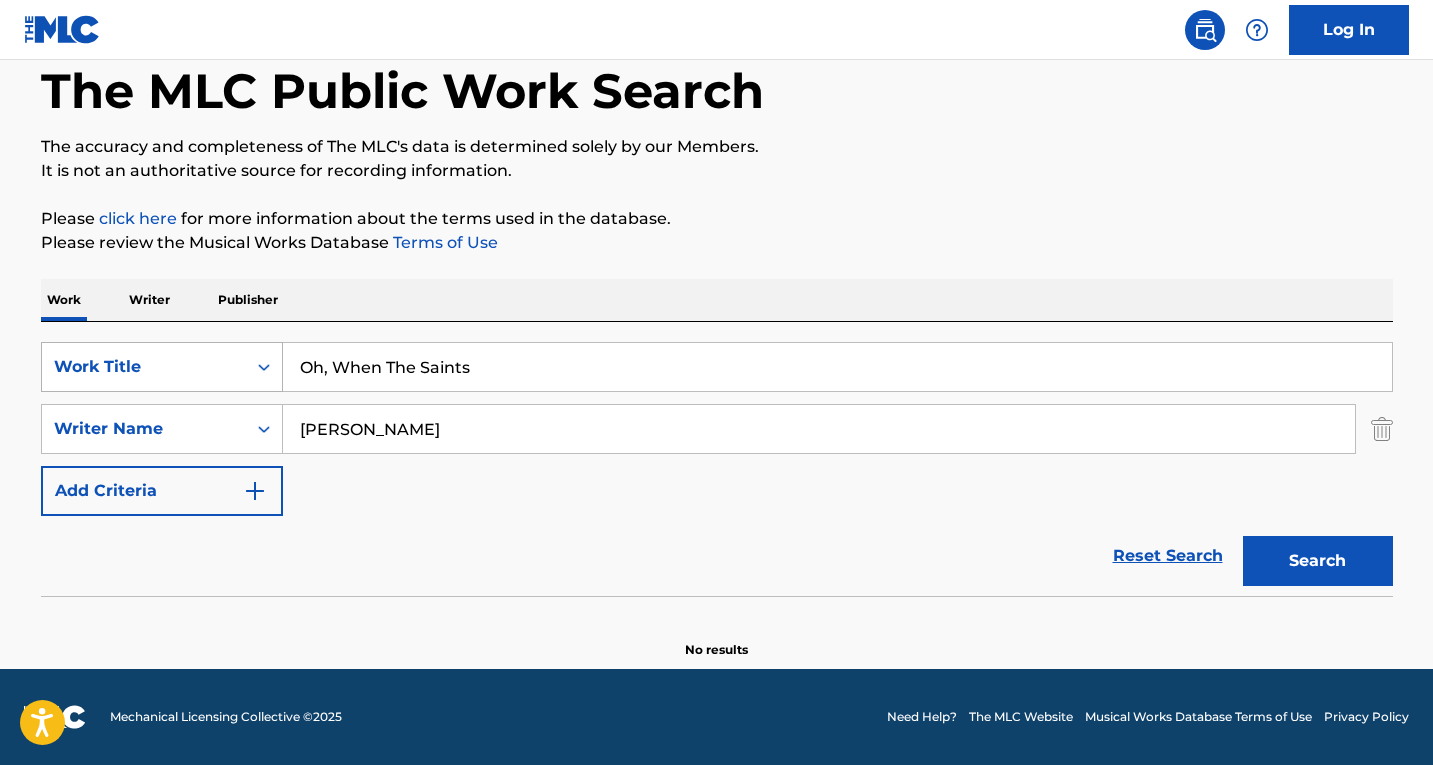 drag, startPoint x: 512, startPoint y: 421, endPoint x: 88, endPoint y: 375, distance: 426.48798 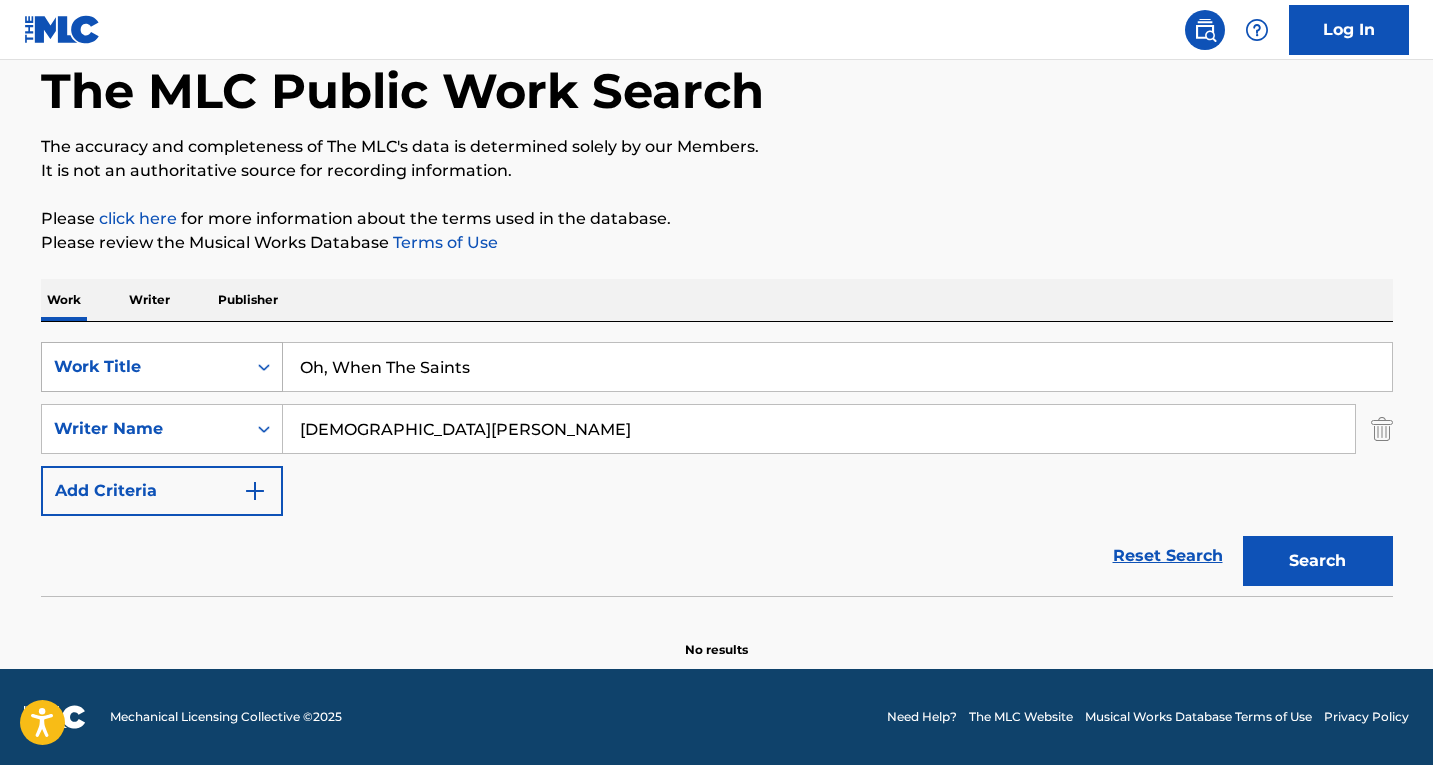 click on "Search" at bounding box center [1318, 561] 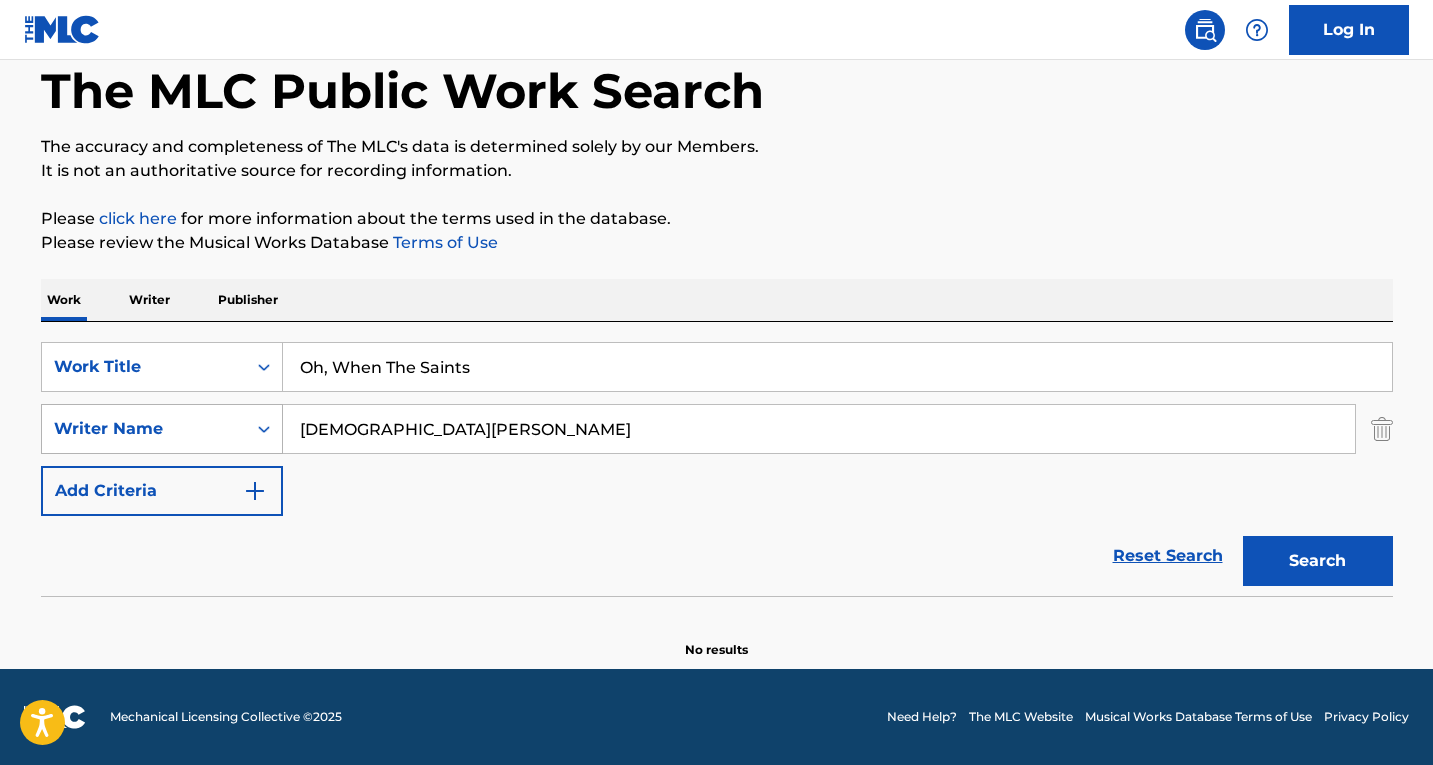 drag, startPoint x: 408, startPoint y: 439, endPoint x: 254, endPoint y: 417, distance: 155.56349 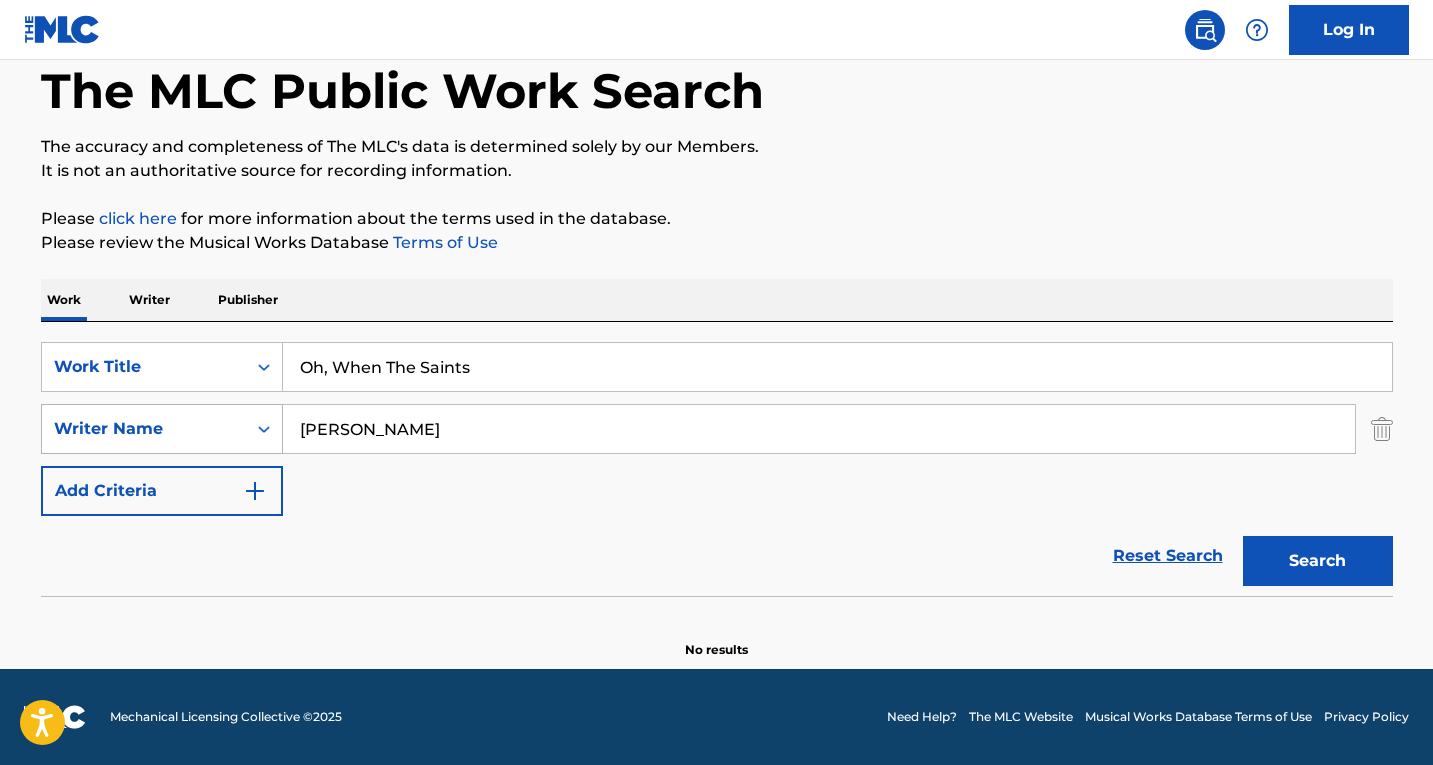 click on "Search" at bounding box center (1318, 561) 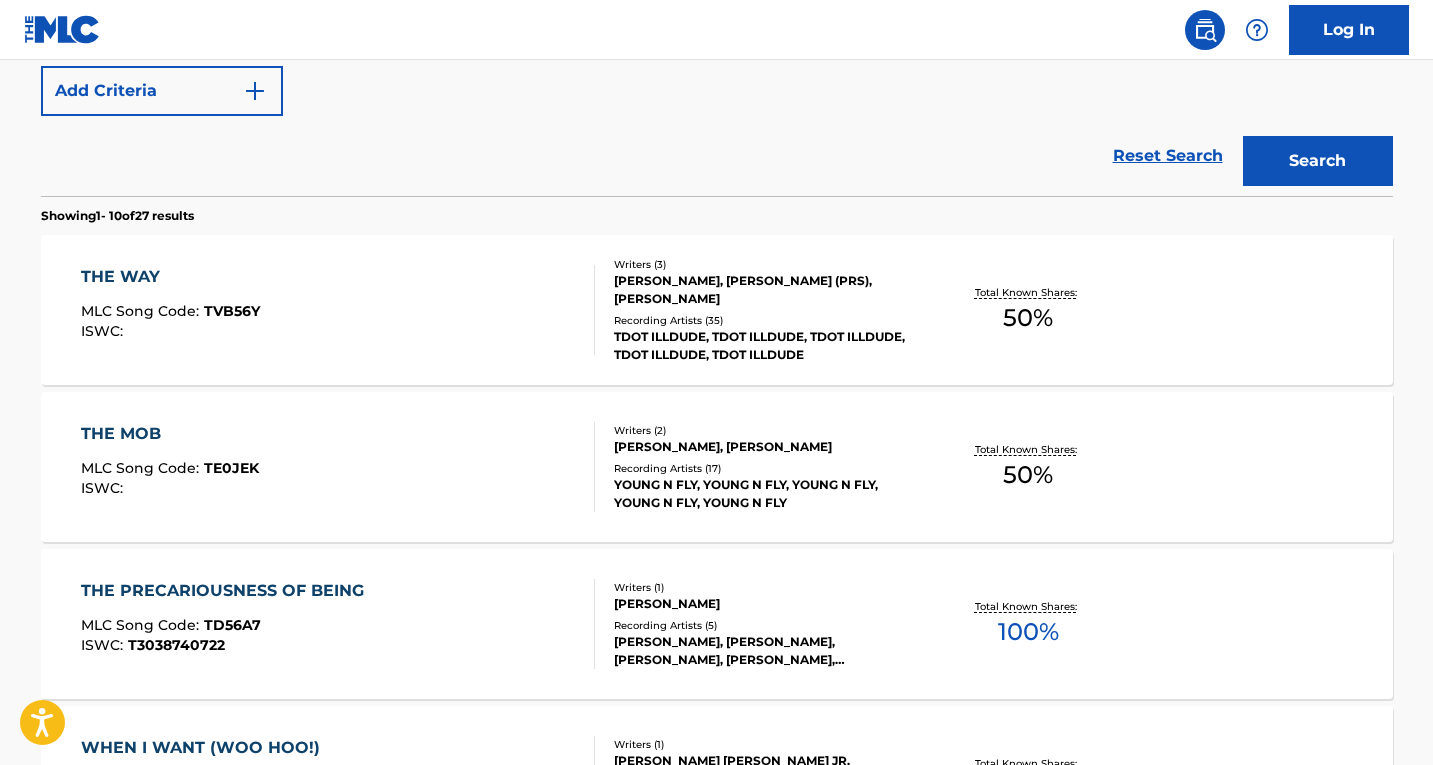 scroll, scrollTop: 203, scrollLeft: 0, axis: vertical 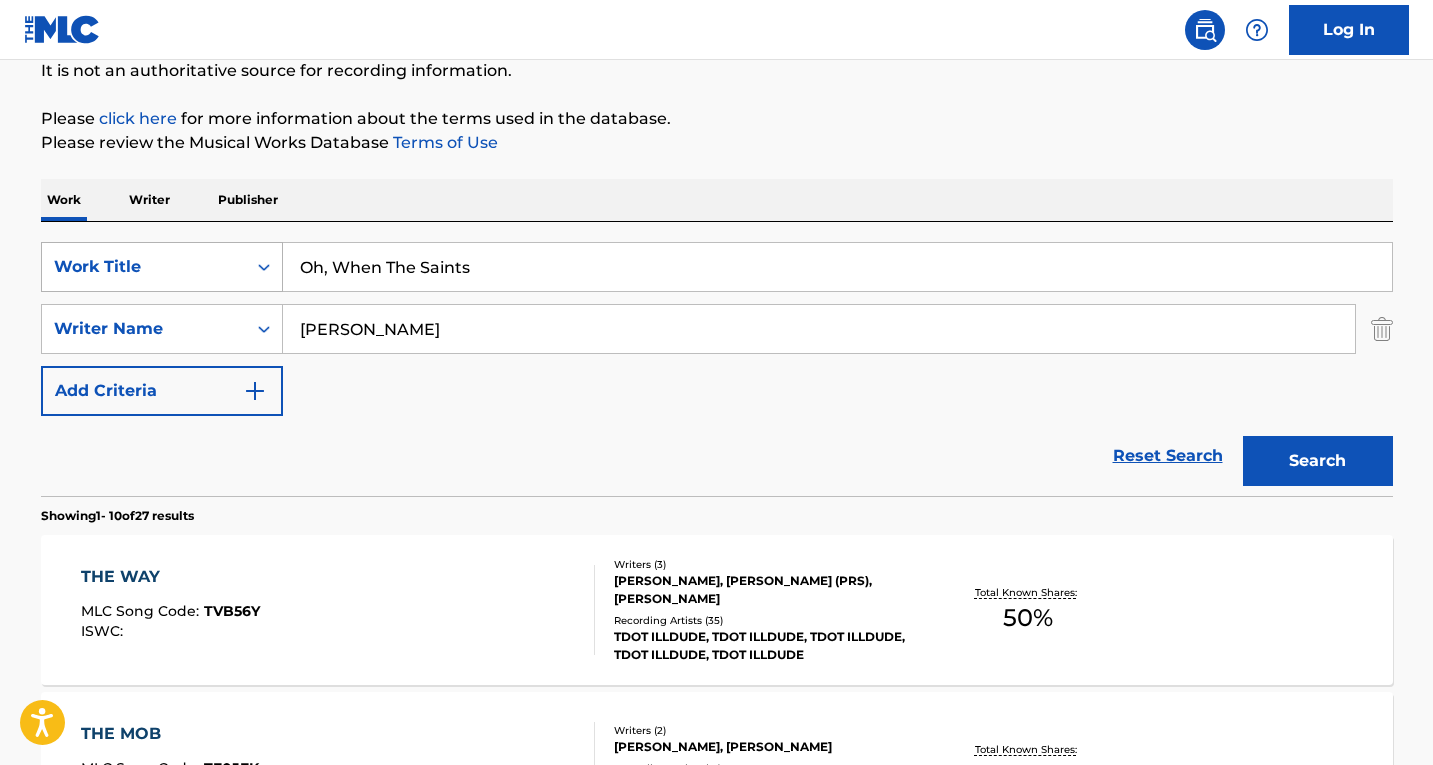 drag, startPoint x: 444, startPoint y: 331, endPoint x: 37, endPoint y: 267, distance: 412.00122 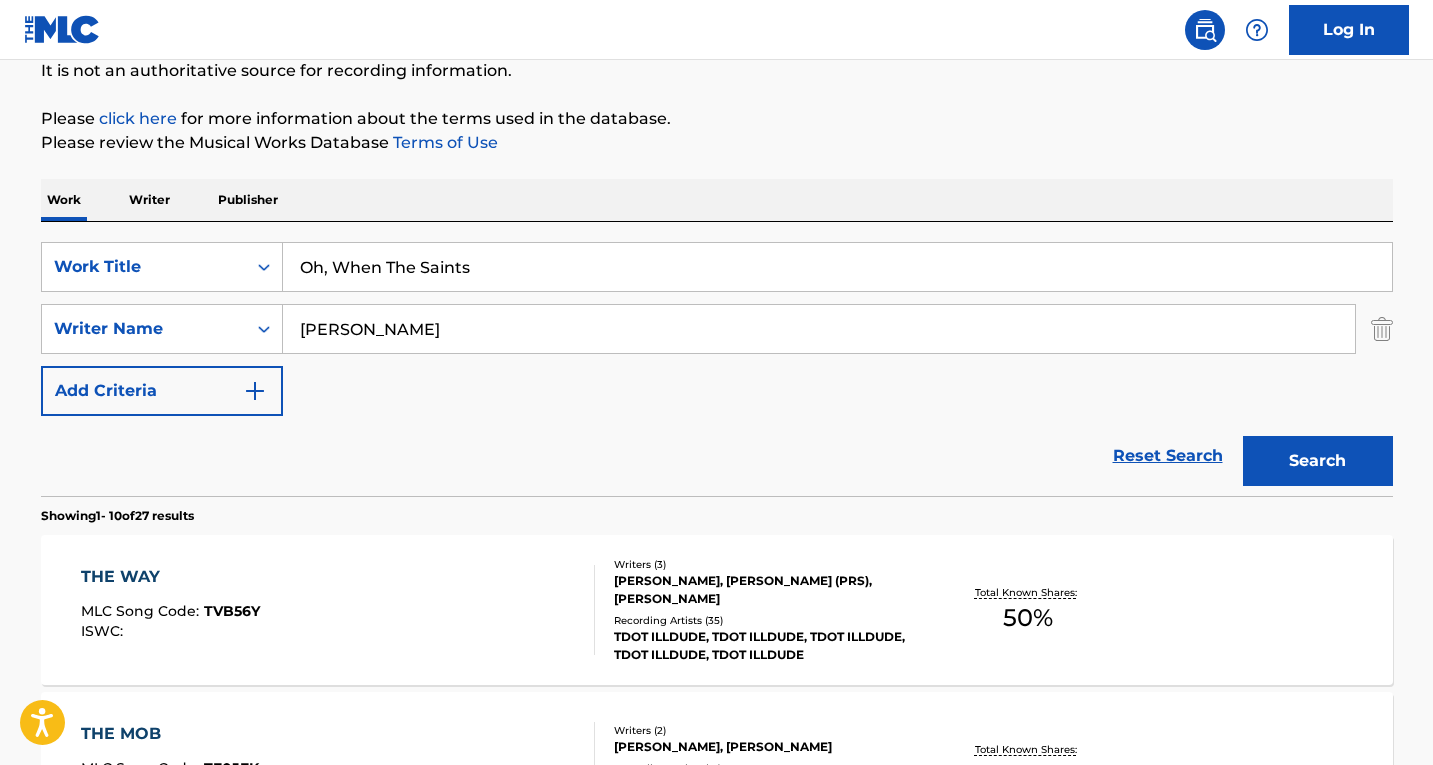 click on "SearchWithCriteria2e6a5a83-ddde-4ae2-abd6-0a3dfb9051e7 Work Title Oh, When The Saints SearchWithCriteriab9b64acb-0ed8-452b-8362-ae6e88a61ded Writer Name brian newman Add Criteria" at bounding box center [717, 329] 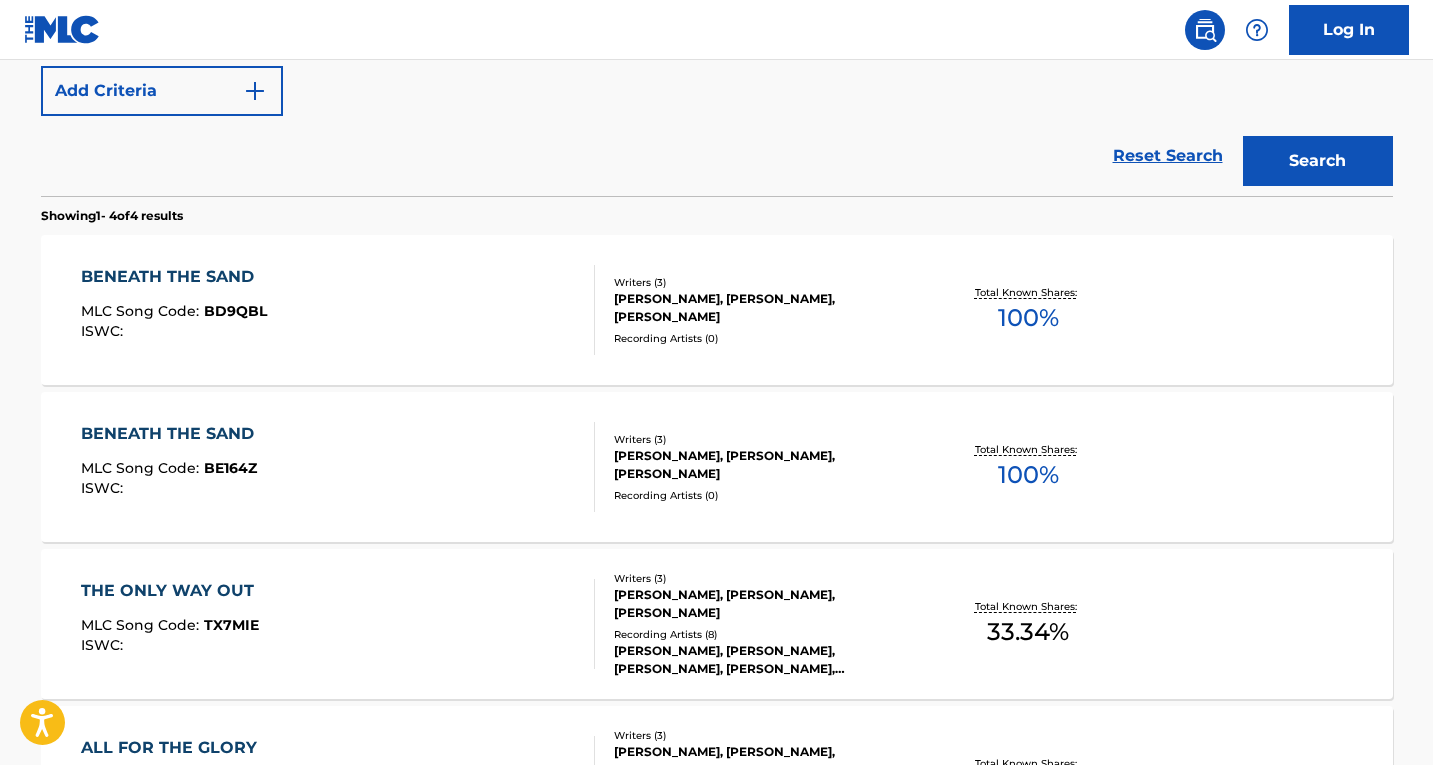 scroll, scrollTop: 203, scrollLeft: 0, axis: vertical 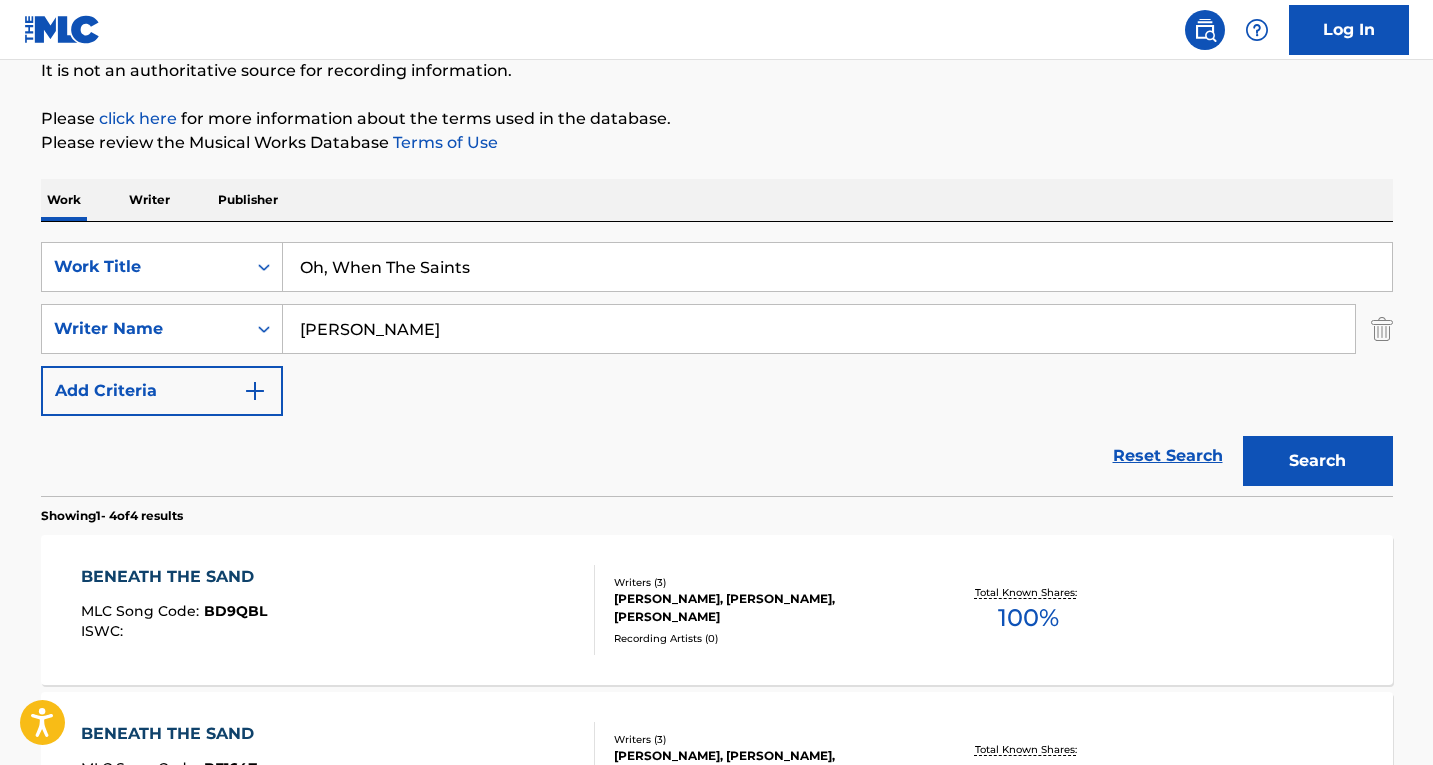 click on "Oh, When The Saints" at bounding box center (837, 267) 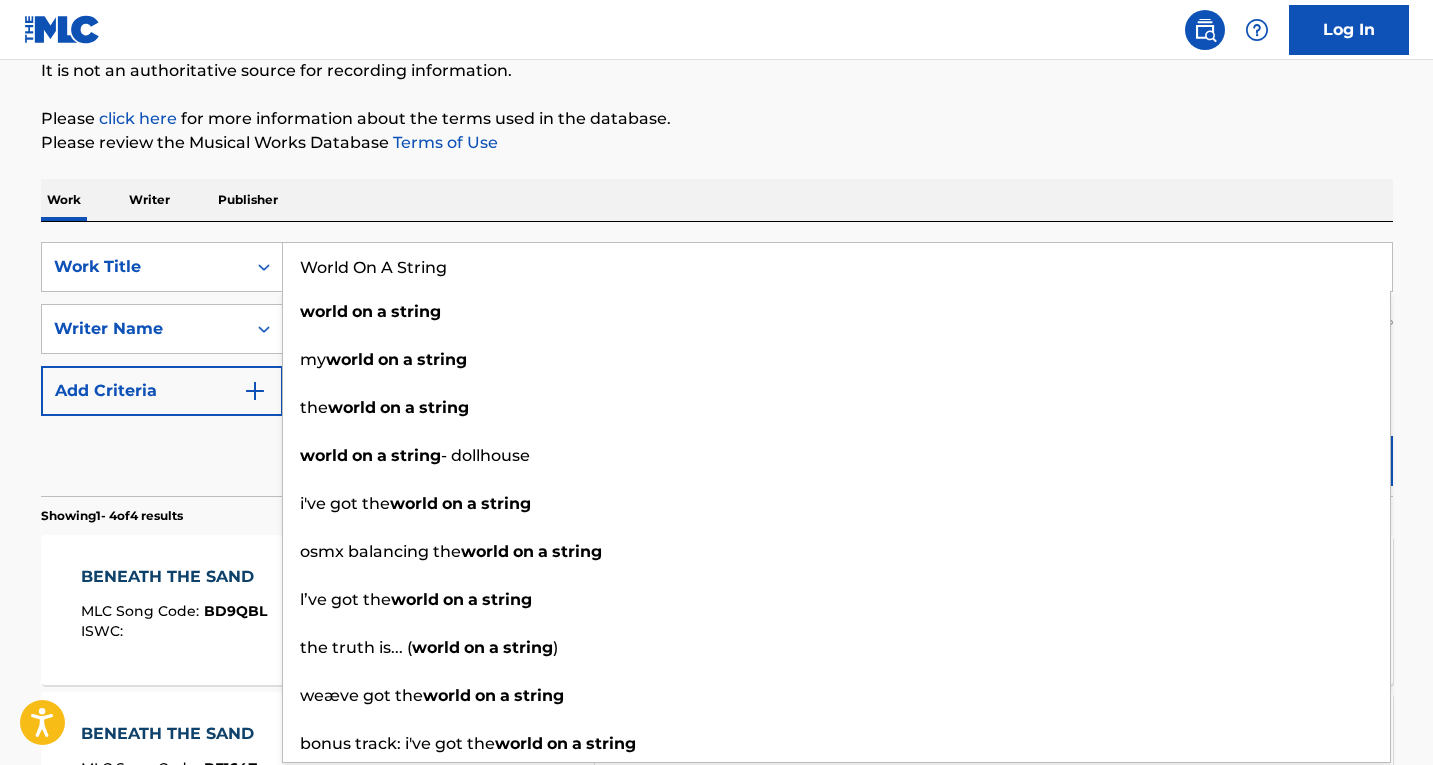 type on "World On A String" 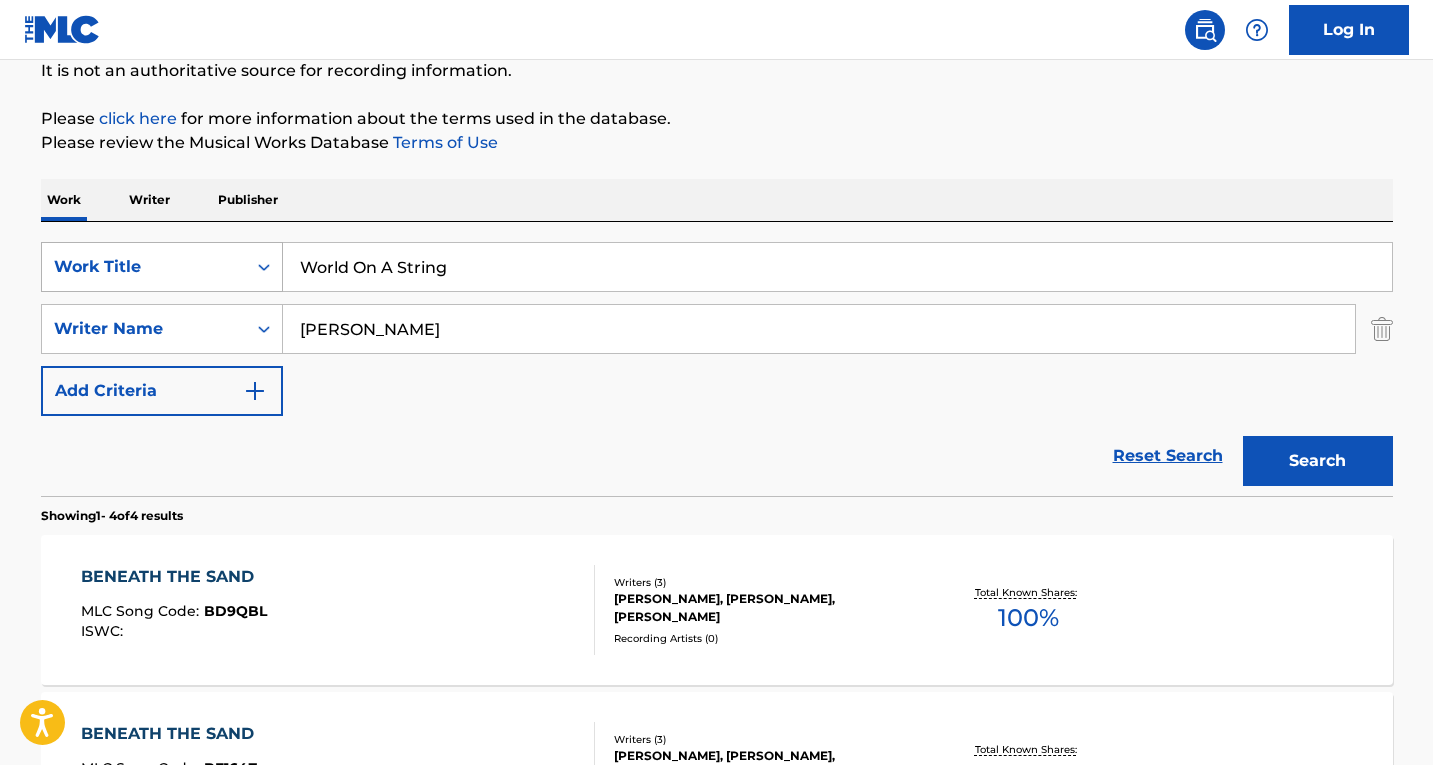 drag, startPoint x: 280, startPoint y: 313, endPoint x: 125, endPoint y: 280, distance: 158.47397 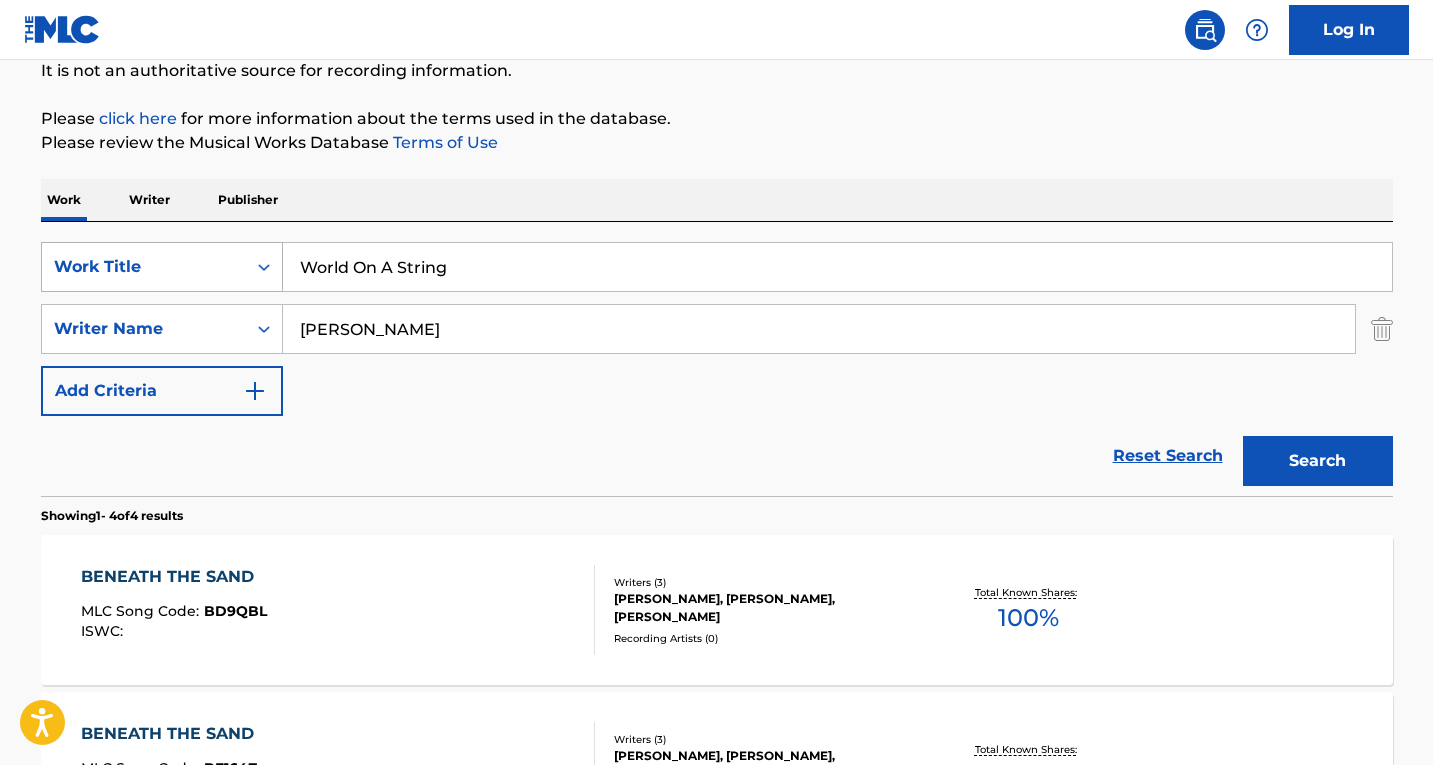type on "harold arlen" 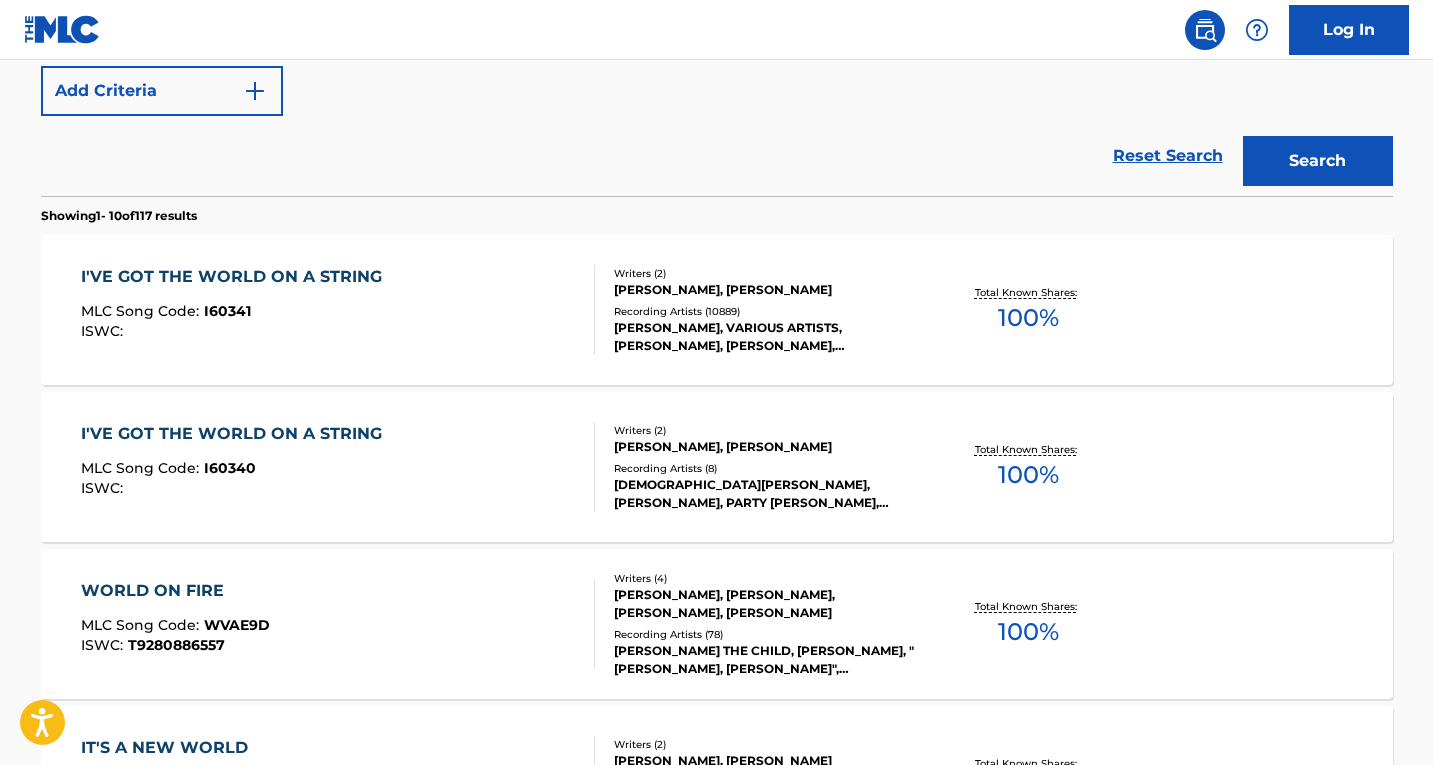 scroll, scrollTop: 303, scrollLeft: 0, axis: vertical 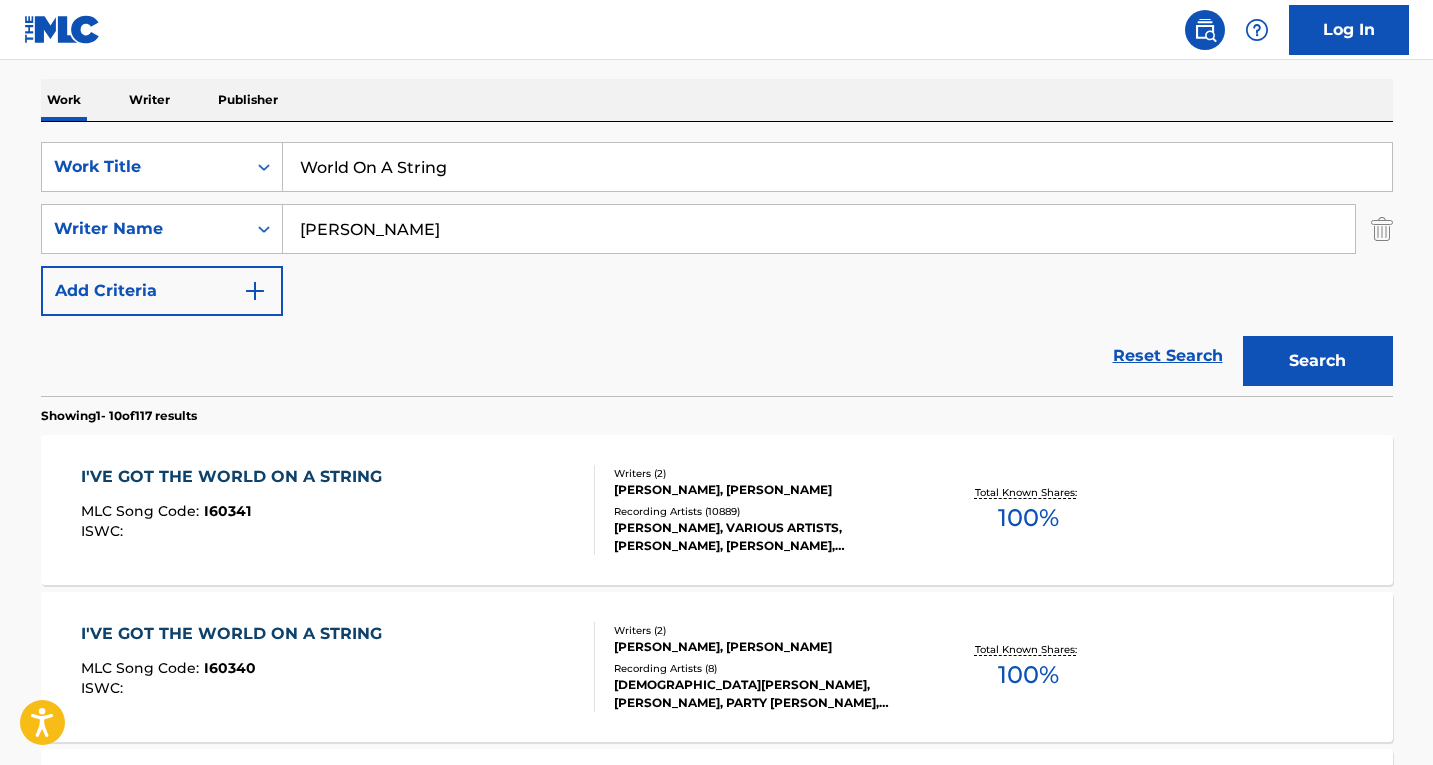 click on "I'VE GOT THE WORLD ON A STRING" at bounding box center [236, 477] 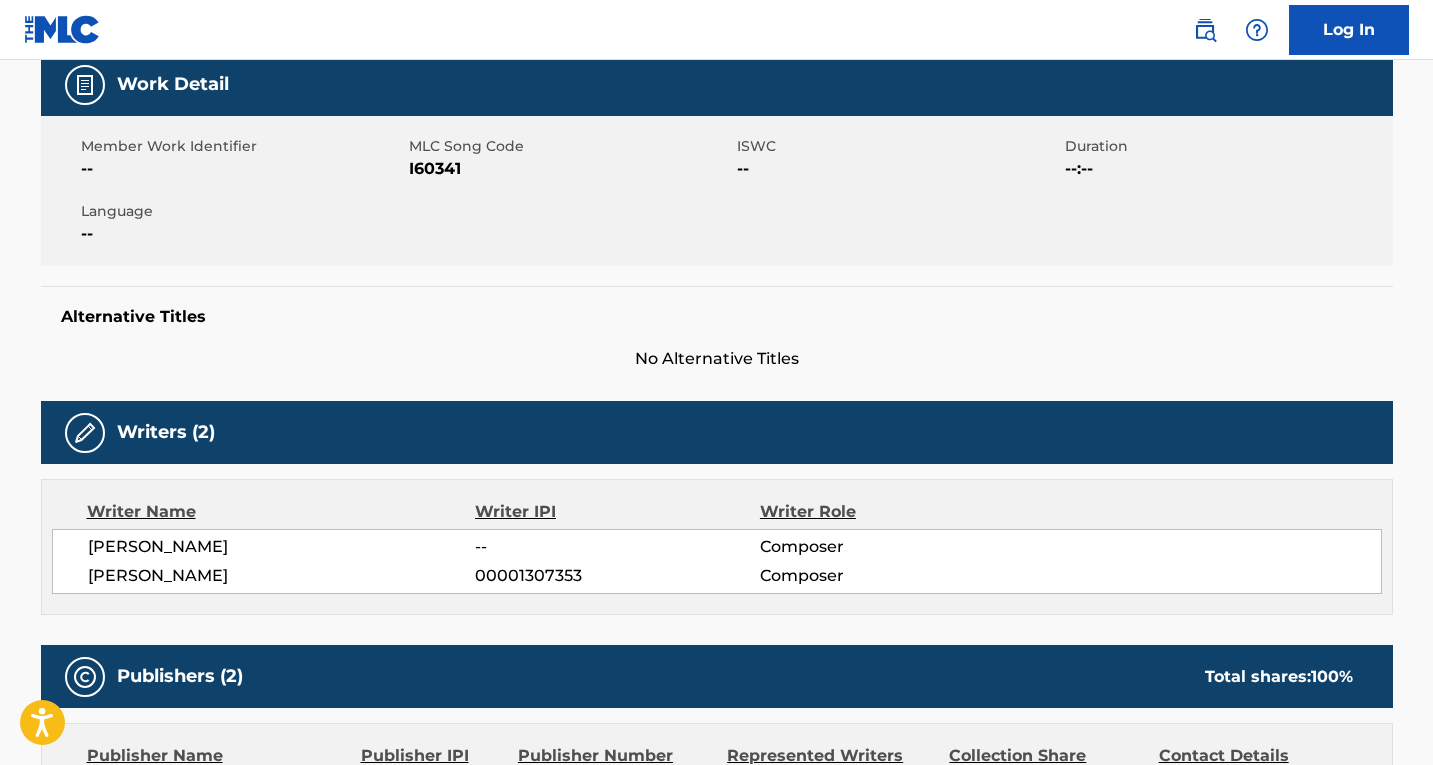 scroll, scrollTop: 0, scrollLeft: 0, axis: both 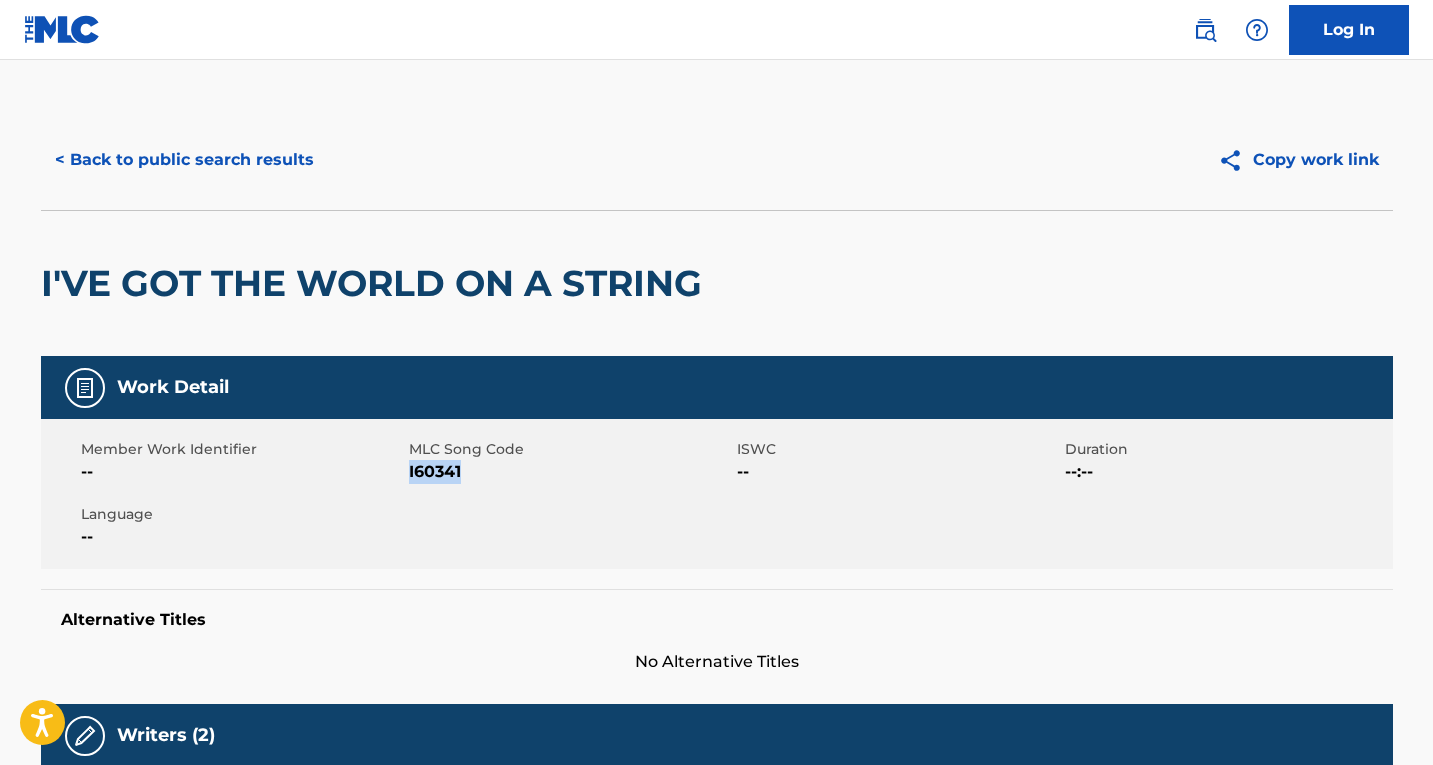 drag, startPoint x: 466, startPoint y: 479, endPoint x: 409, endPoint y: 475, distance: 57.14018 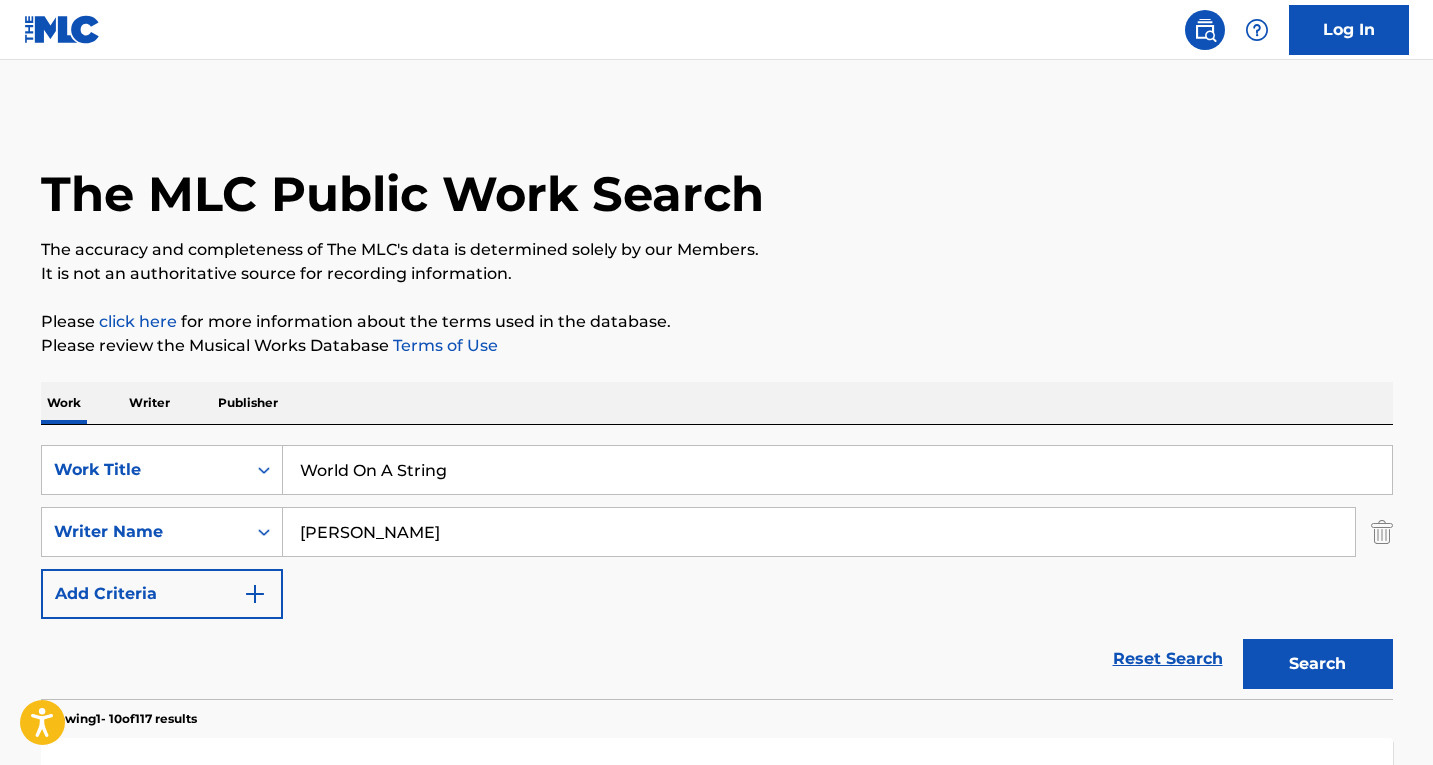 scroll, scrollTop: 303, scrollLeft: 0, axis: vertical 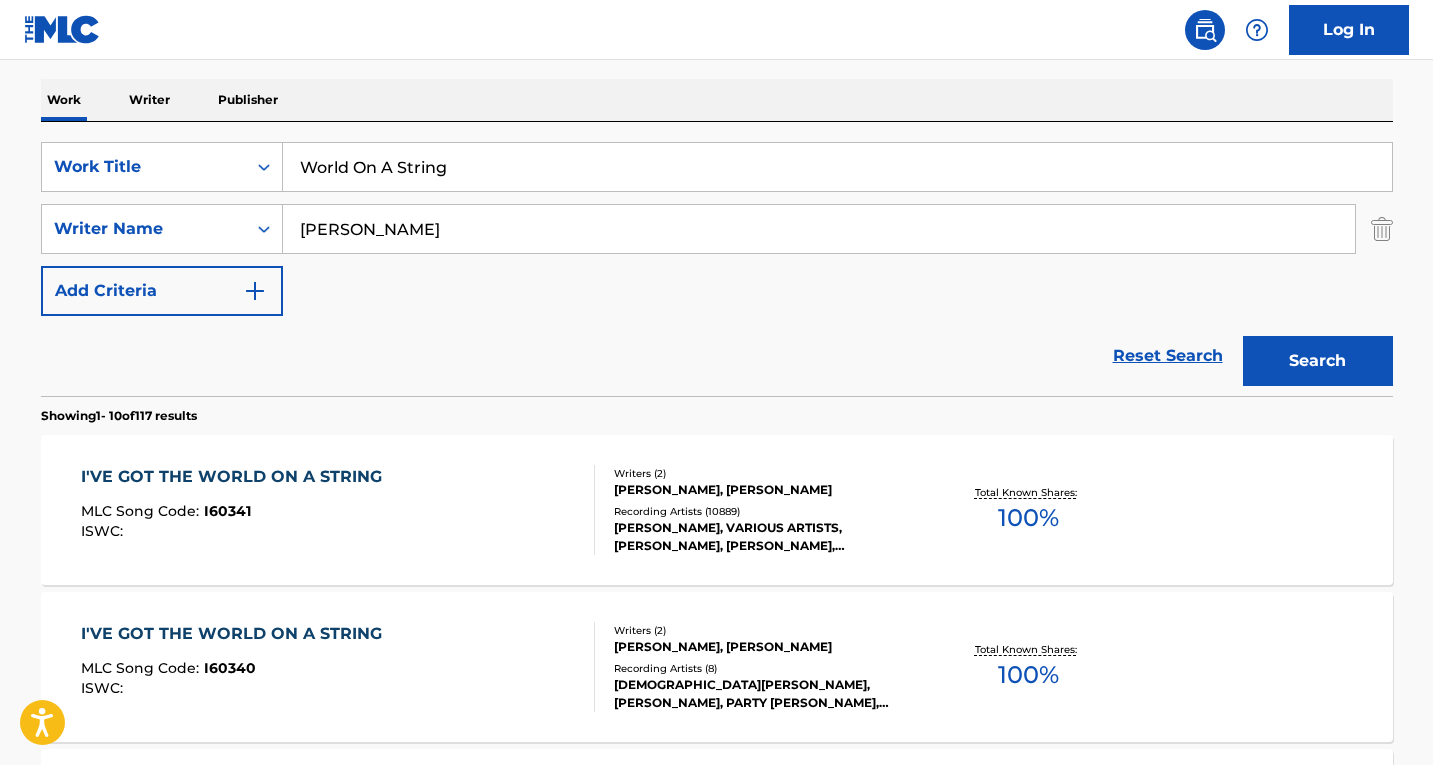 click on "I'VE GOT THE WORLD ON A STRING" at bounding box center [236, 634] 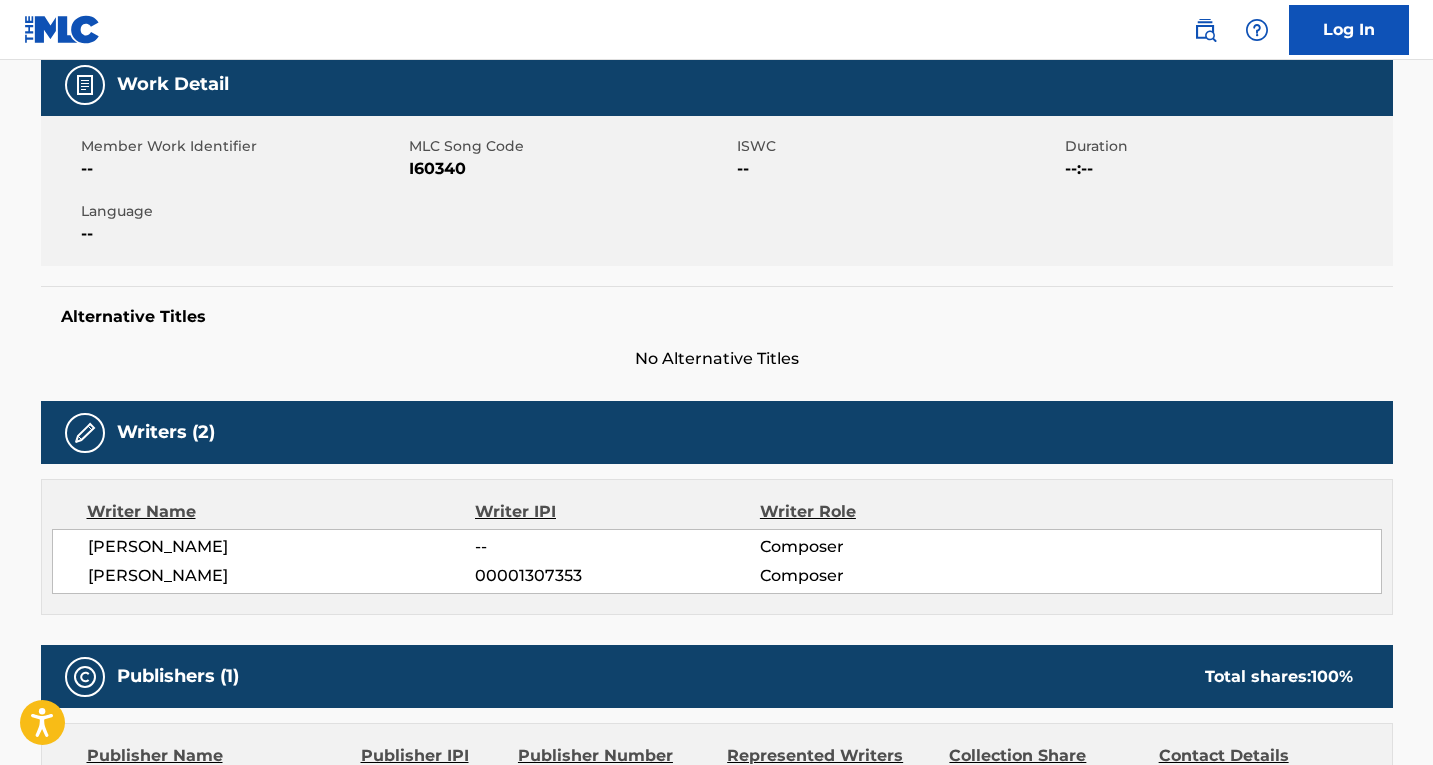 scroll, scrollTop: 0, scrollLeft: 0, axis: both 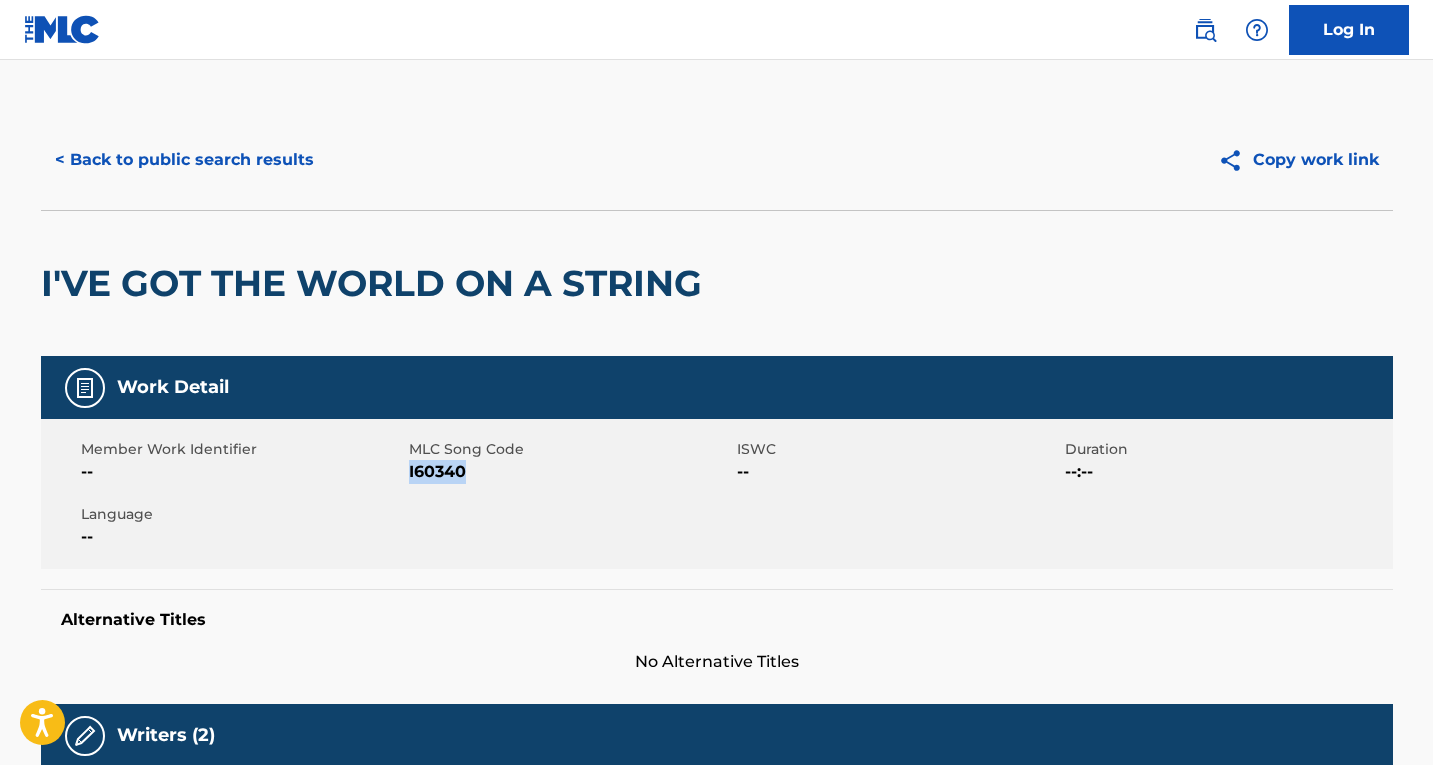 drag, startPoint x: 492, startPoint y: 477, endPoint x: 410, endPoint y: 476, distance: 82.006096 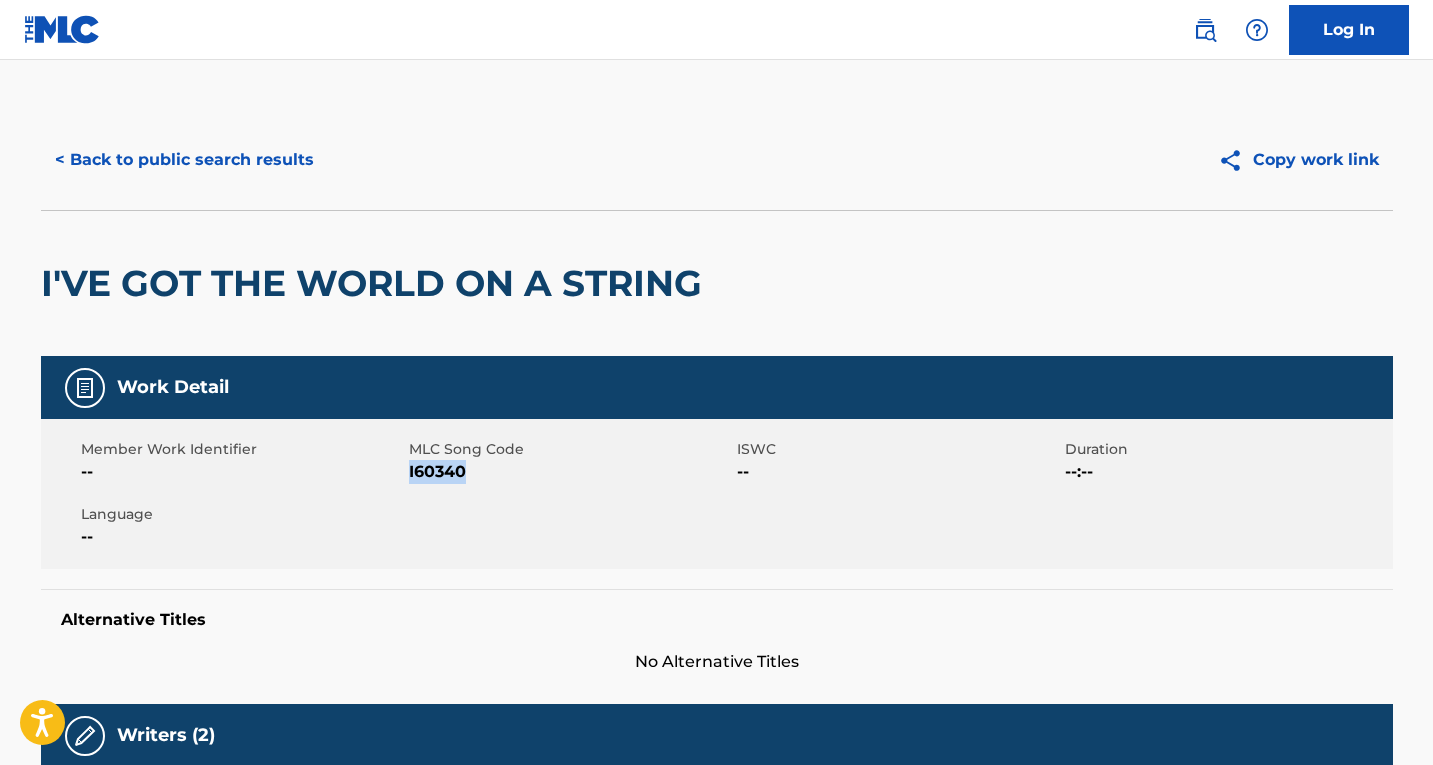 click on "< Back to public search results" at bounding box center (184, 160) 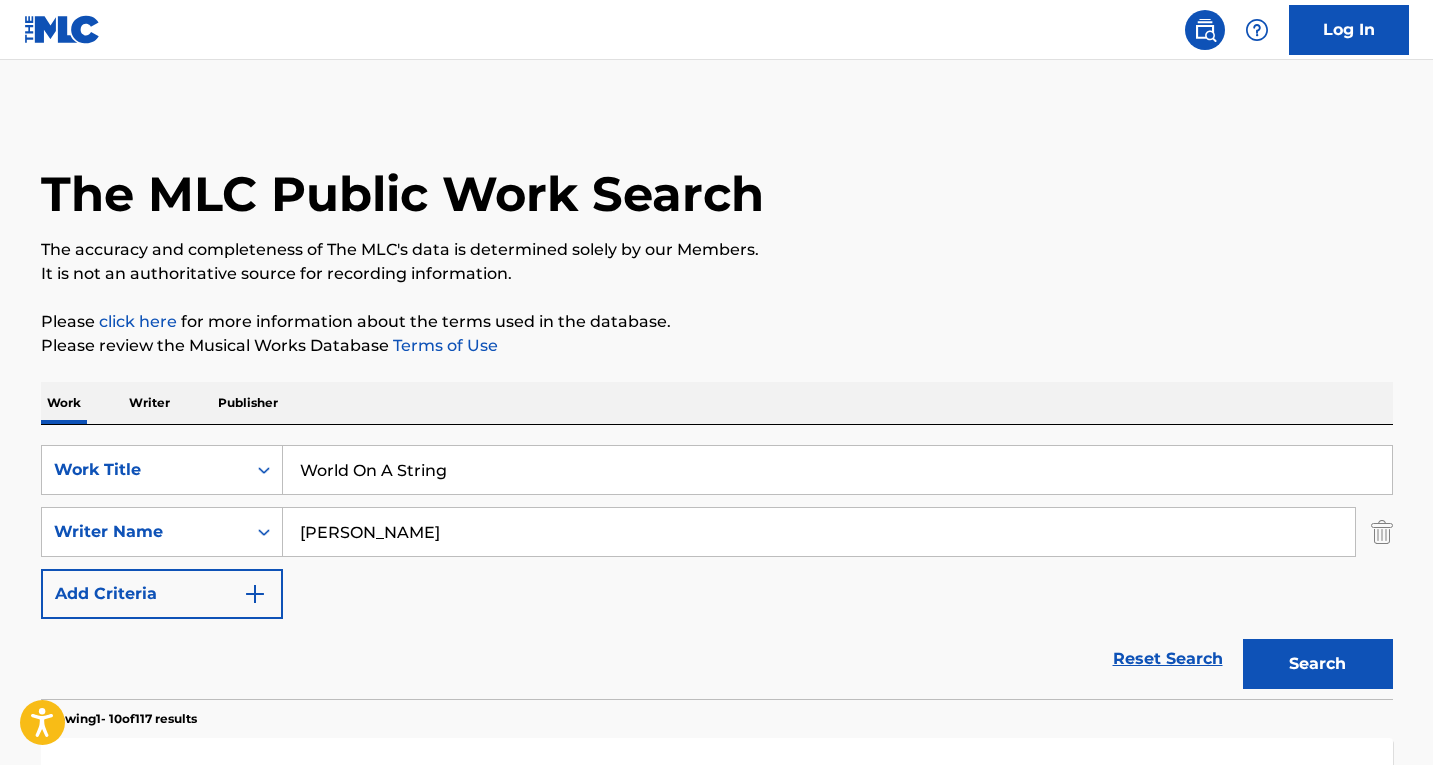 scroll, scrollTop: 303, scrollLeft: 0, axis: vertical 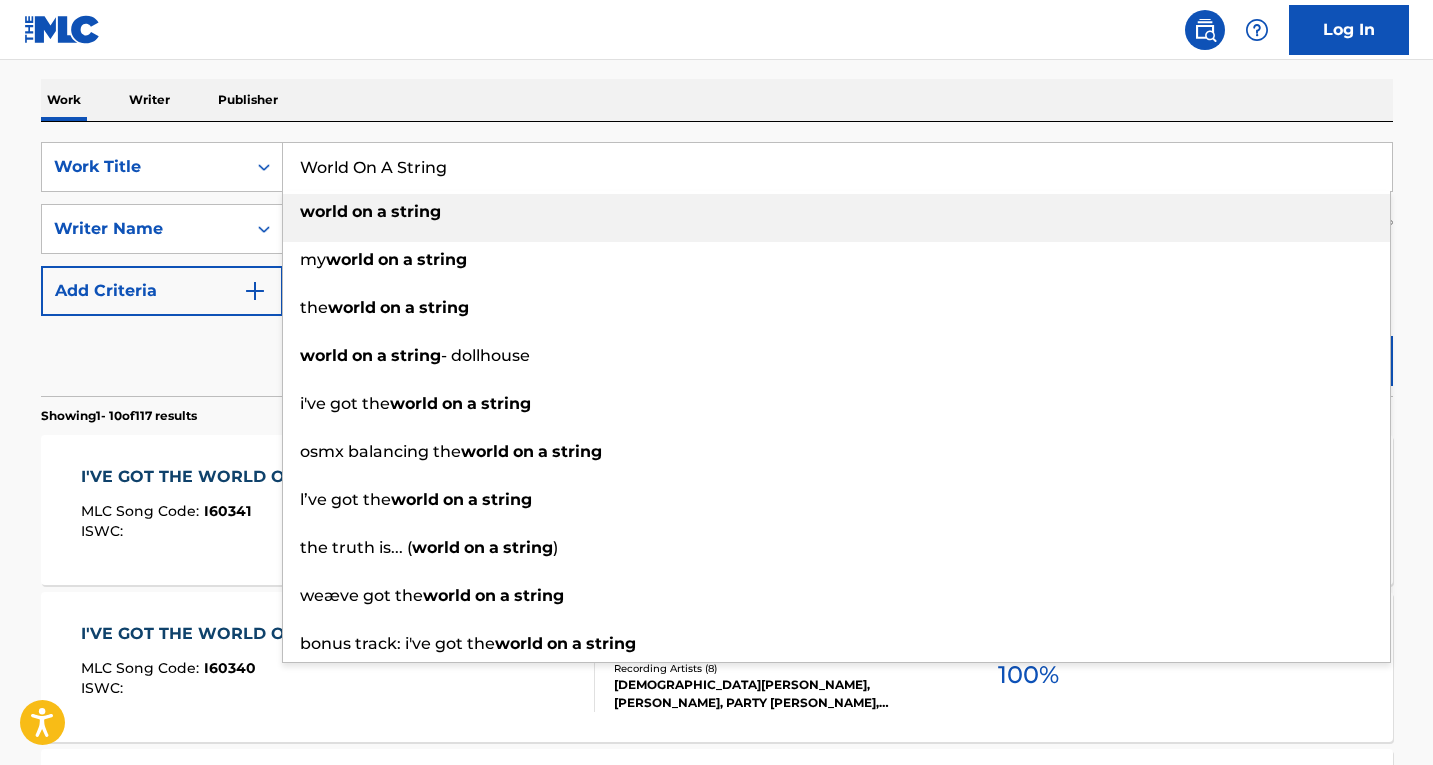 paste on "Last Resort" 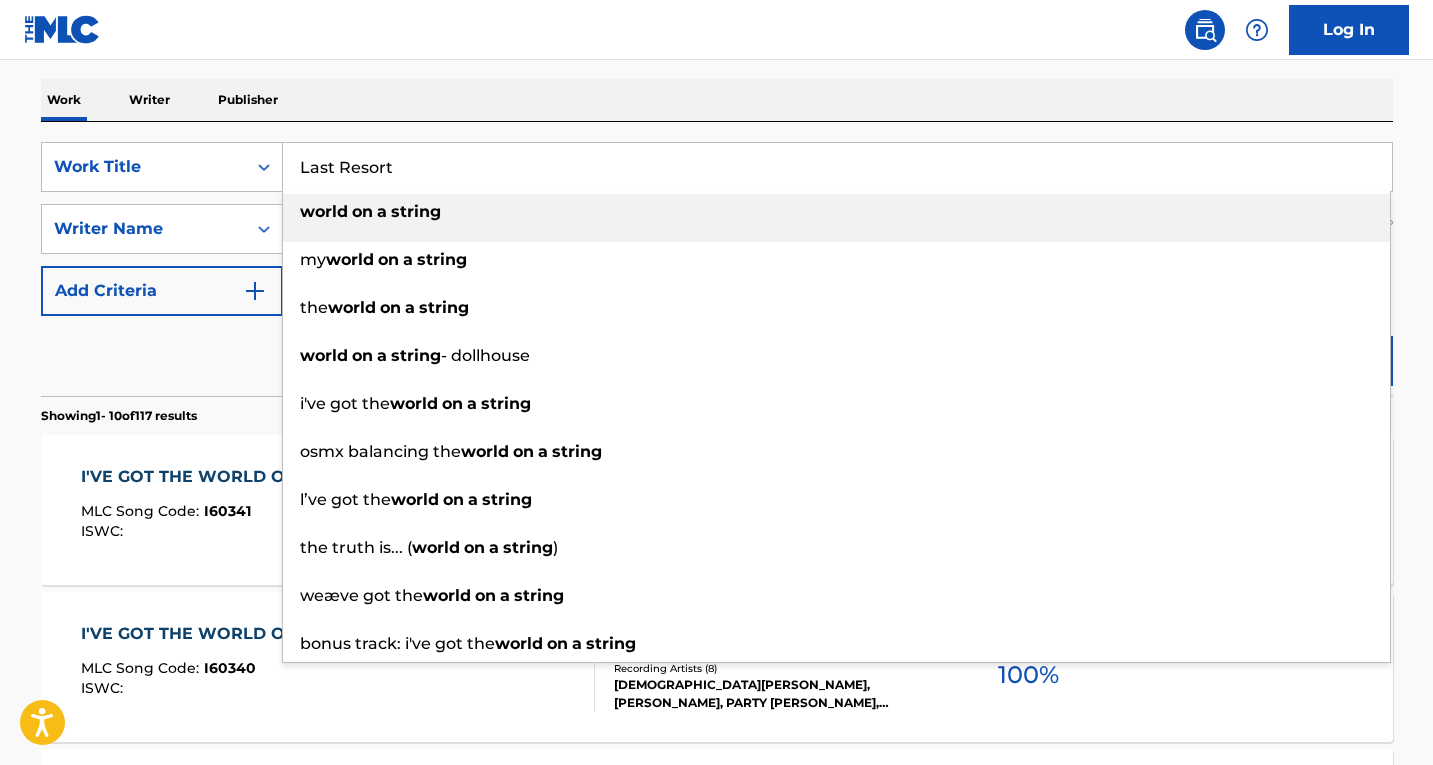 drag, startPoint x: 498, startPoint y: 184, endPoint x: 185, endPoint y: 134, distance: 316.96844 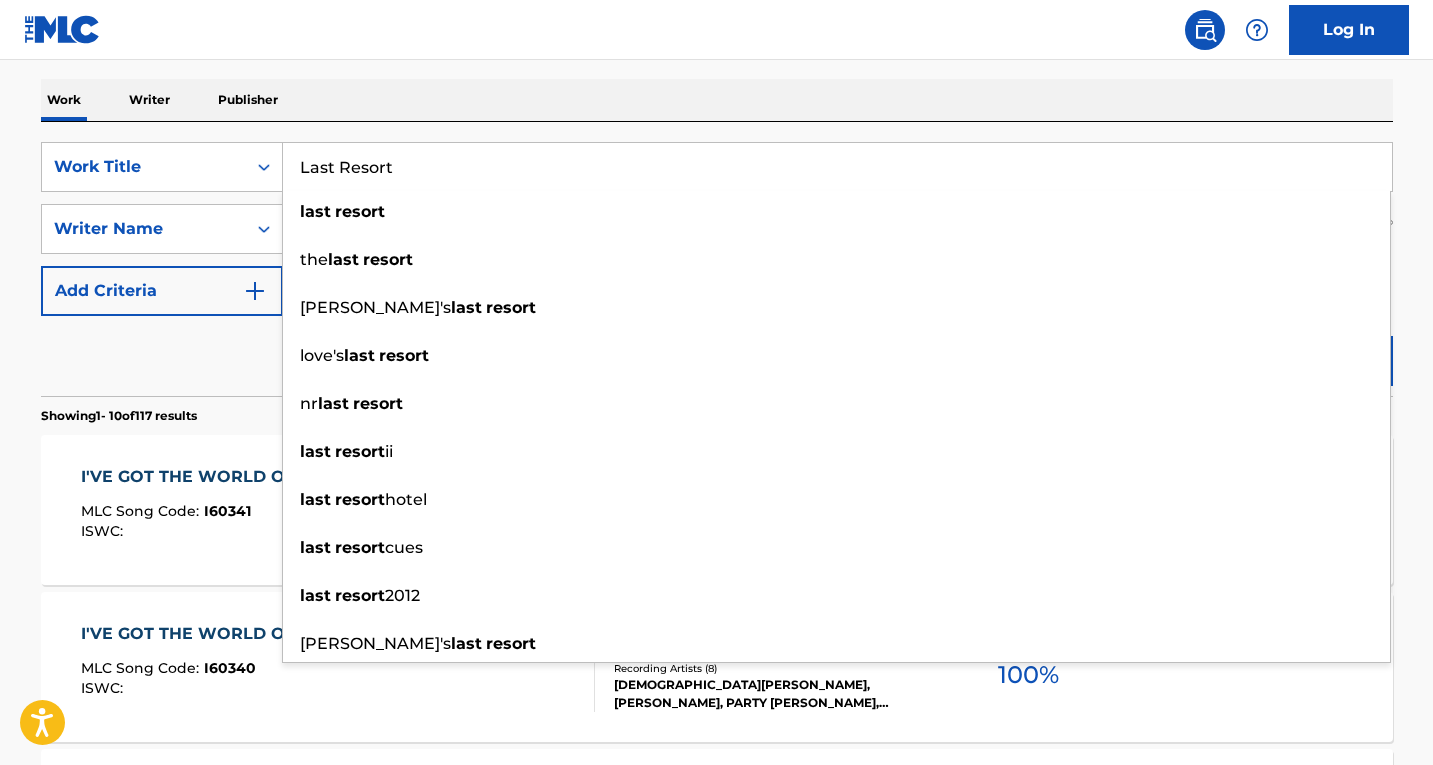 type on "Last Resort" 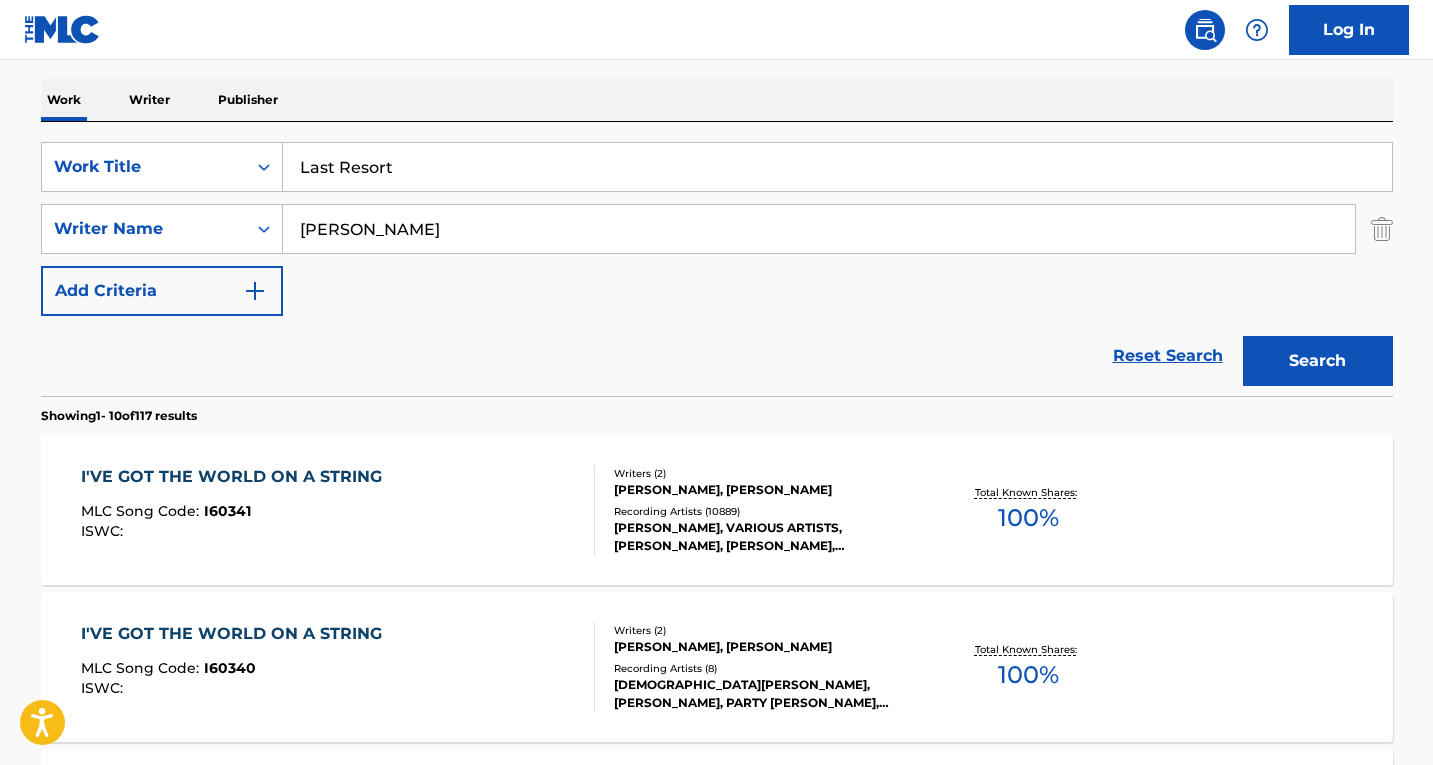 click on "harold arlen" at bounding box center [819, 229] 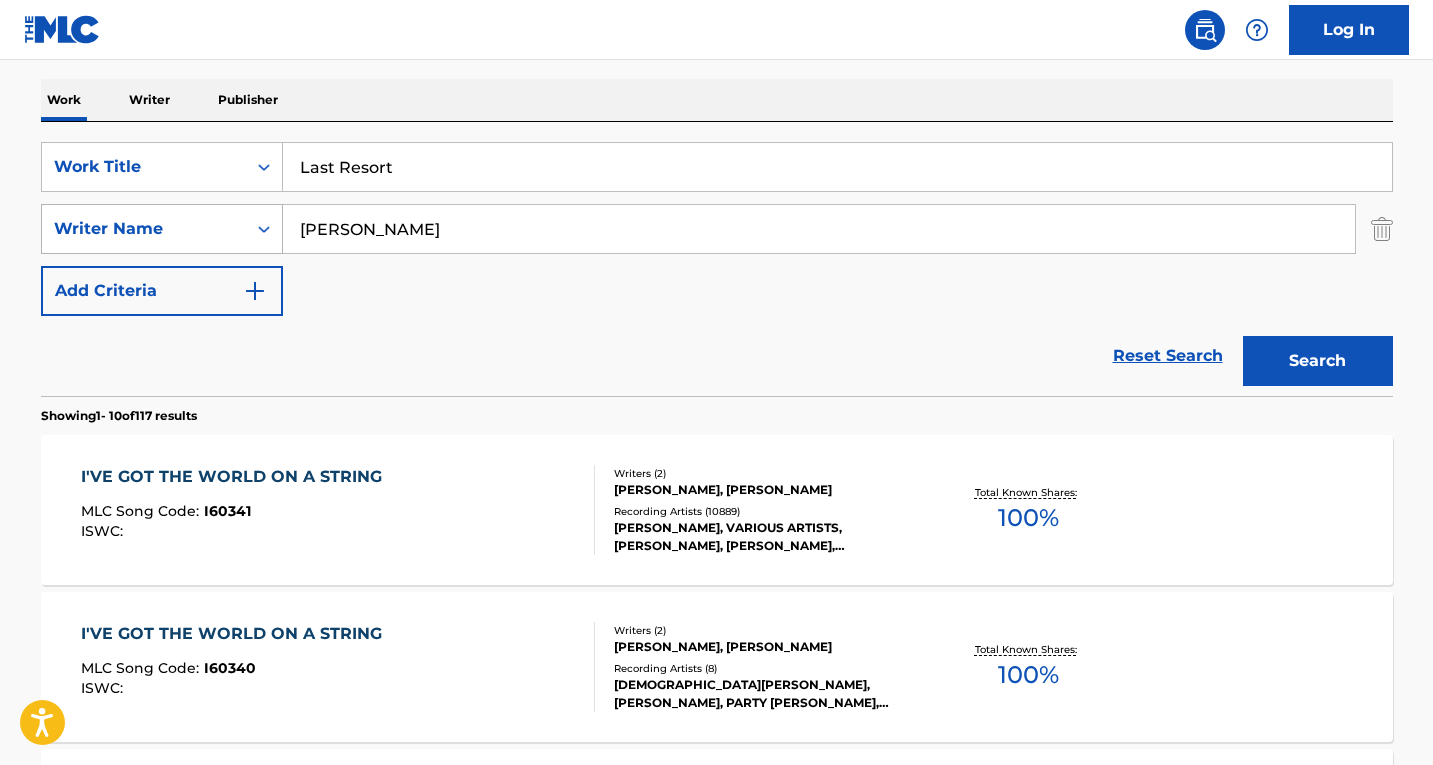 drag, startPoint x: 435, startPoint y: 227, endPoint x: 140, endPoint y: 218, distance: 295.13727 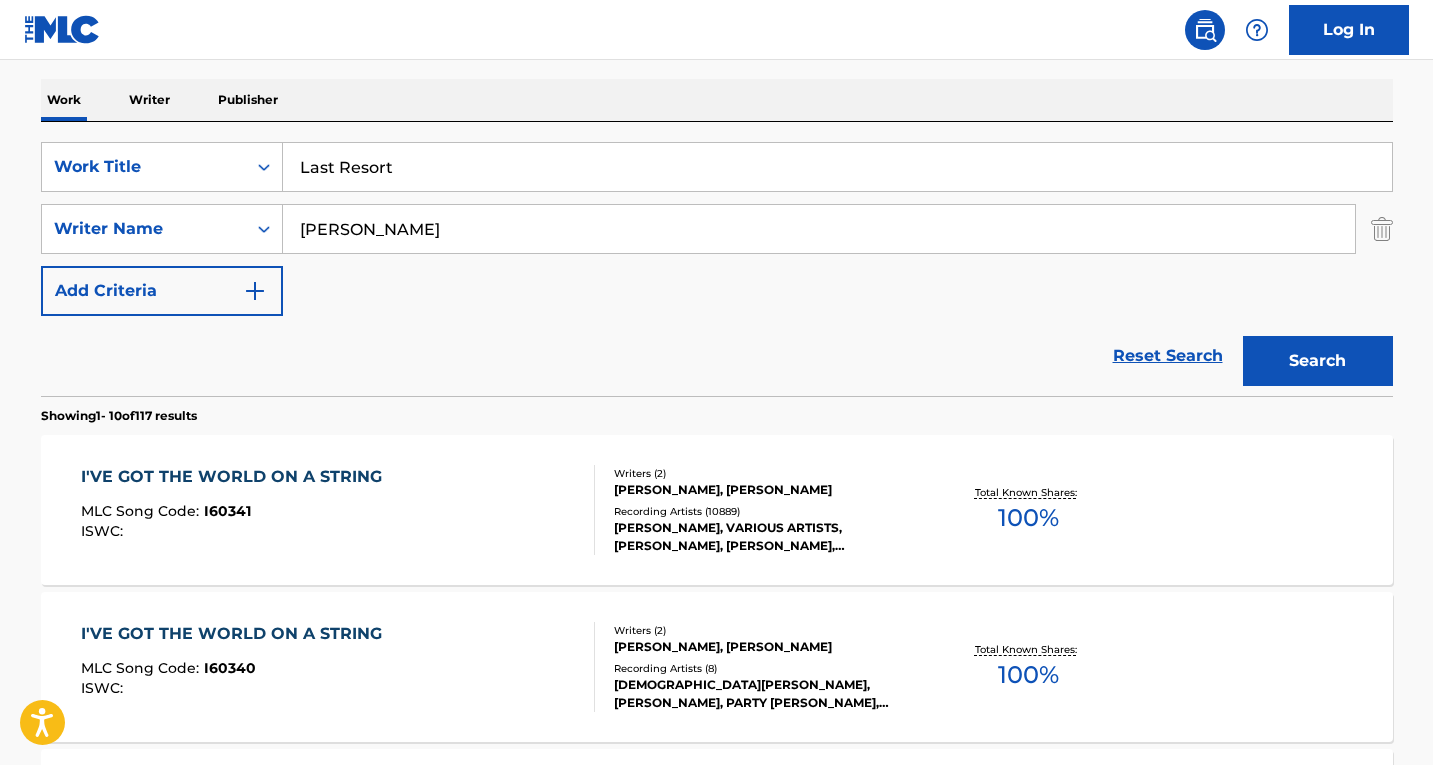 type on "David Buckner" 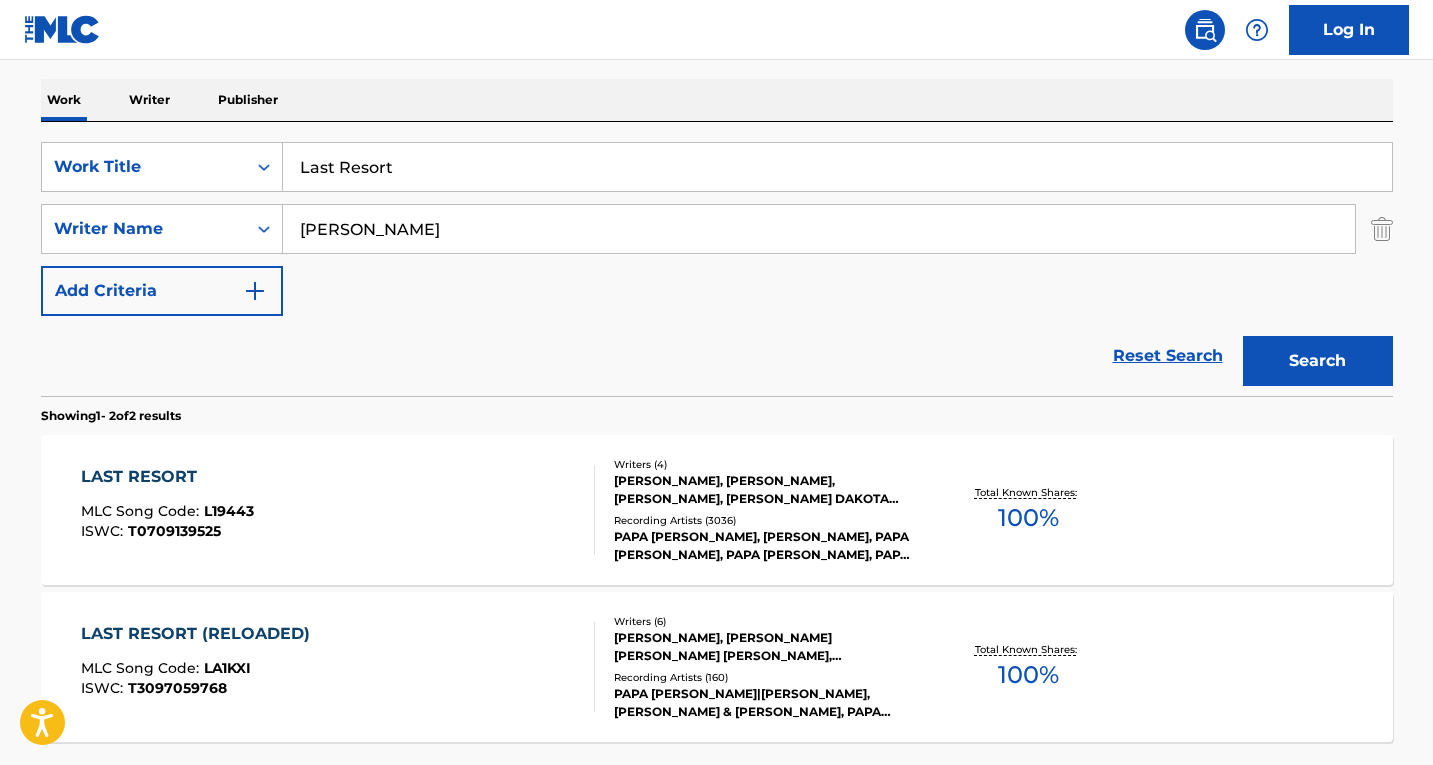scroll, scrollTop: 480, scrollLeft: 0, axis: vertical 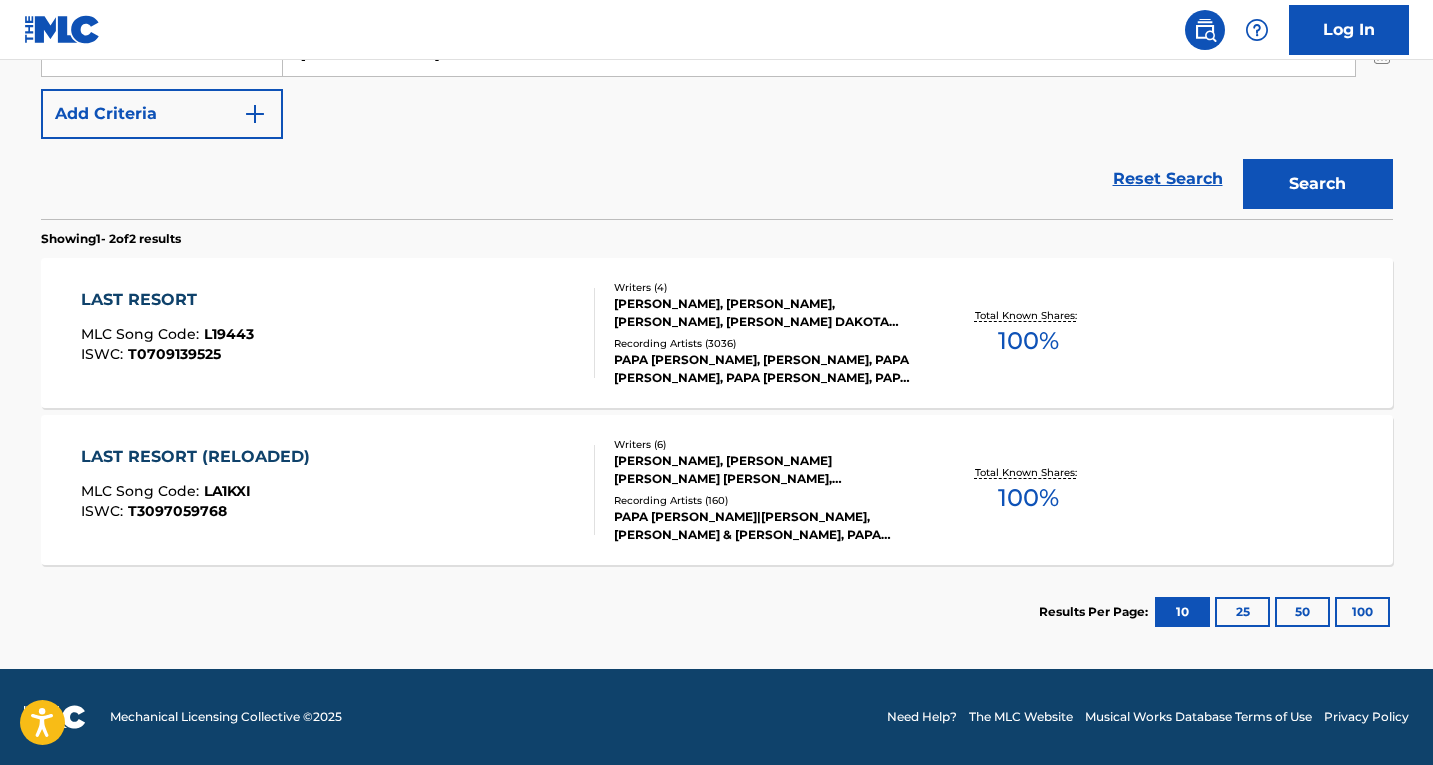 click on "LAST RESORT MLC Song Code : L19443 ISWC : T0709139525" at bounding box center [338, 333] 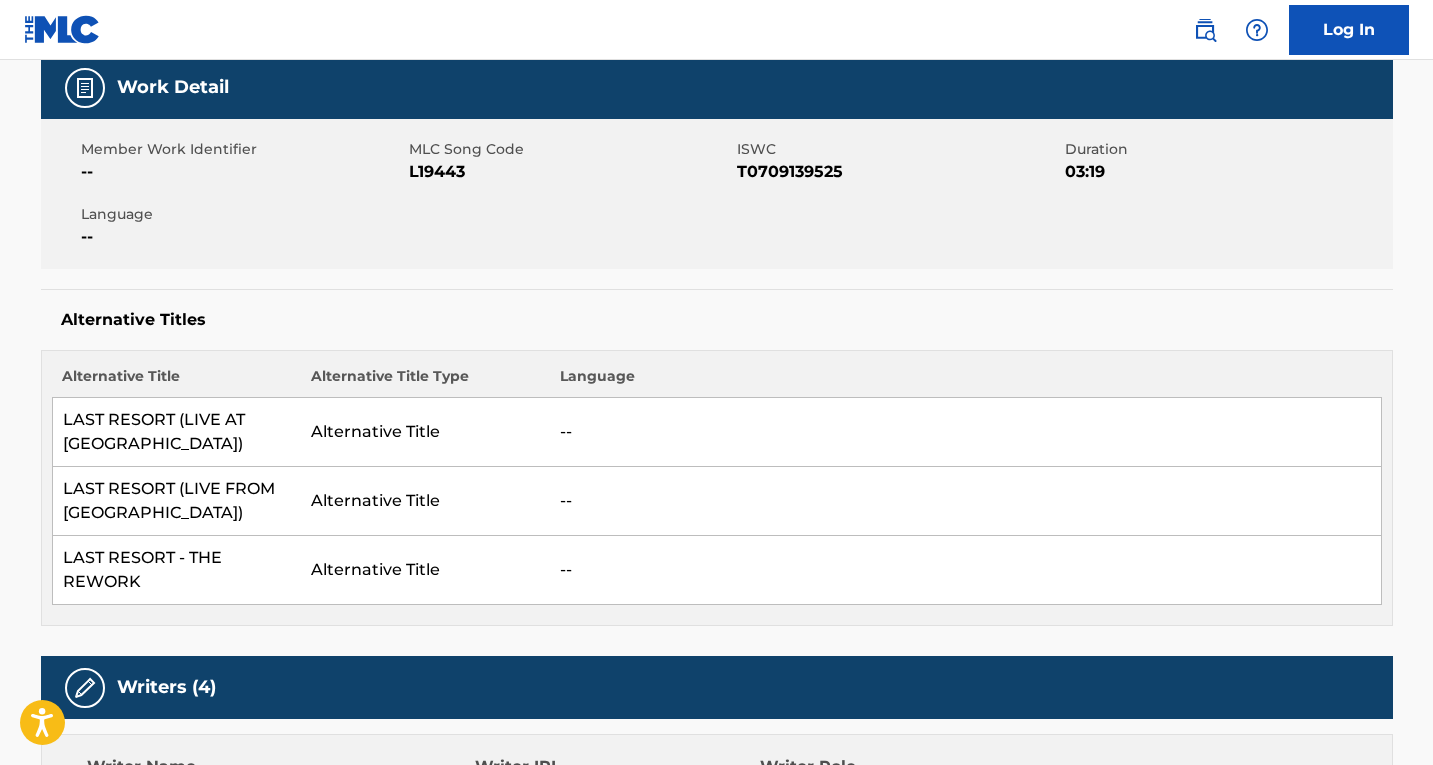 scroll, scrollTop: 400, scrollLeft: 0, axis: vertical 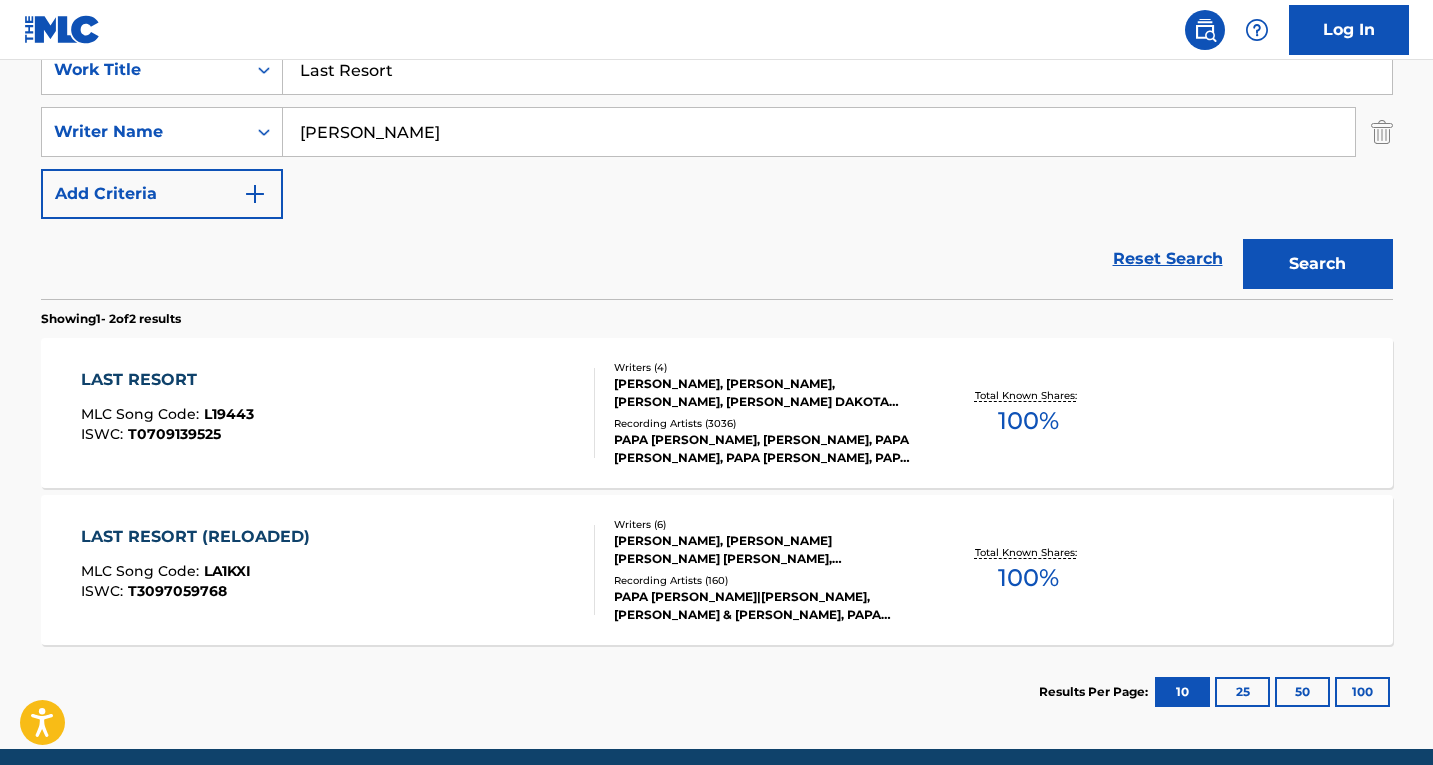 click on "LAST RESORT (RELOADED) MLC Song Code : LA1KXI ISWC : T3097059768" at bounding box center [338, 570] 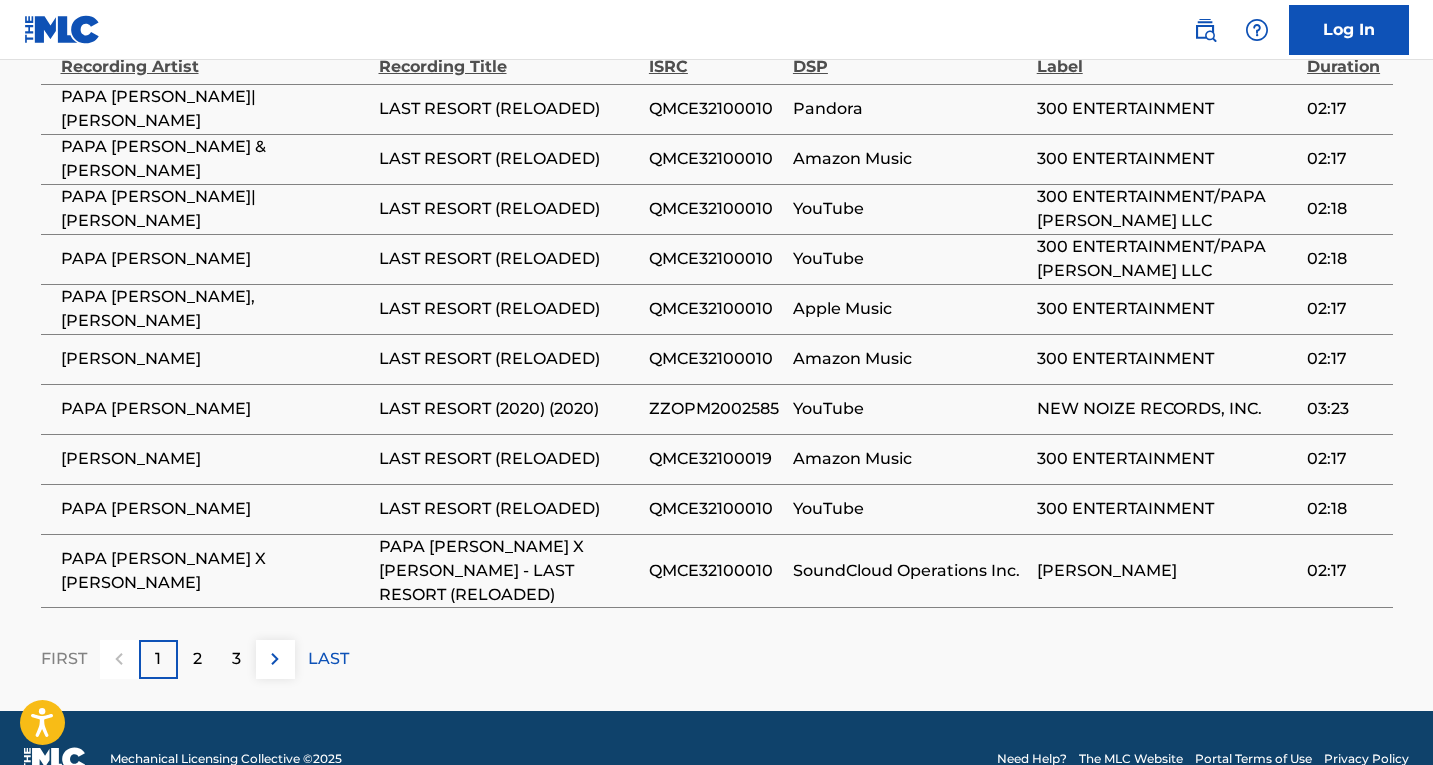 scroll, scrollTop: 2566, scrollLeft: 0, axis: vertical 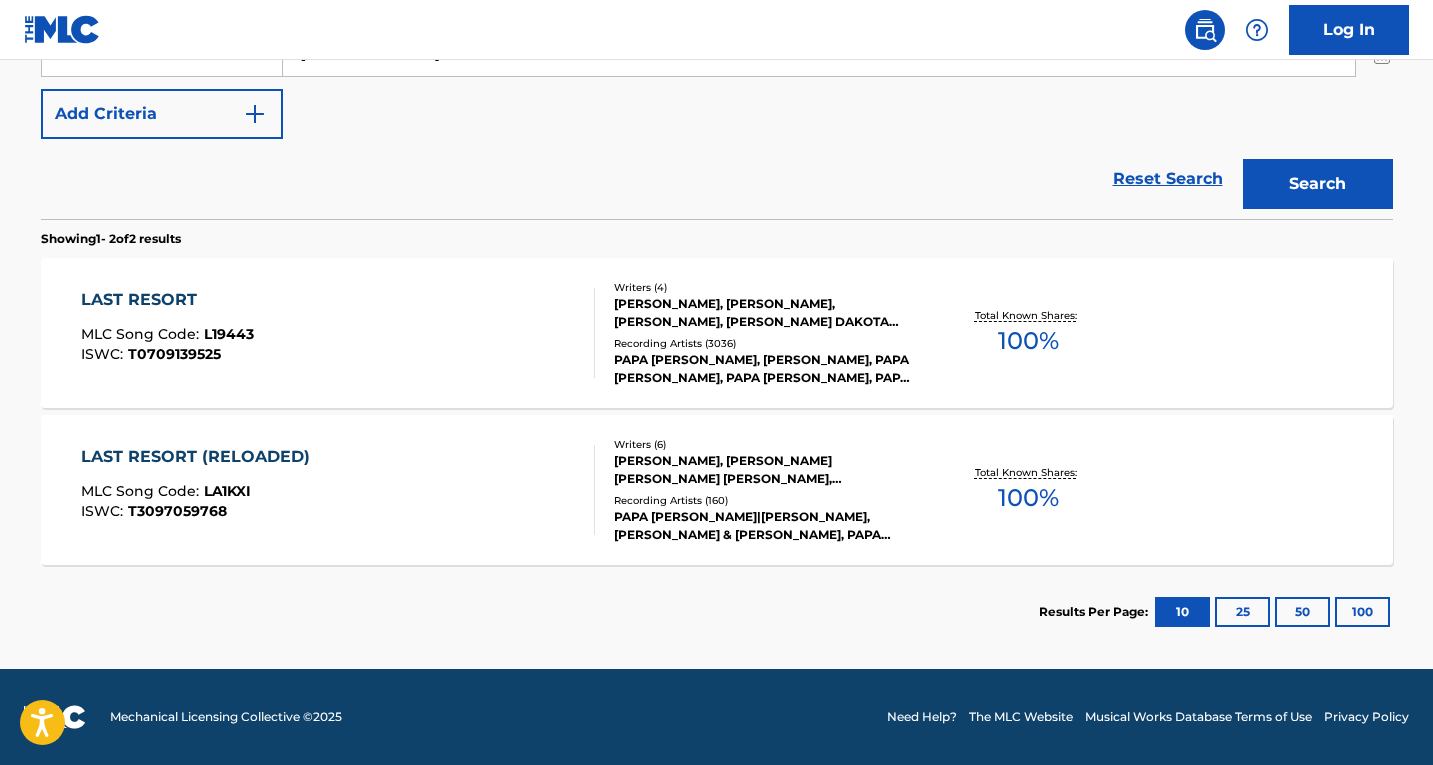click on "LAST RESORT MLC Song Code : L19443 ISWC : T0709139525" at bounding box center (338, 333) 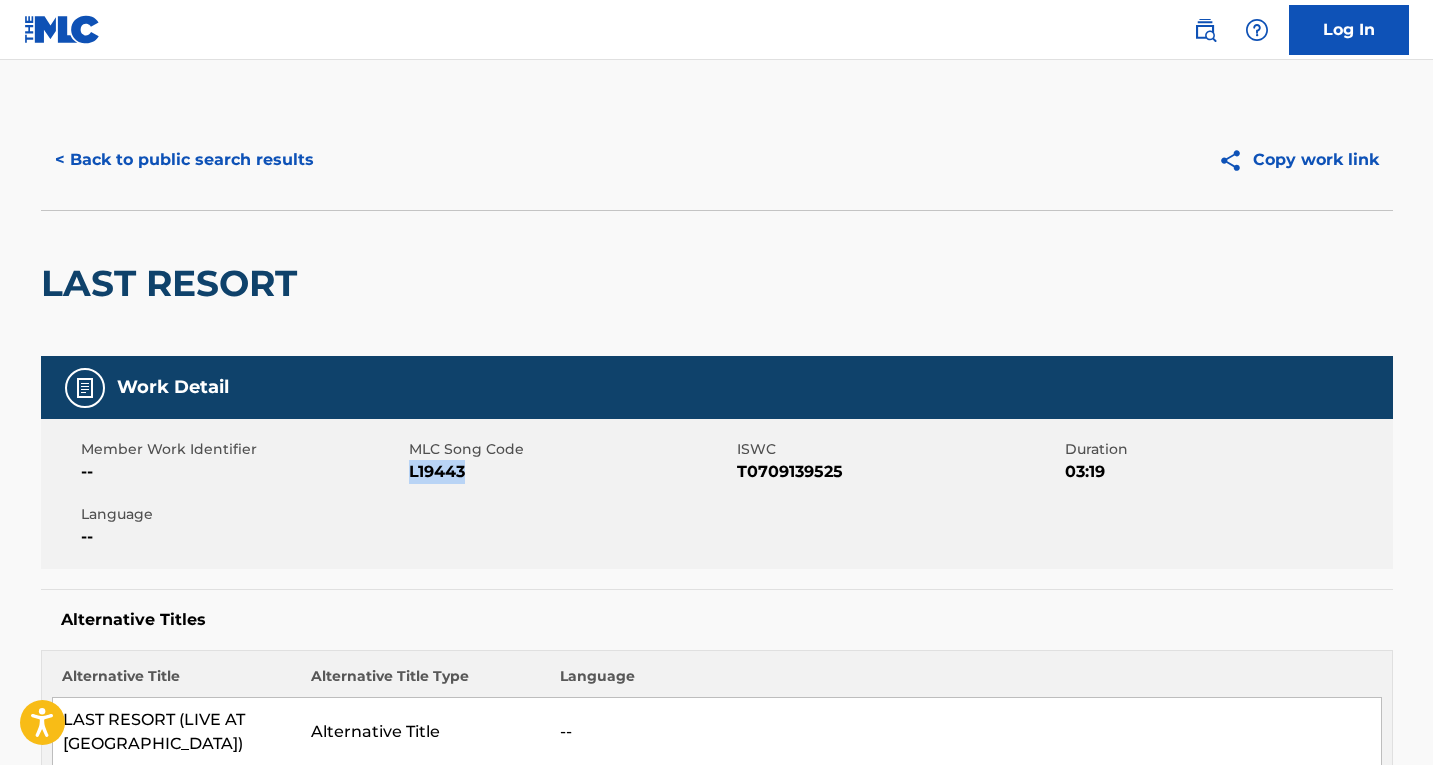 drag, startPoint x: 459, startPoint y: 469, endPoint x: 409, endPoint y: 469, distance: 50 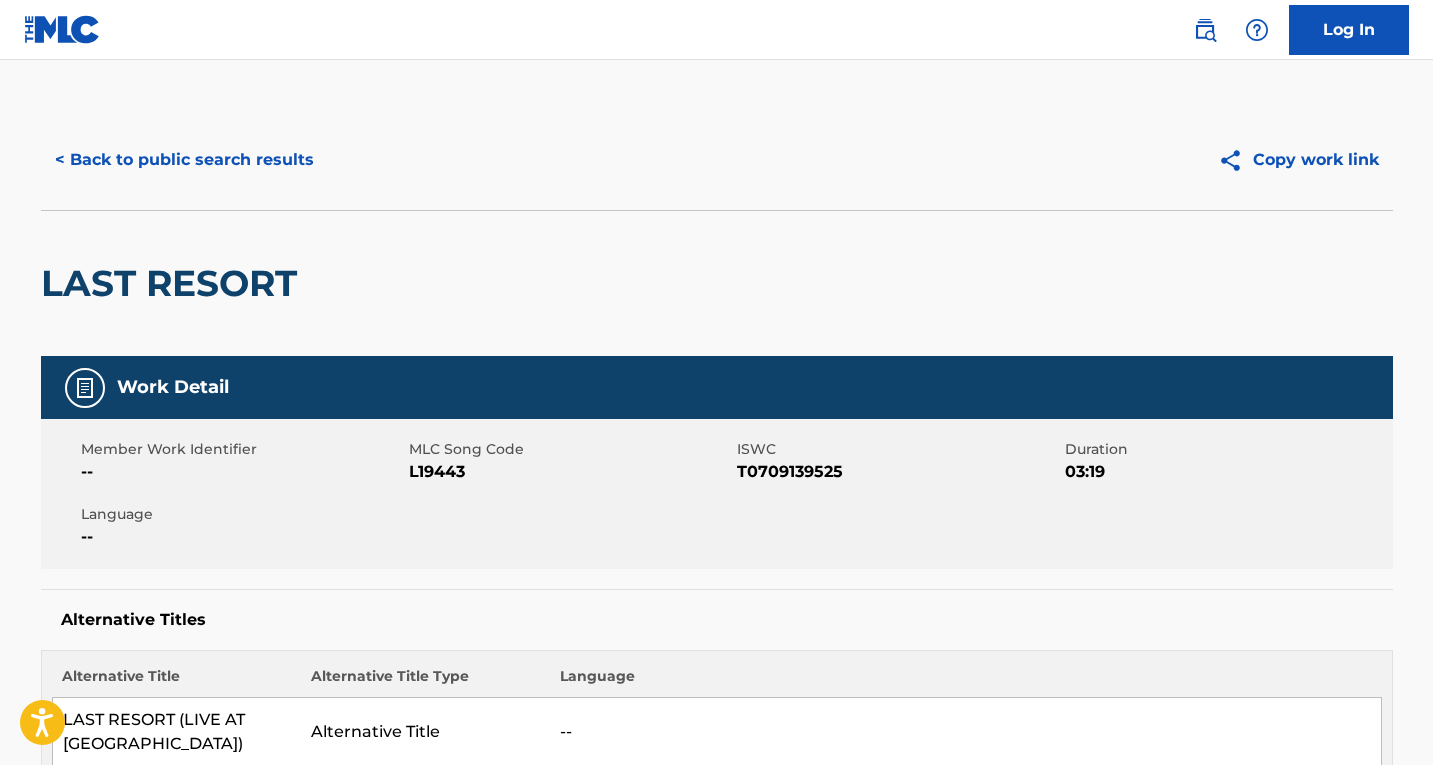 click on "Log In" at bounding box center [716, 30] 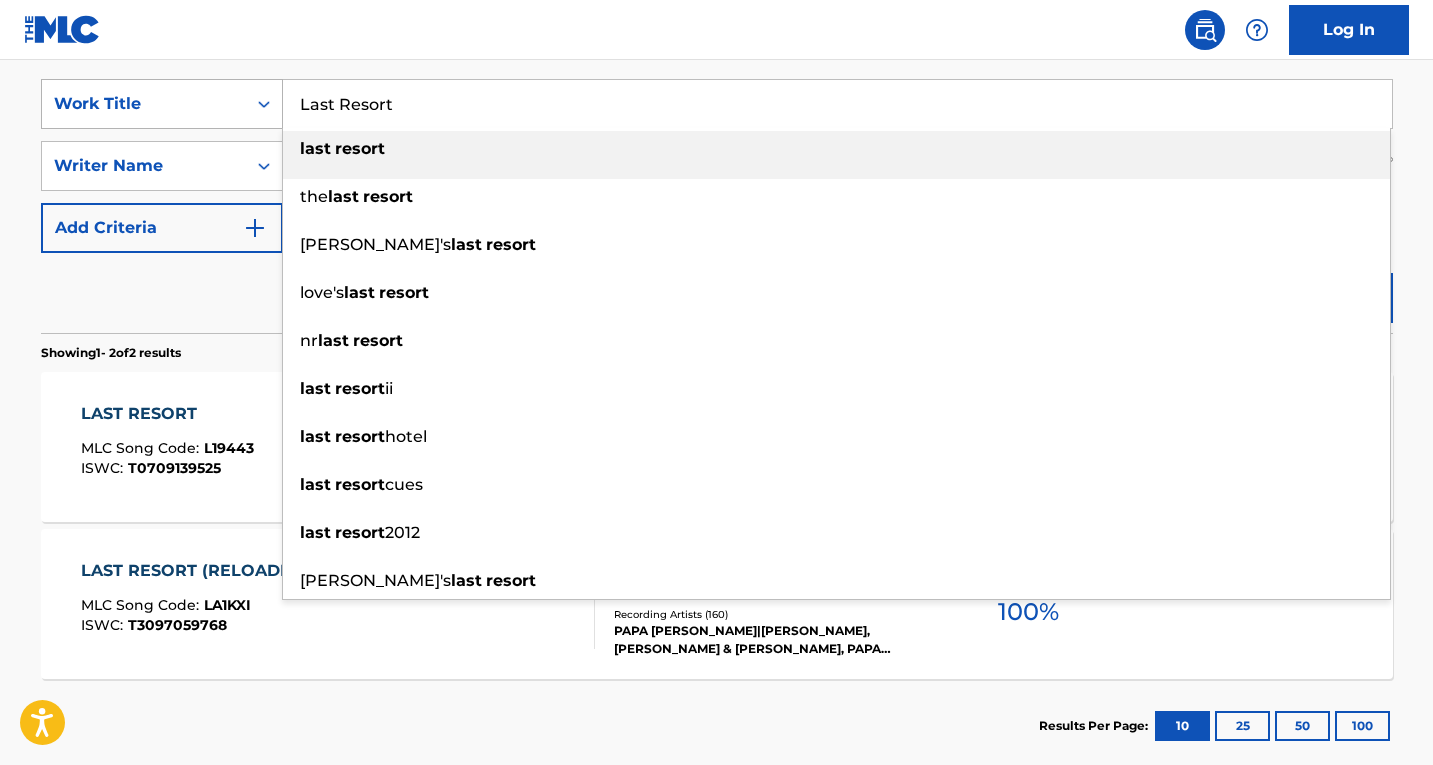 drag, startPoint x: 459, startPoint y: 116, endPoint x: 219, endPoint y: 97, distance: 240.75092 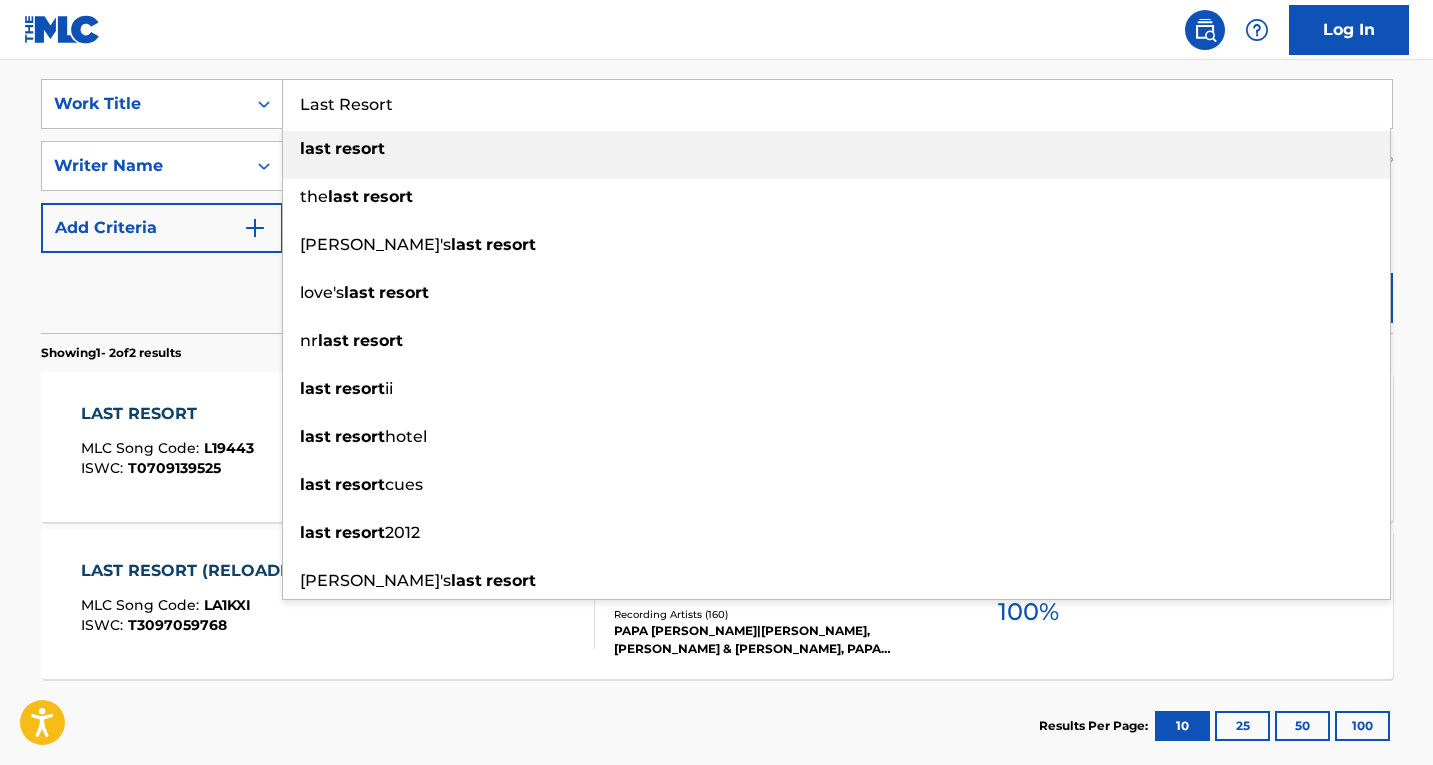 paste on "Amor Prohibido" 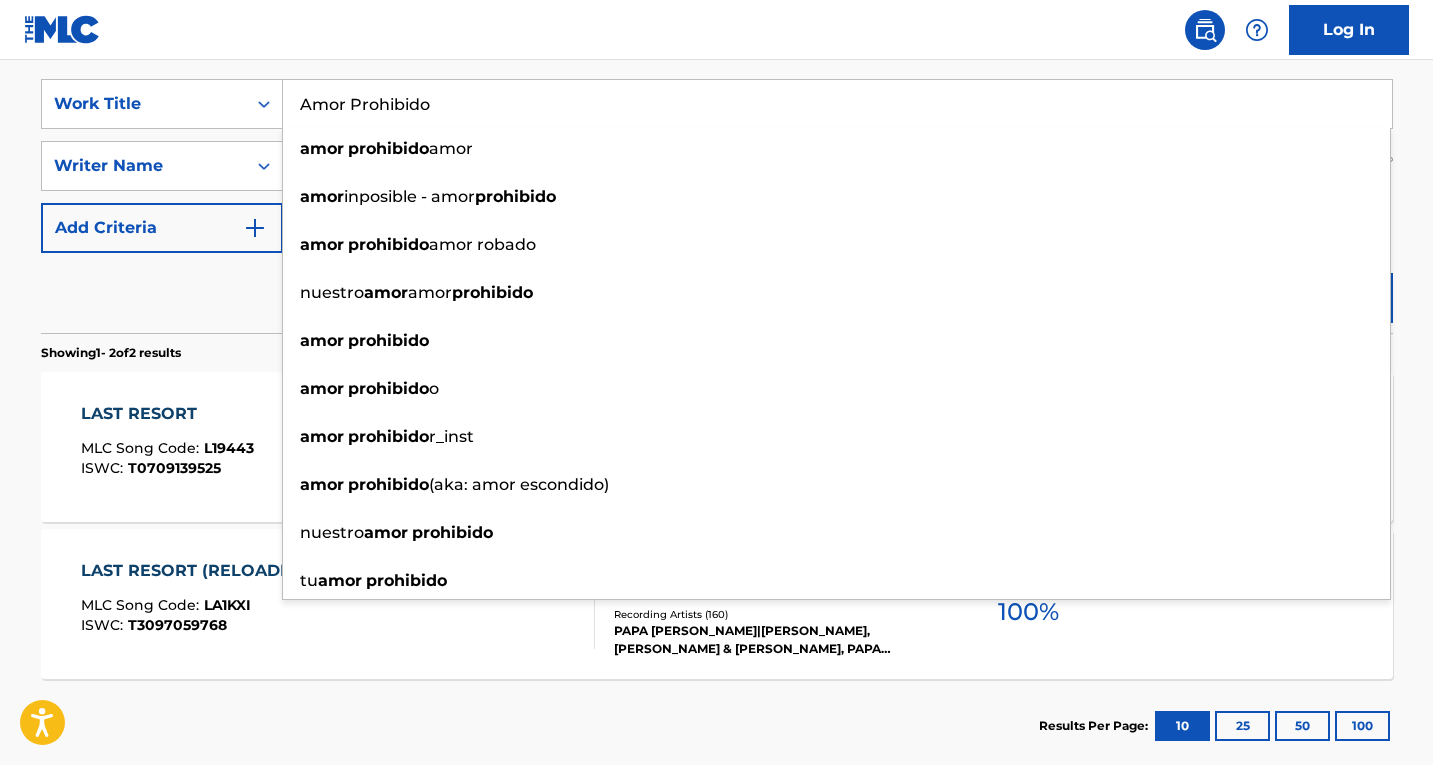 type on "Amor Prohibido" 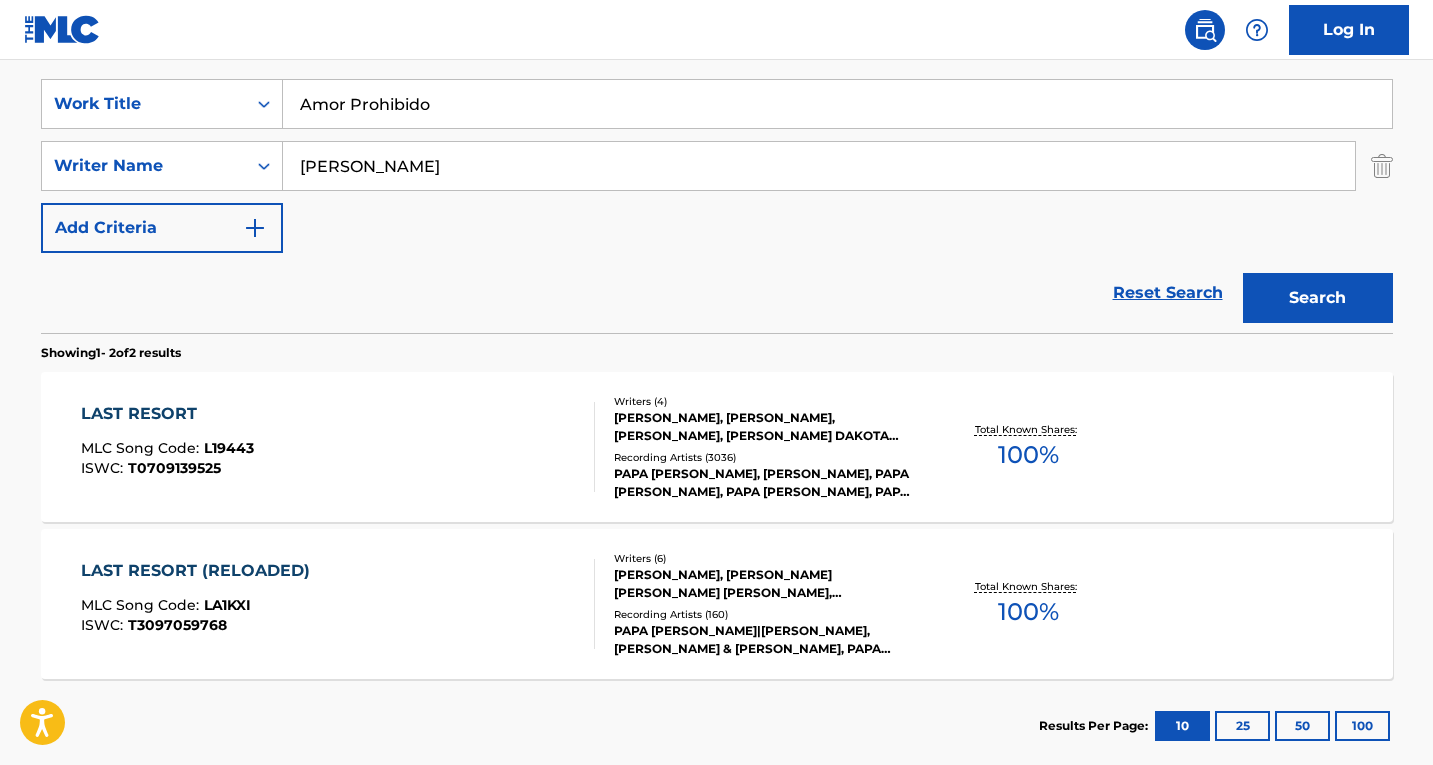 drag, startPoint x: 488, startPoint y: 164, endPoint x: 130, endPoint y: 137, distance: 359.01672 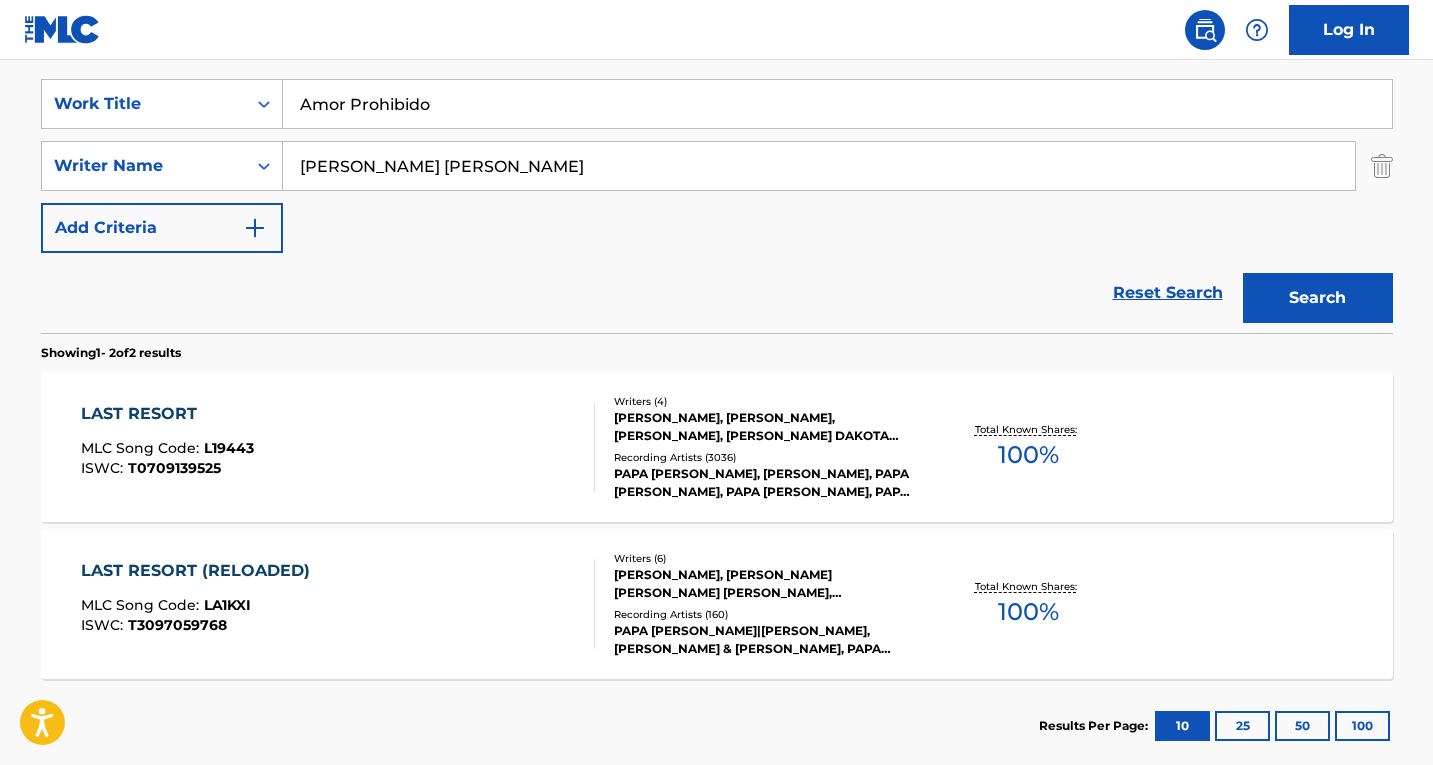 click on "Search" at bounding box center [1318, 298] 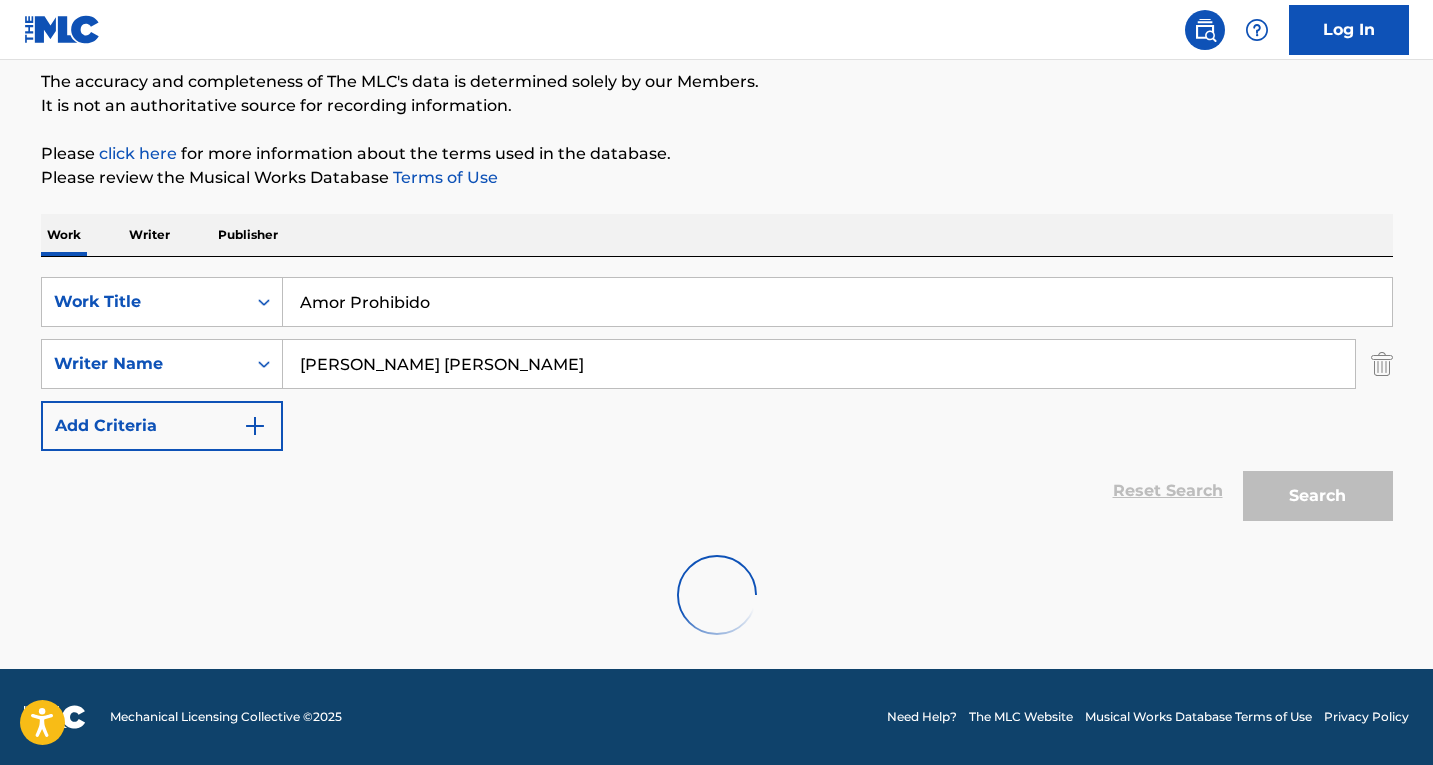 scroll, scrollTop: 103, scrollLeft: 0, axis: vertical 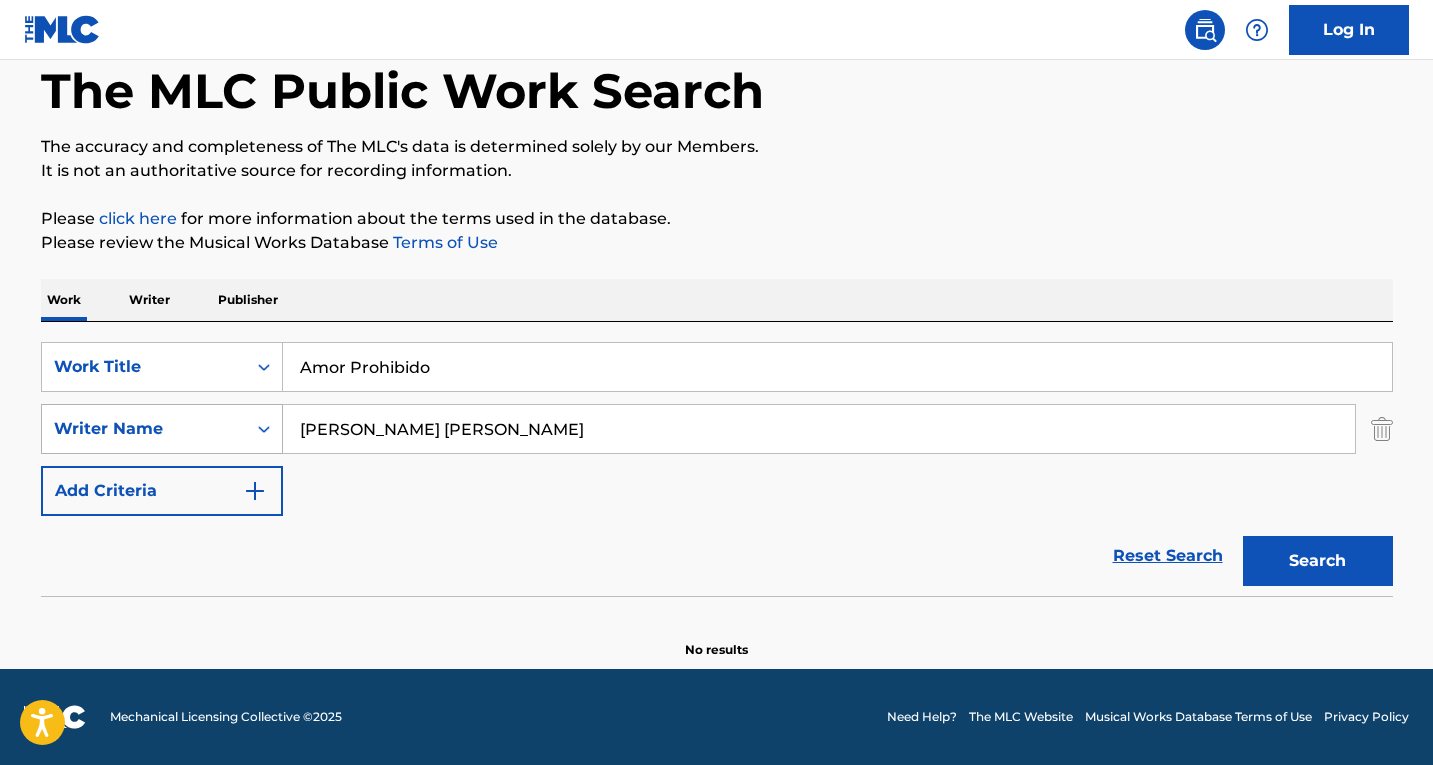 paste on "Raul Martinez" 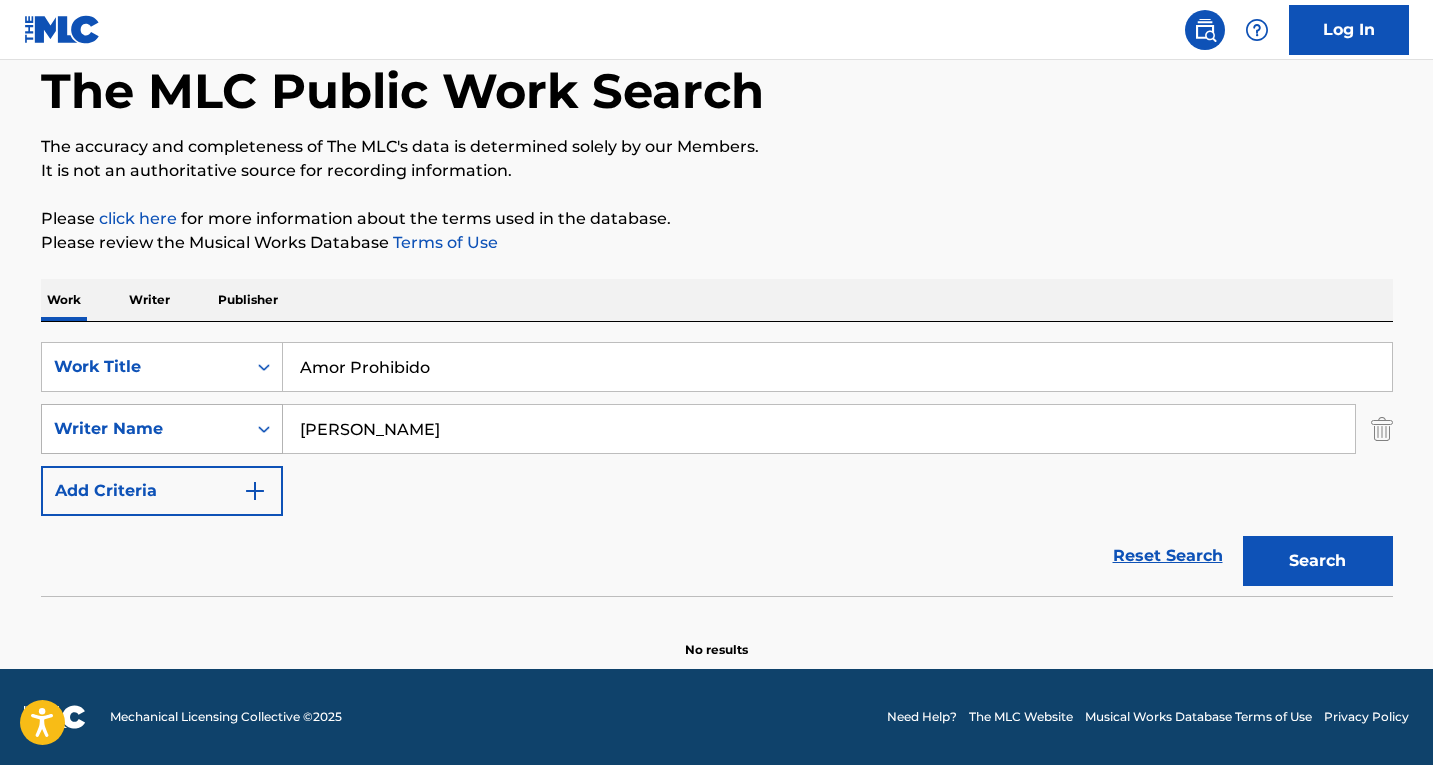 drag, startPoint x: 511, startPoint y: 416, endPoint x: 247, endPoint y: 412, distance: 264.0303 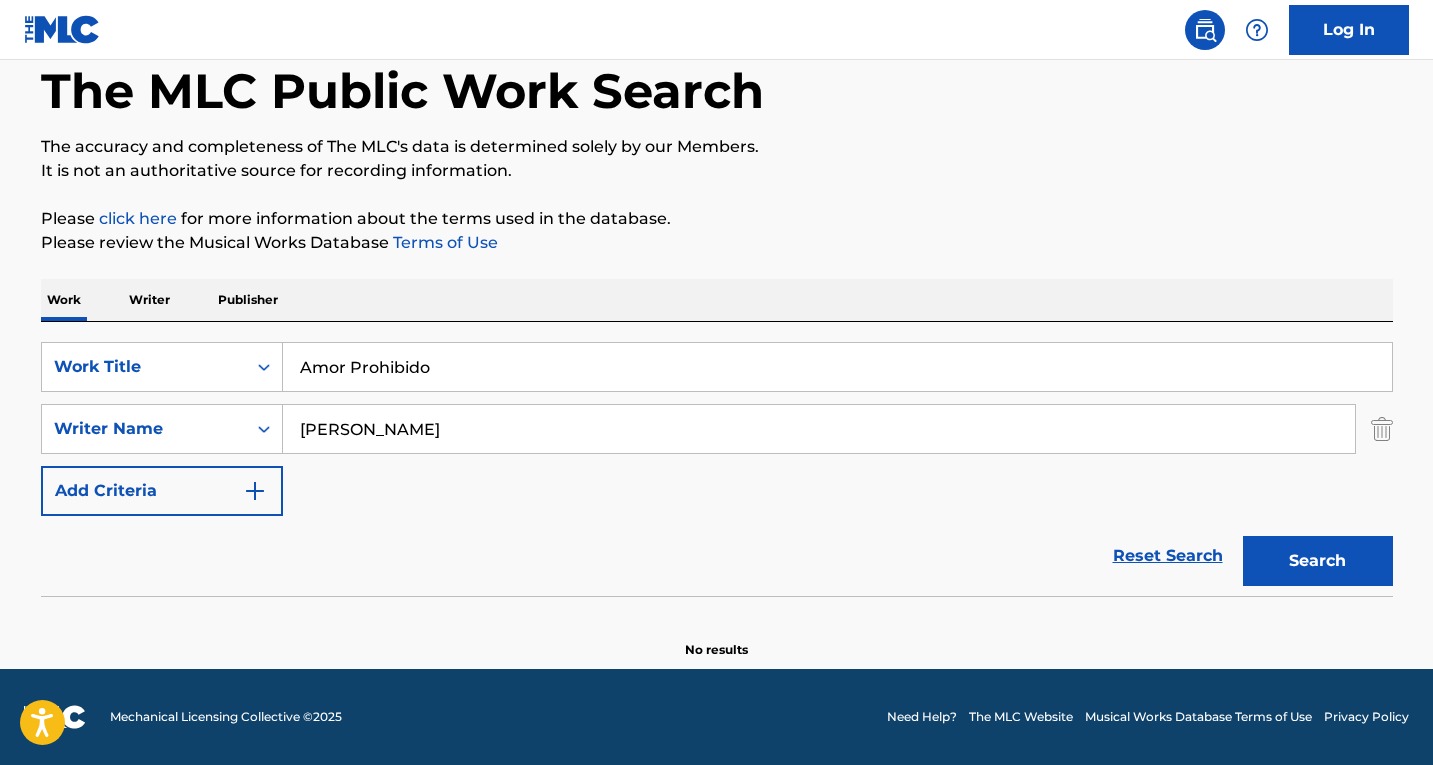 type on "Raul Martinez" 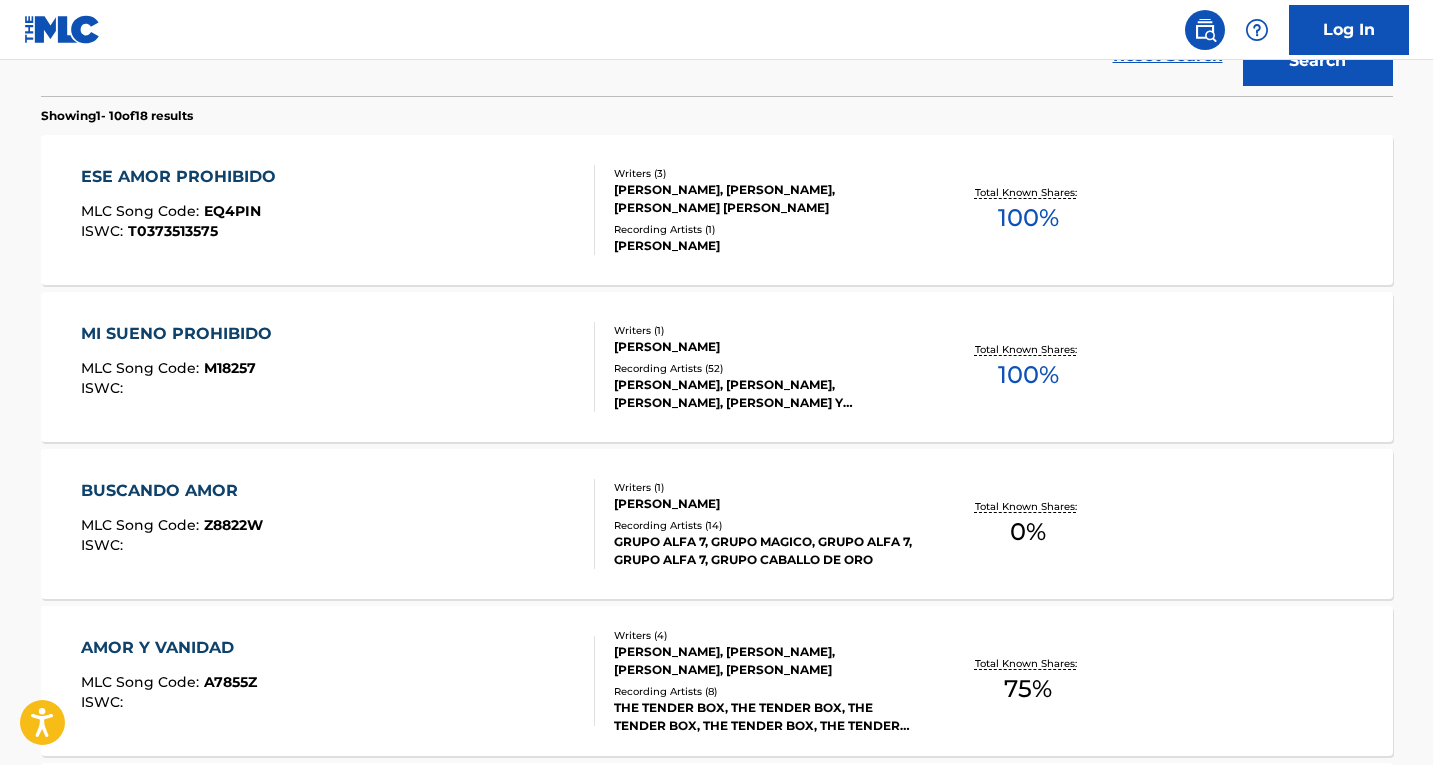 scroll, scrollTop: 303, scrollLeft: 0, axis: vertical 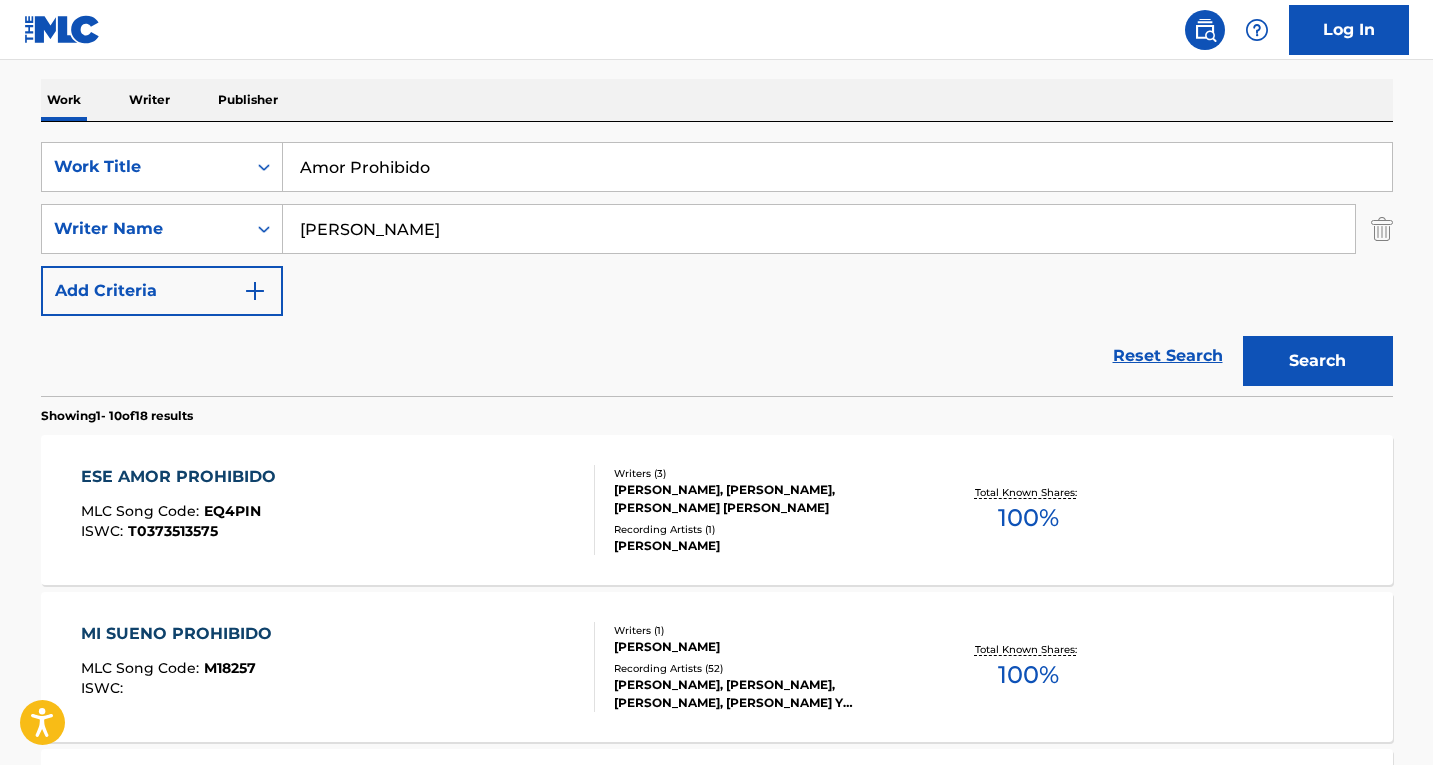 click on "ESE AMOR PROHIBIDO MLC Song Code : EQ4PIN ISWC : T0373513575" at bounding box center [338, 510] 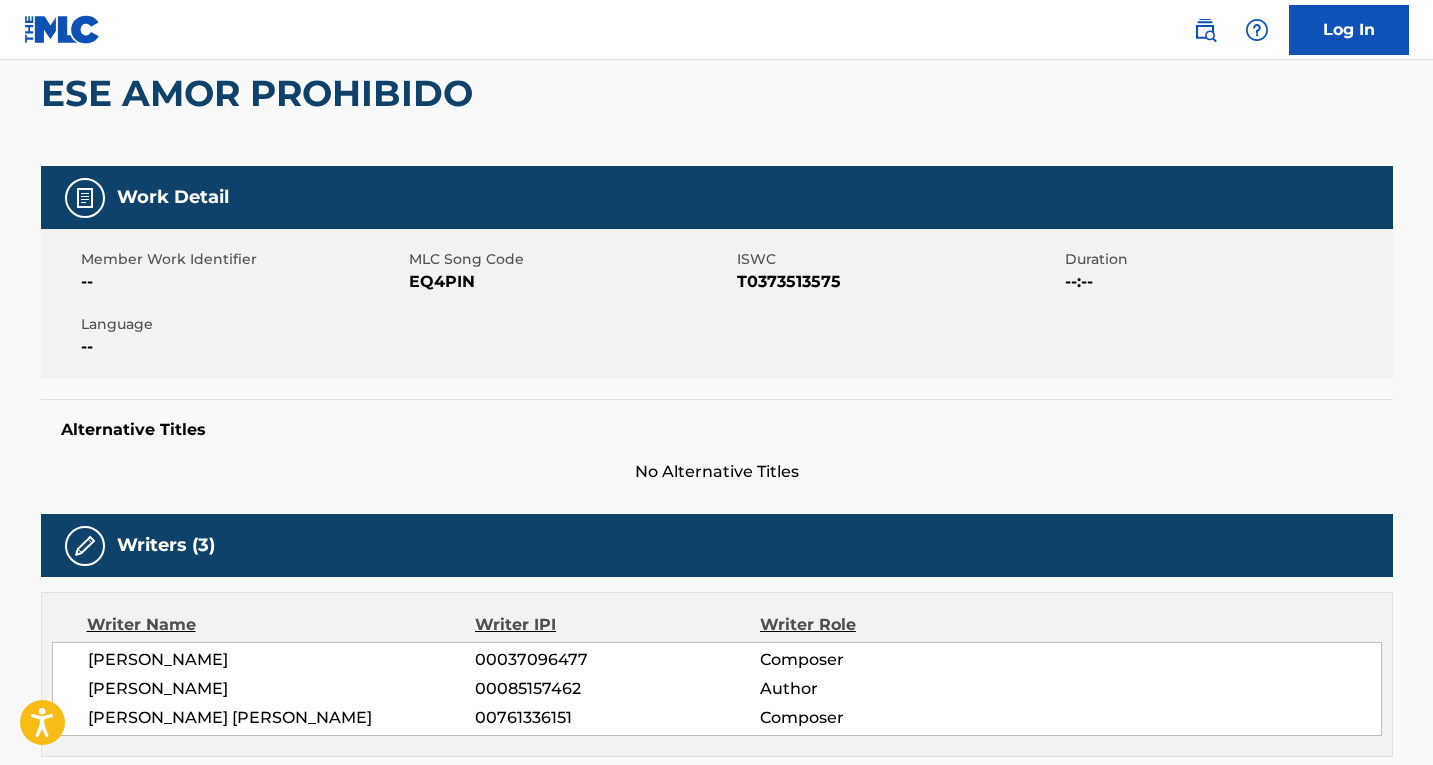 scroll, scrollTop: 0, scrollLeft: 0, axis: both 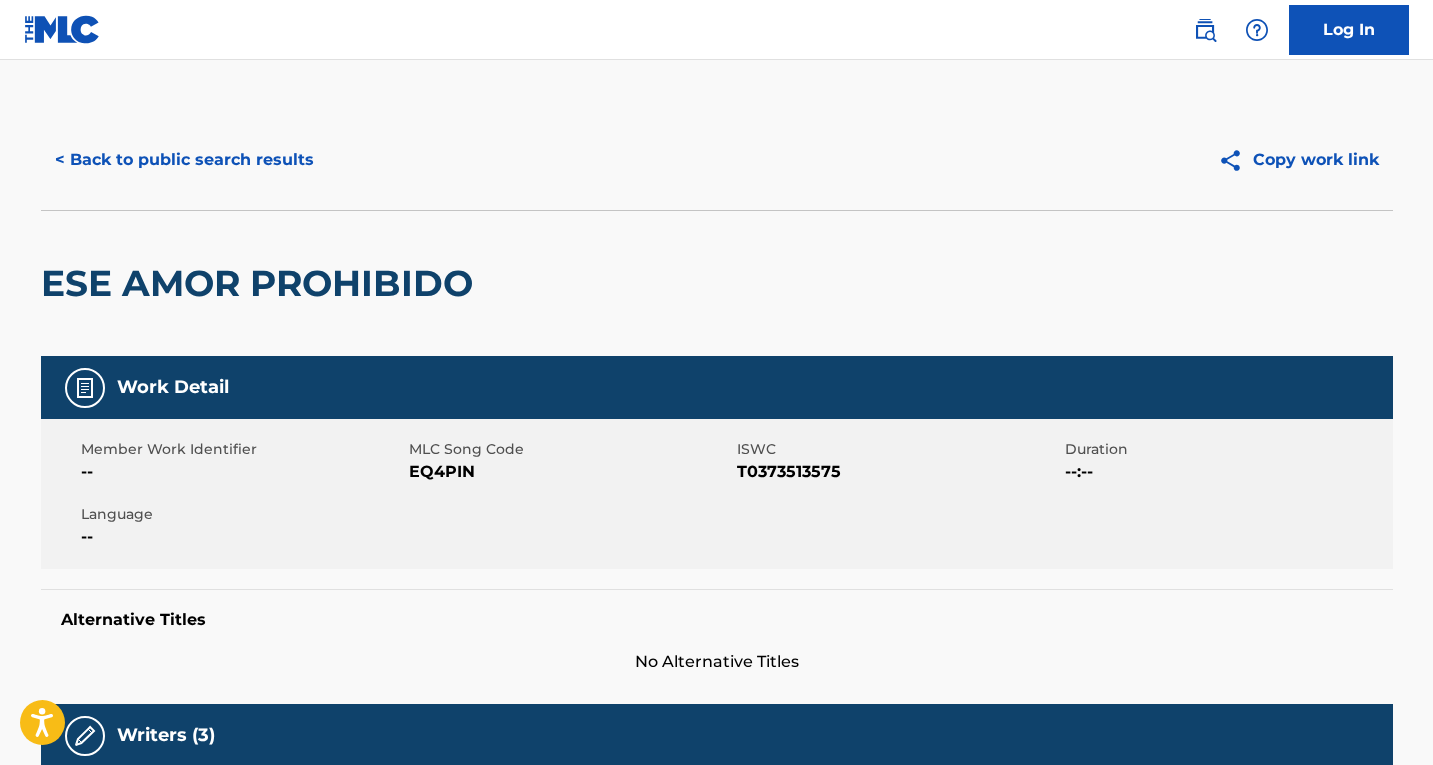 click on "< Back to public search results" at bounding box center [184, 160] 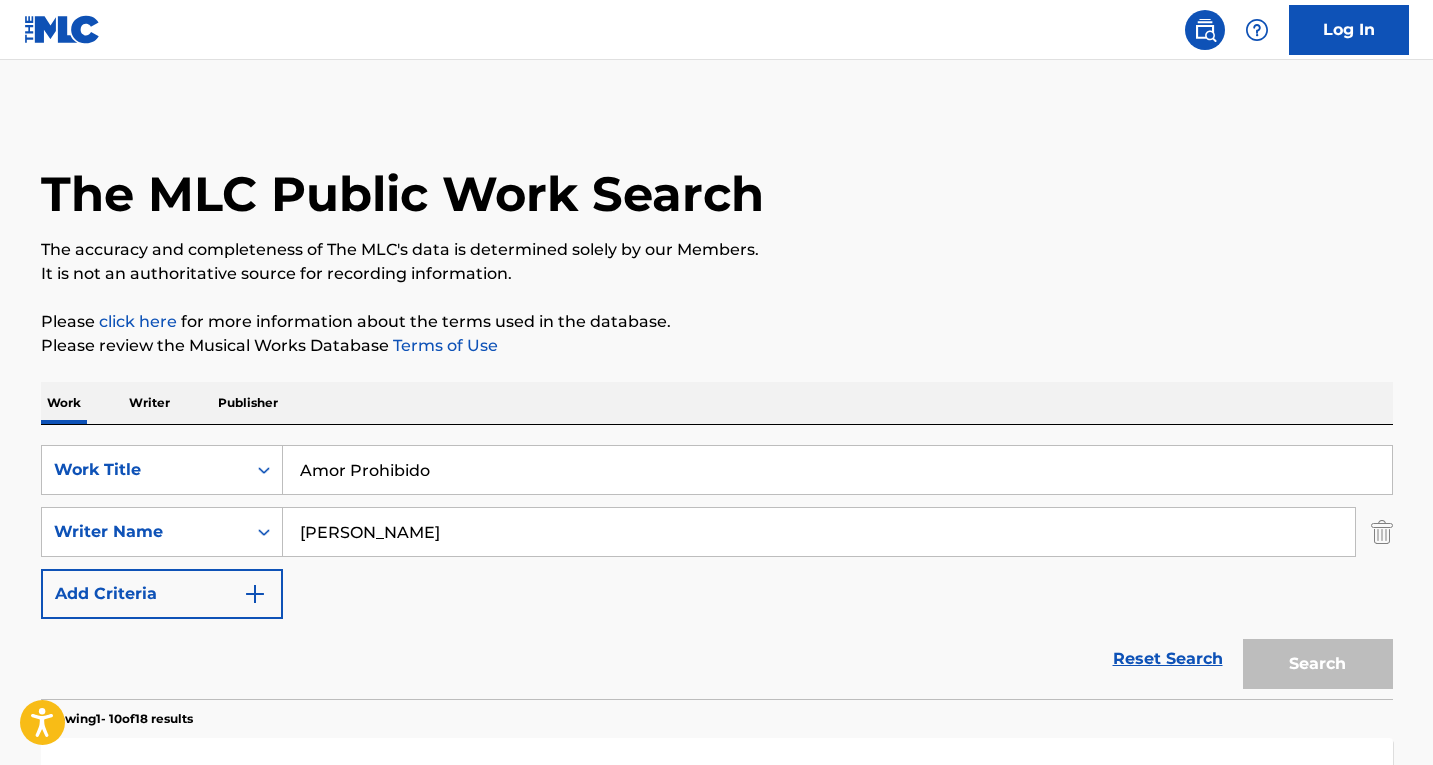 scroll, scrollTop: 303, scrollLeft: 0, axis: vertical 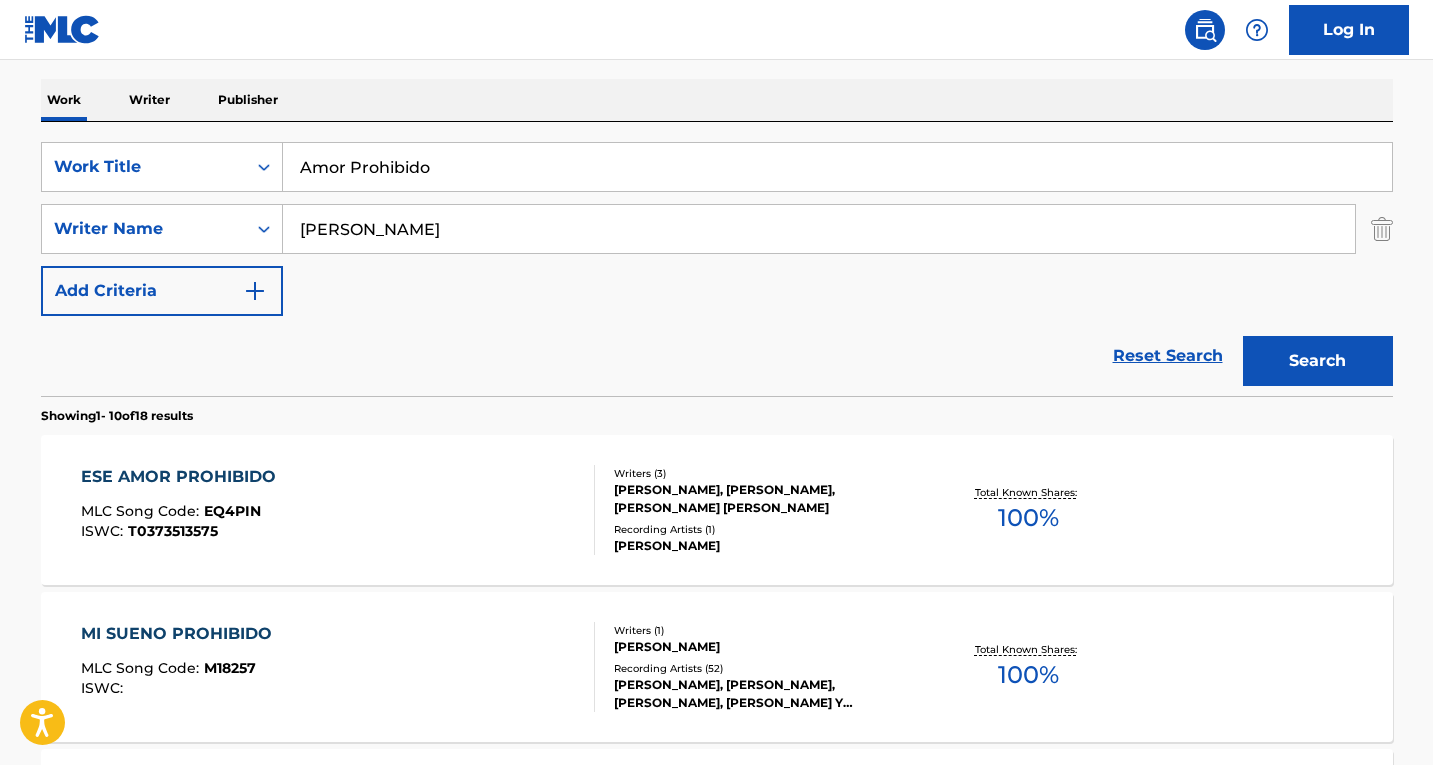 paste on "Besar tu piel" 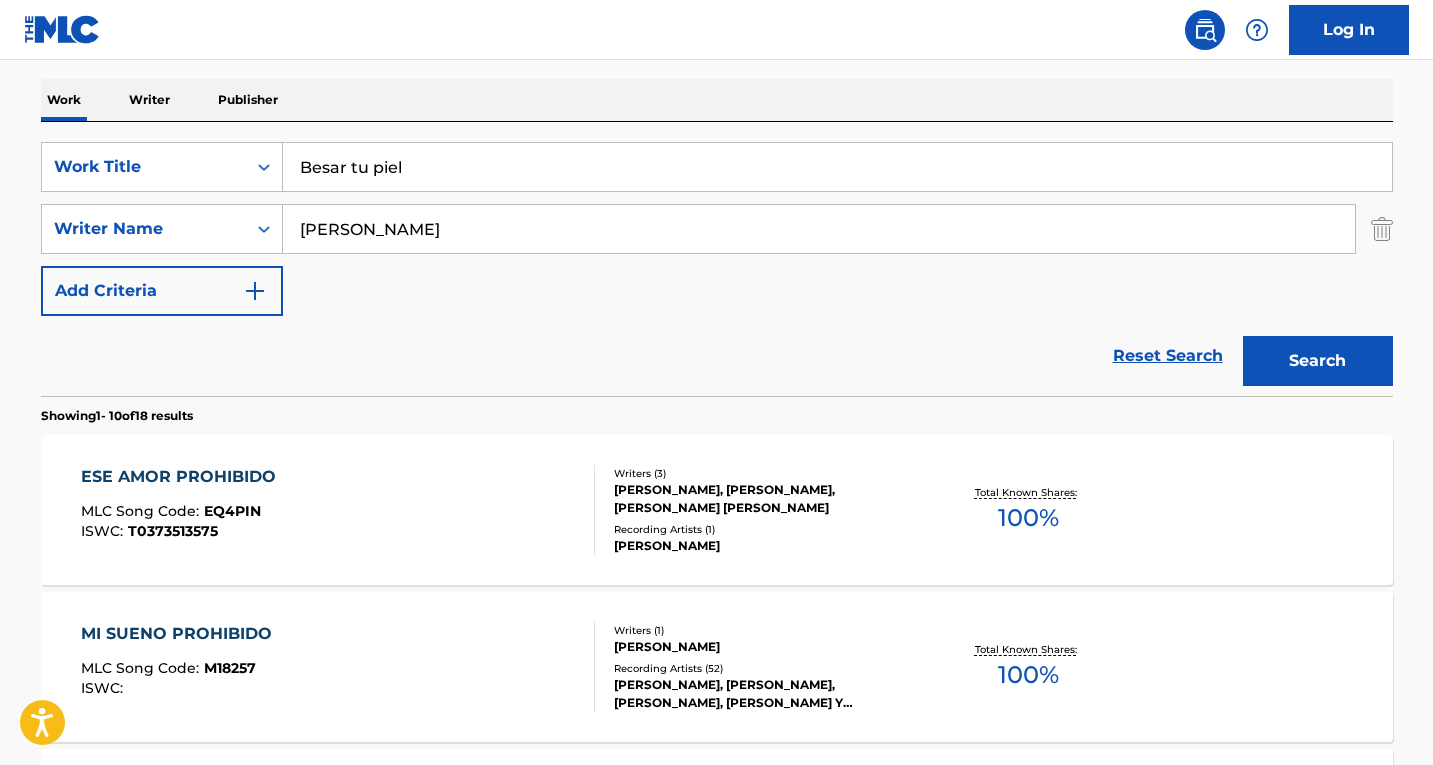 drag, startPoint x: 491, startPoint y: 177, endPoint x: 146, endPoint y: 138, distance: 347.19736 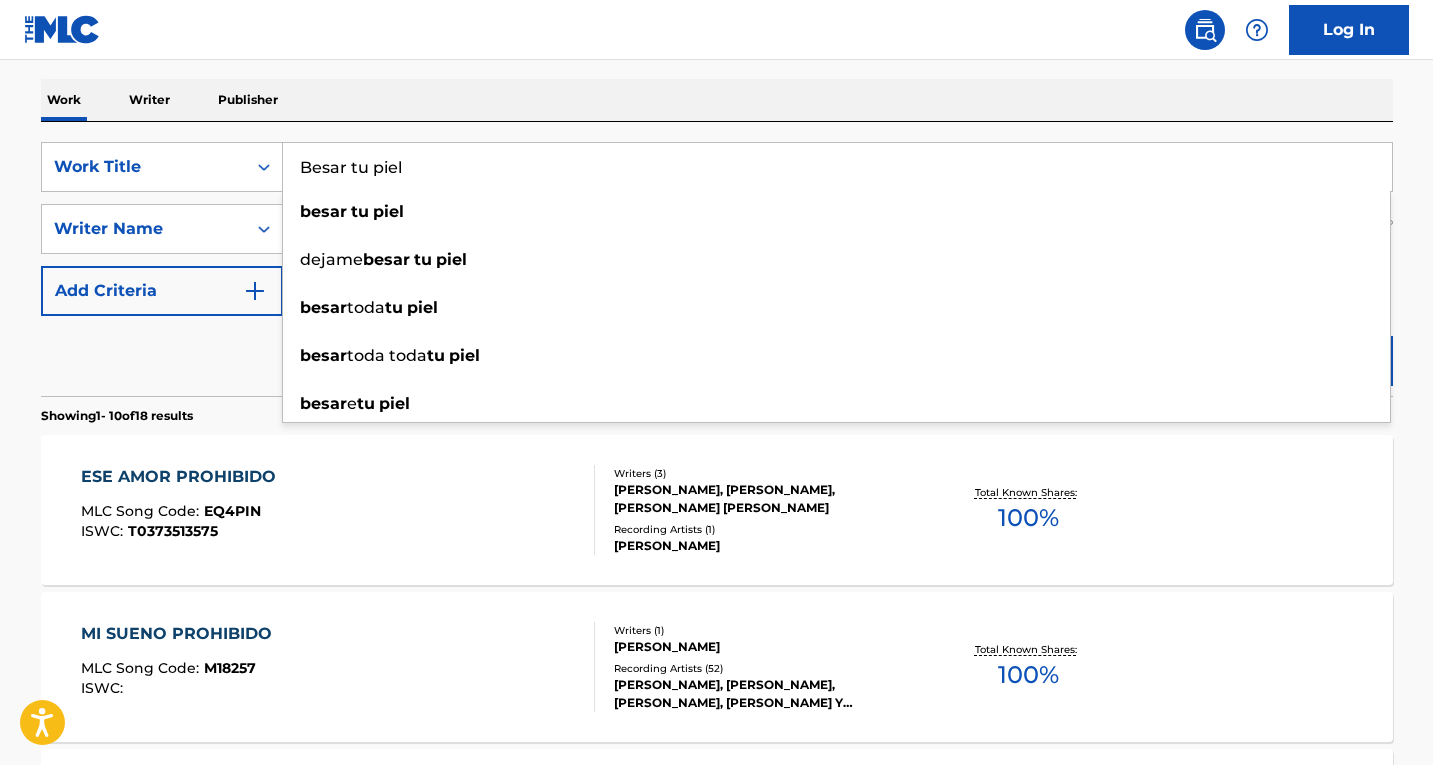 type on "Besar tu piel" 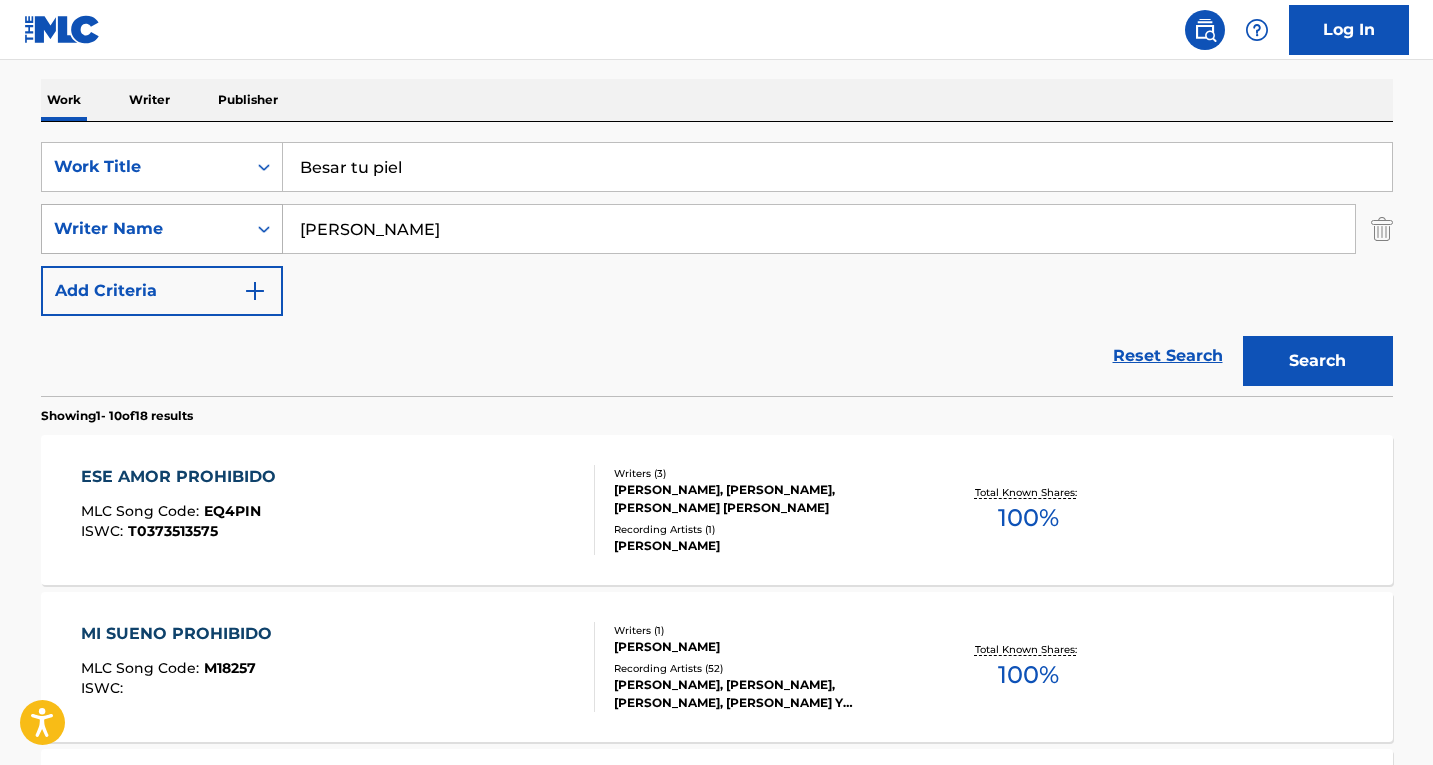 drag, startPoint x: 448, startPoint y: 232, endPoint x: 244, endPoint y: 227, distance: 204.06126 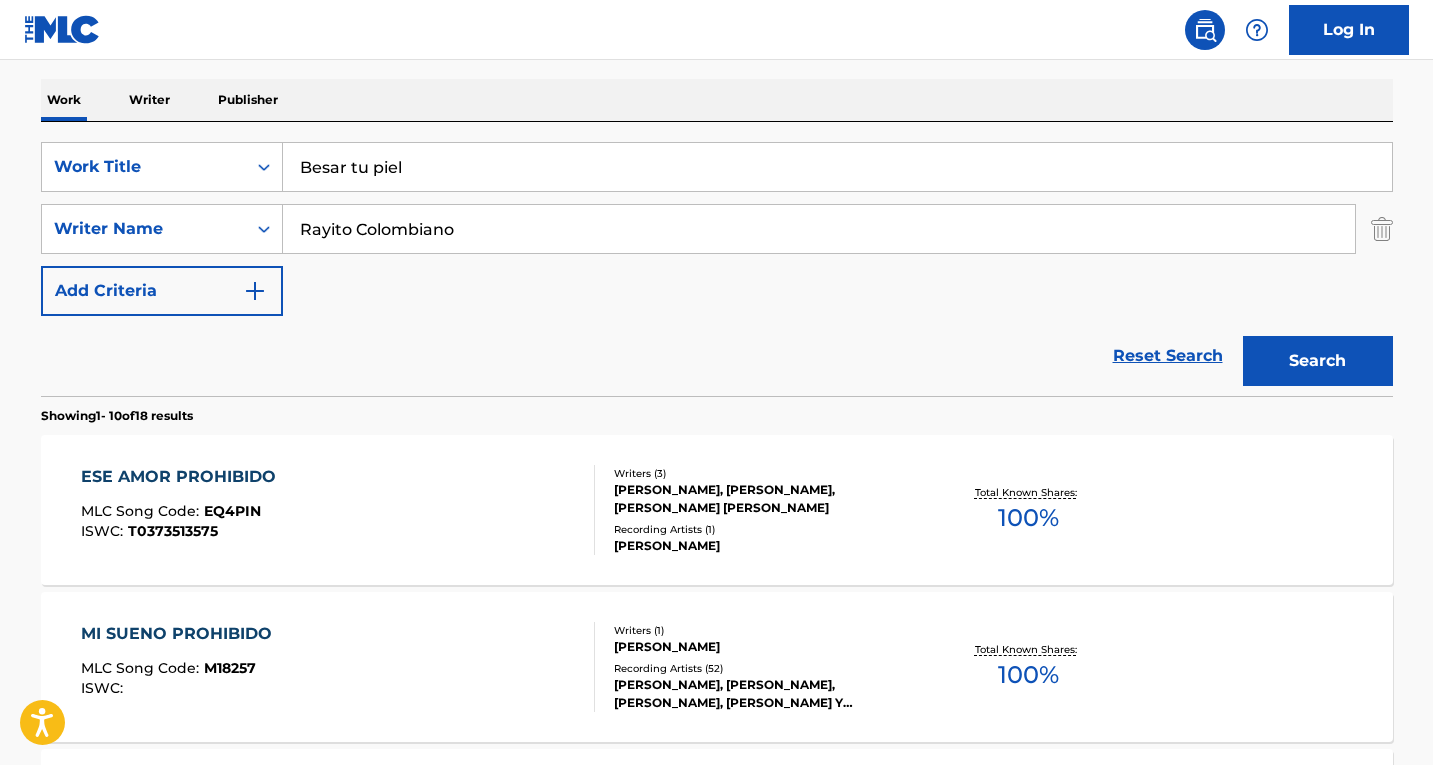 type on "Rayito Colombiano" 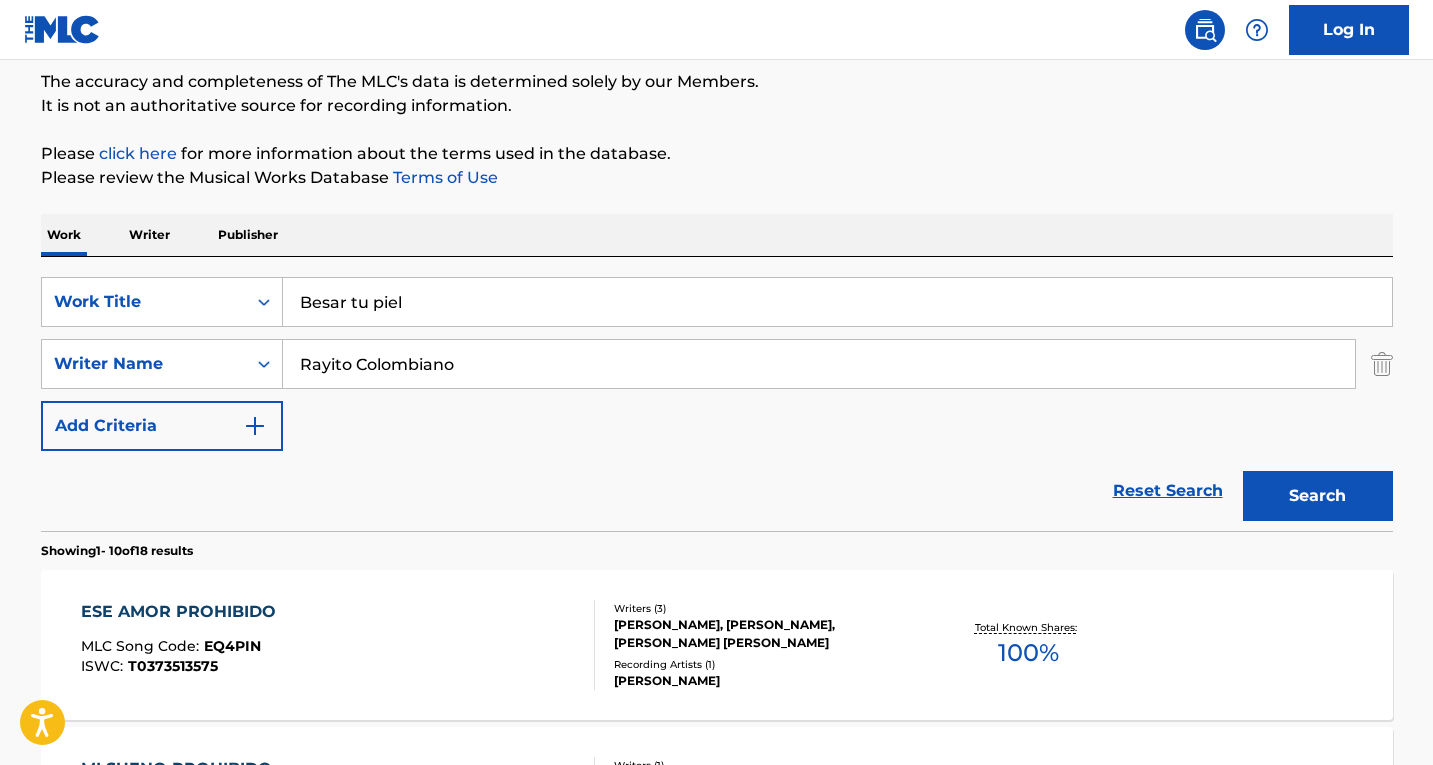 scroll, scrollTop: 103, scrollLeft: 0, axis: vertical 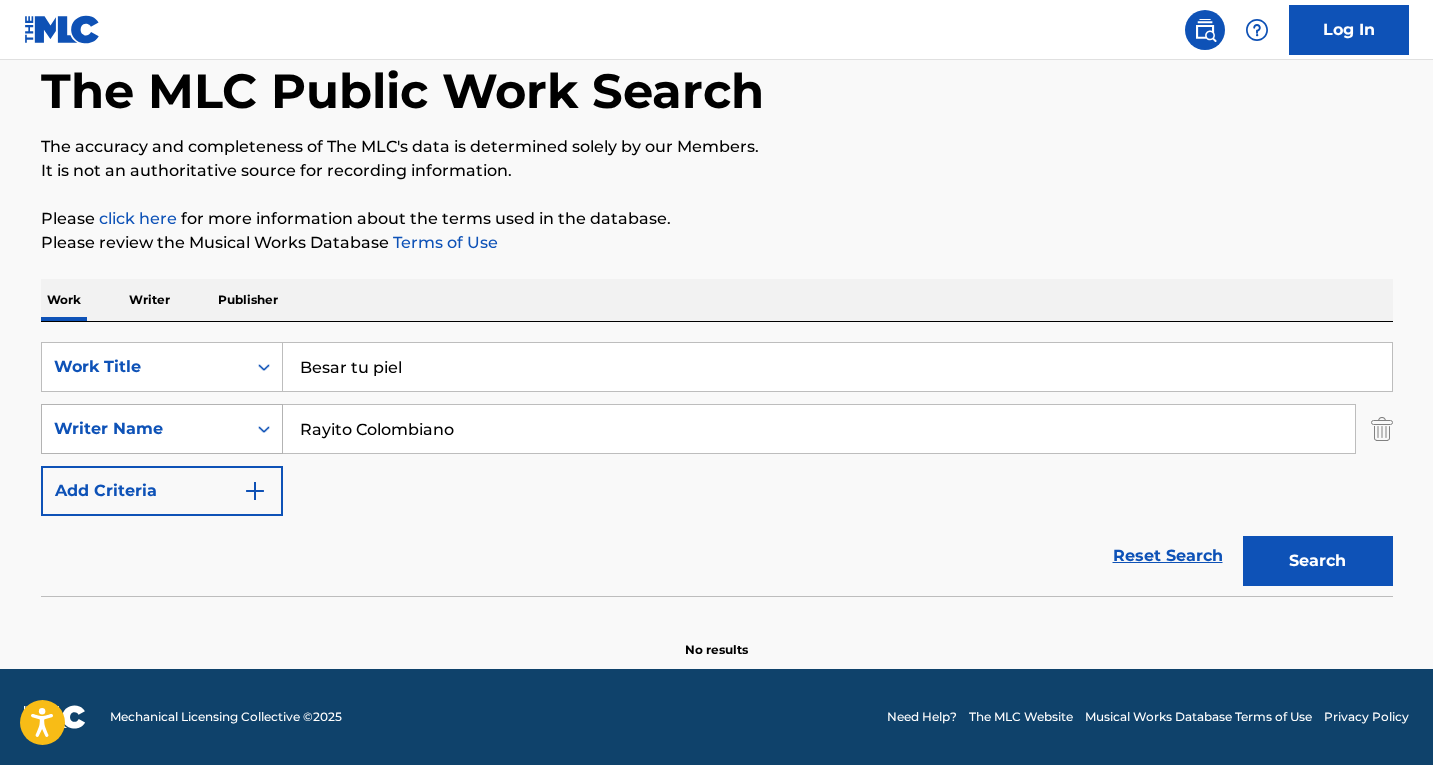 drag, startPoint x: 574, startPoint y: 435, endPoint x: 258, endPoint y: 427, distance: 316.10126 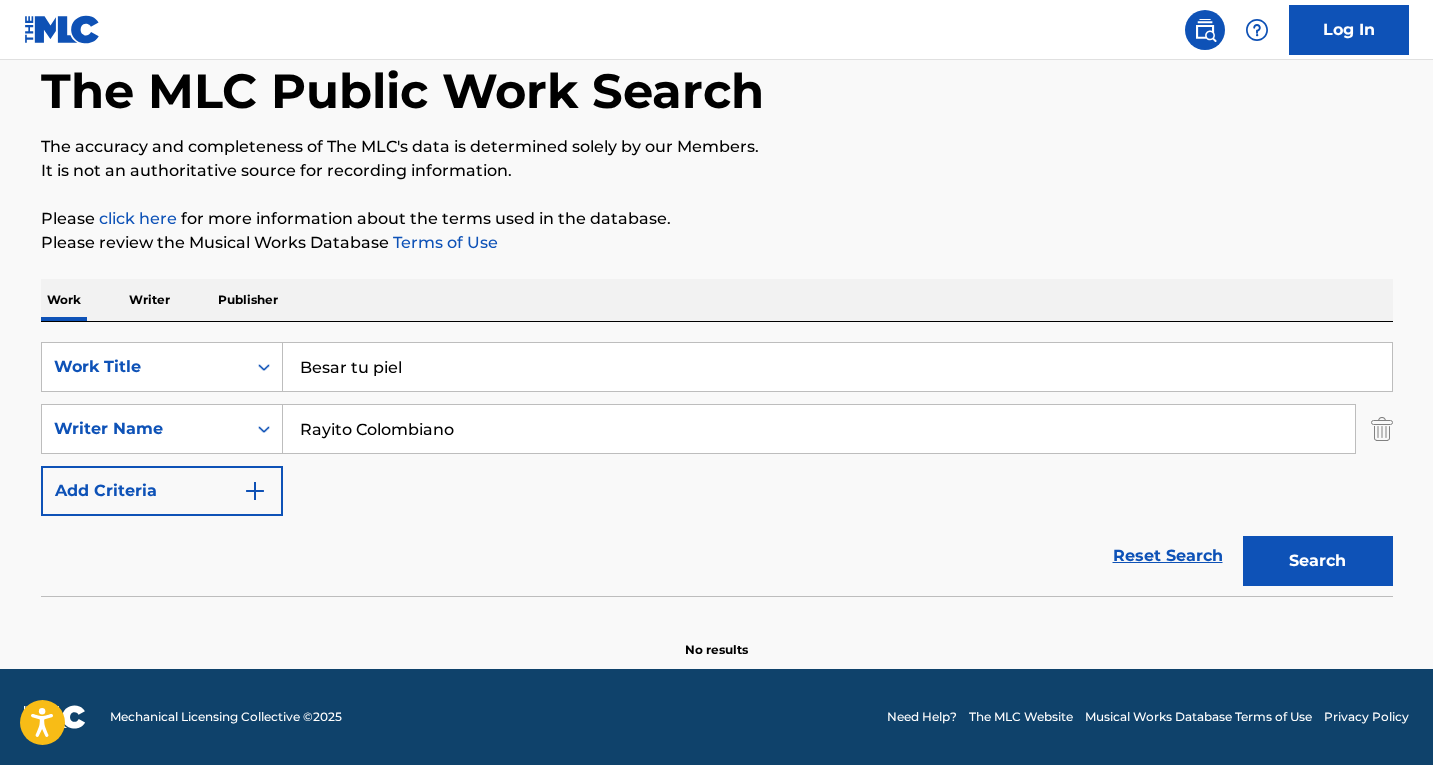 click on "Besar tu piel" at bounding box center [837, 367] 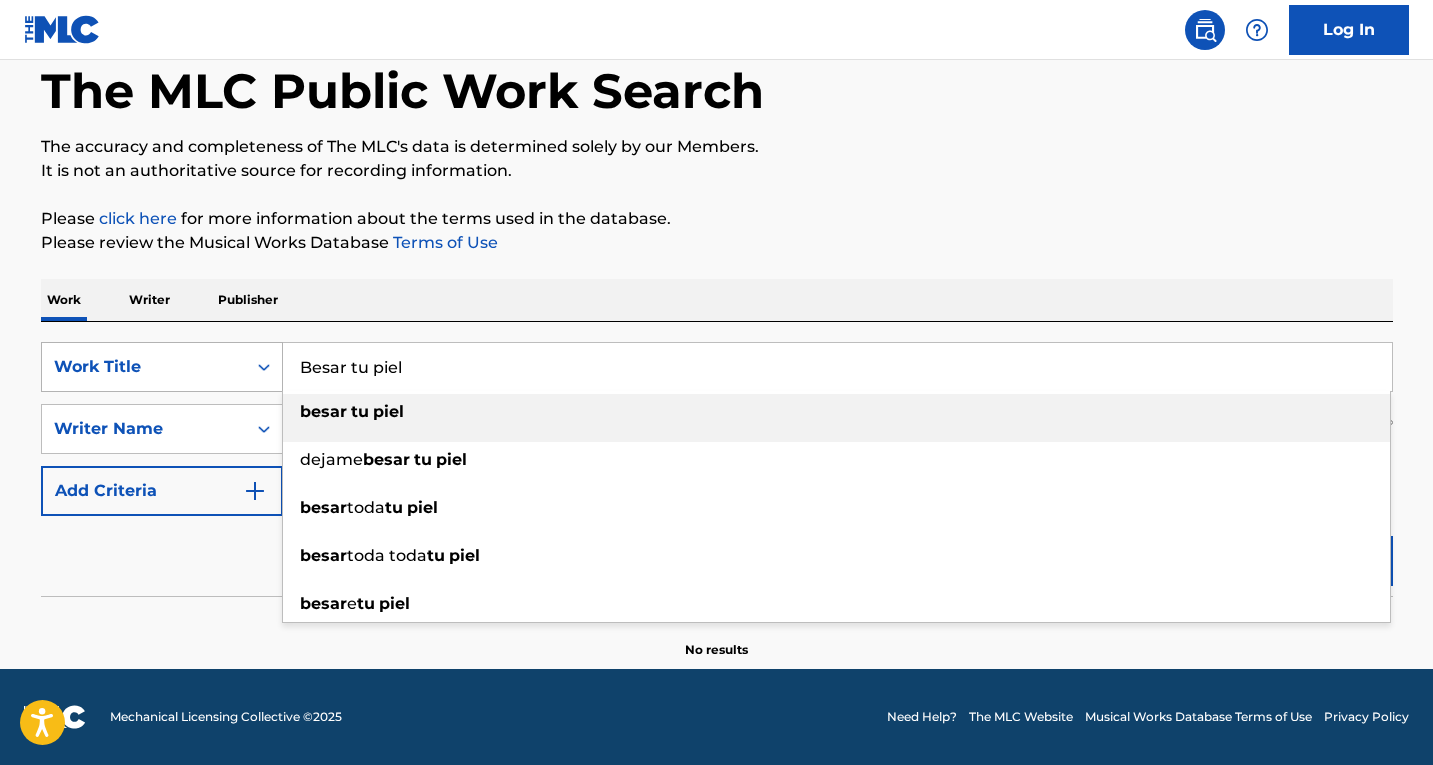 paste on "Castillos en el Aire" 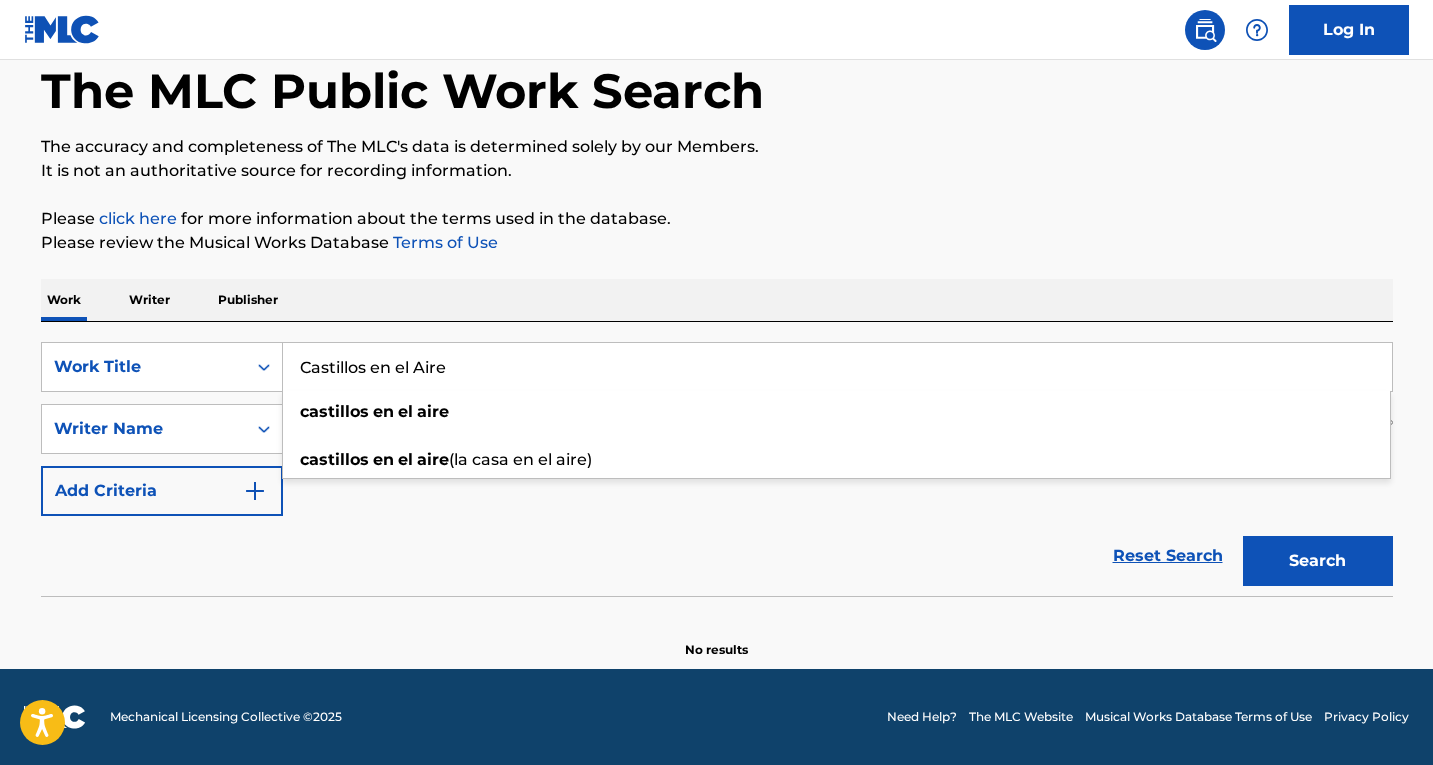 type on "Castillos en el Aire" 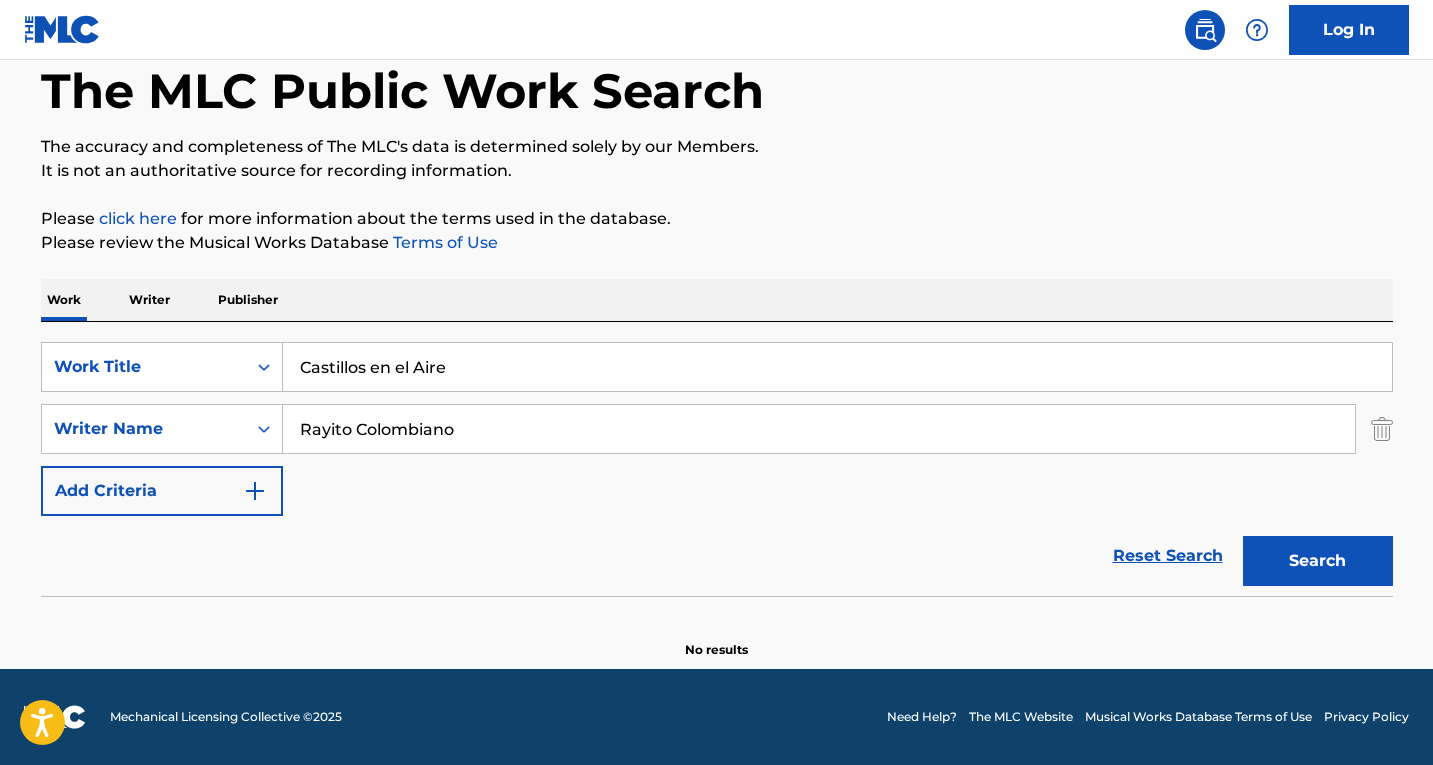 click on "Rayito Colombiano" at bounding box center [819, 429] 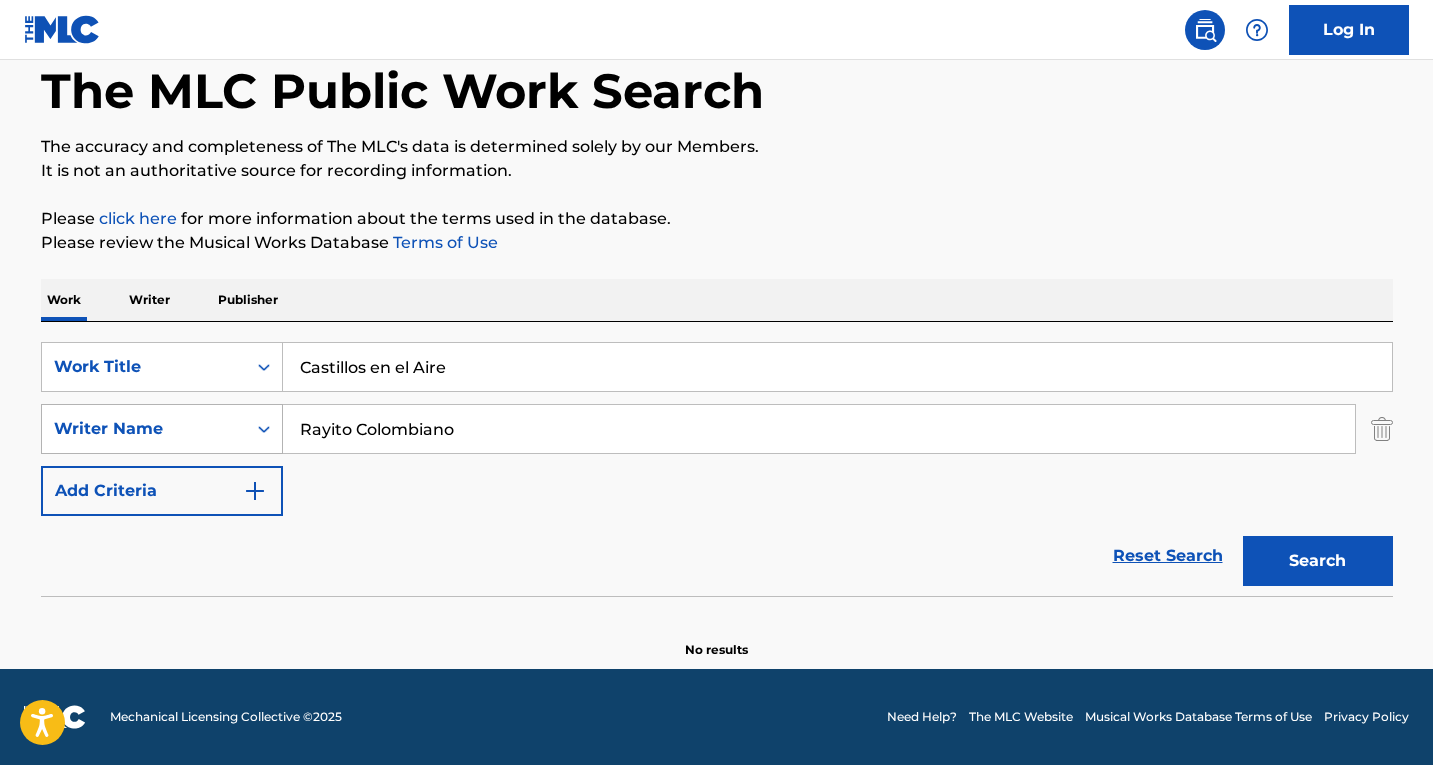 drag, startPoint x: 503, startPoint y: 433, endPoint x: 242, endPoint y: 421, distance: 261.27573 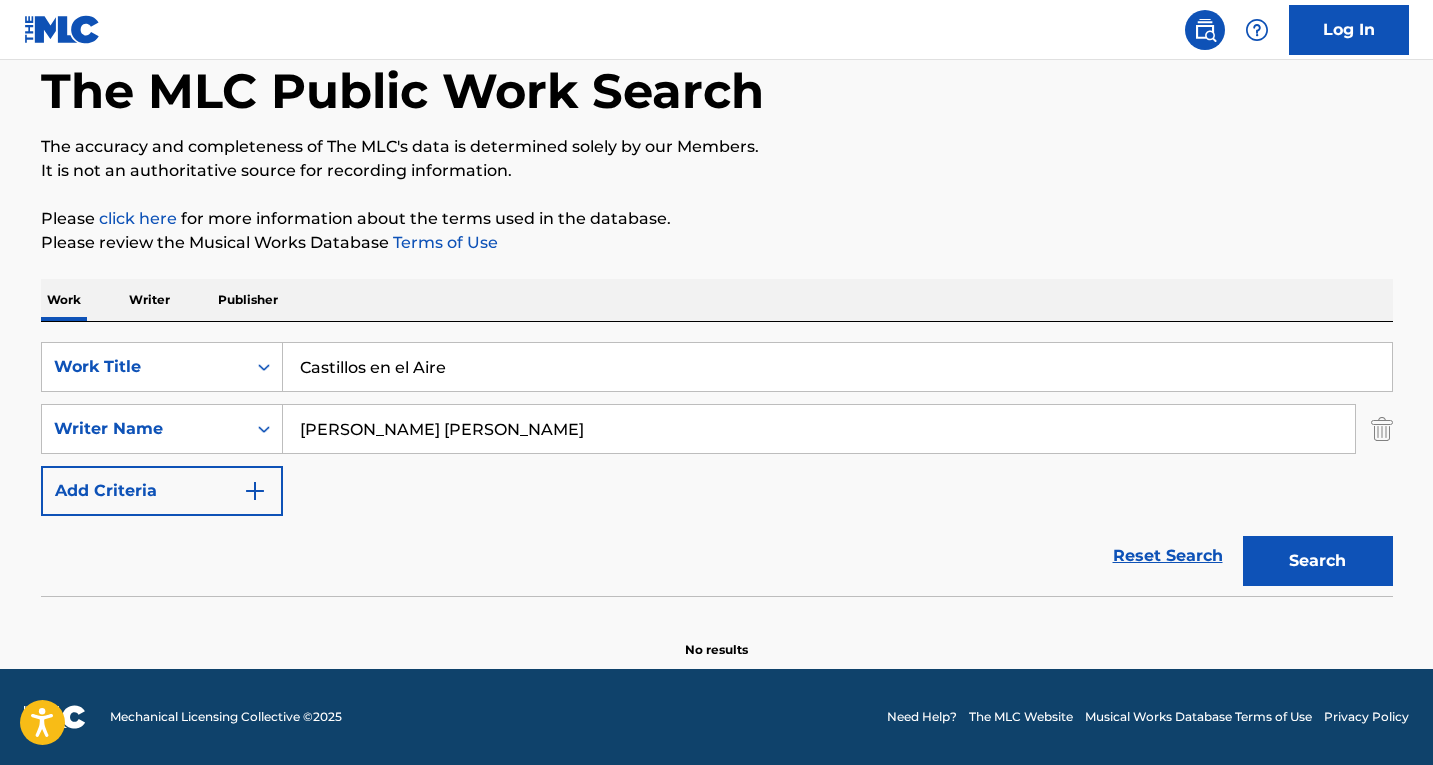 type on "[PERSON_NAME] [PERSON_NAME]" 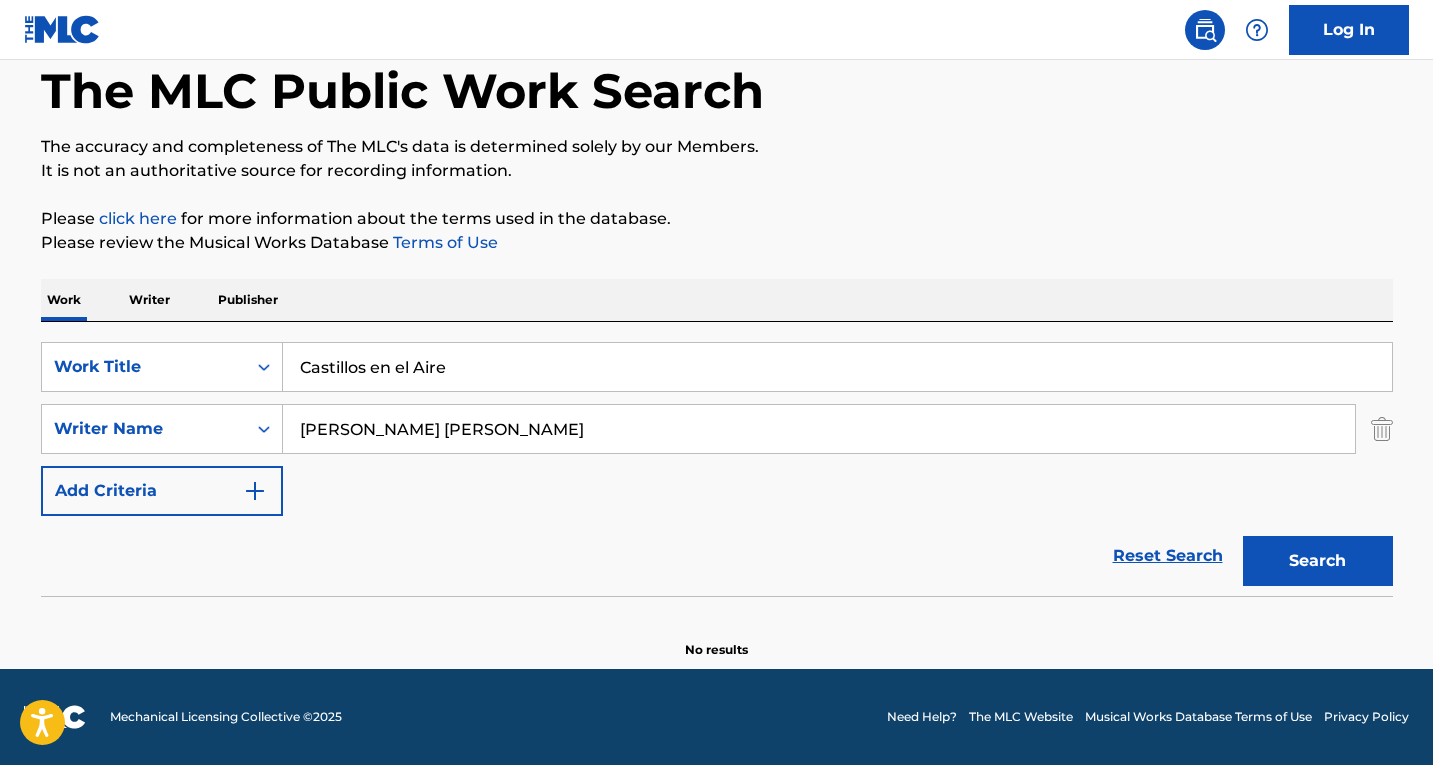 click on "Search" at bounding box center (1318, 561) 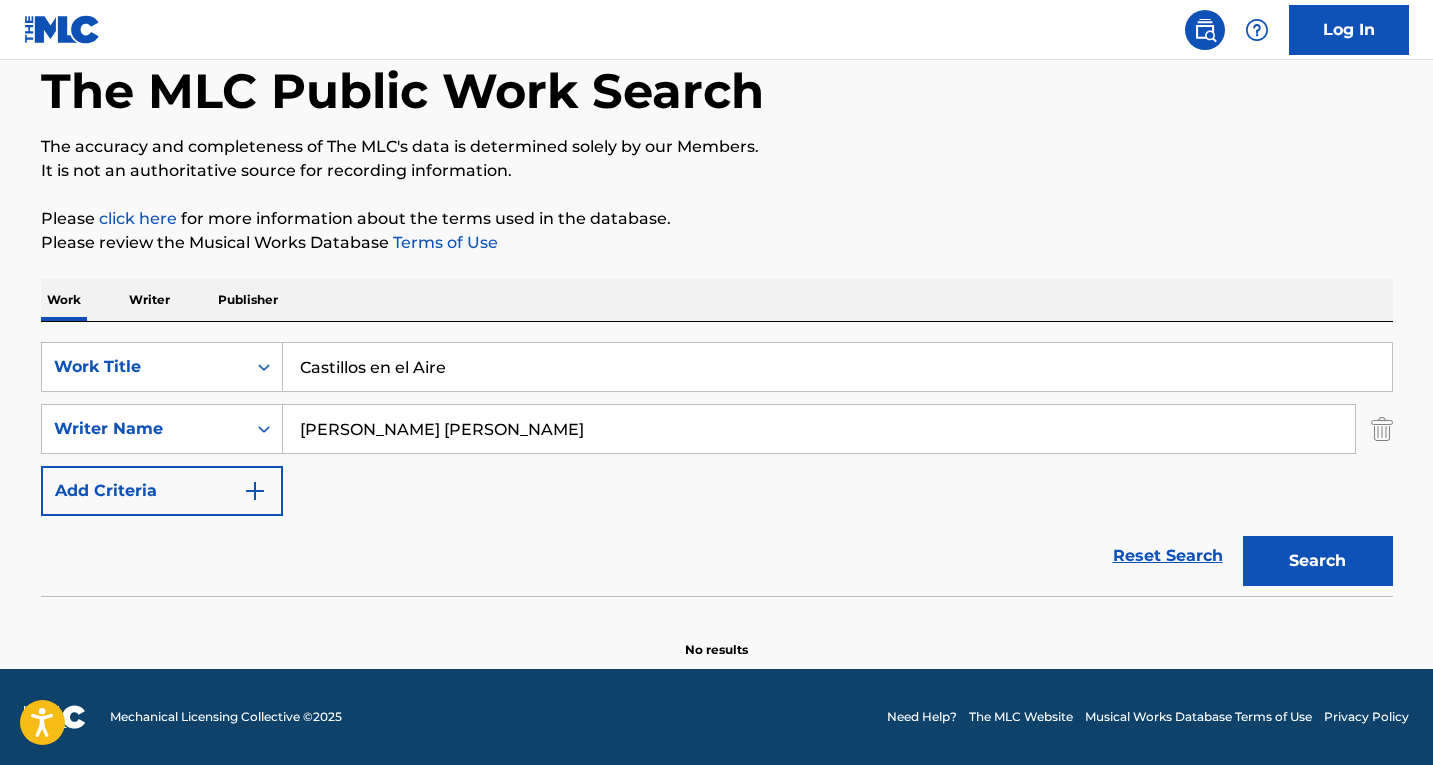 drag, startPoint x: 128, startPoint y: 337, endPoint x: 87, endPoint y: 332, distance: 41.303753 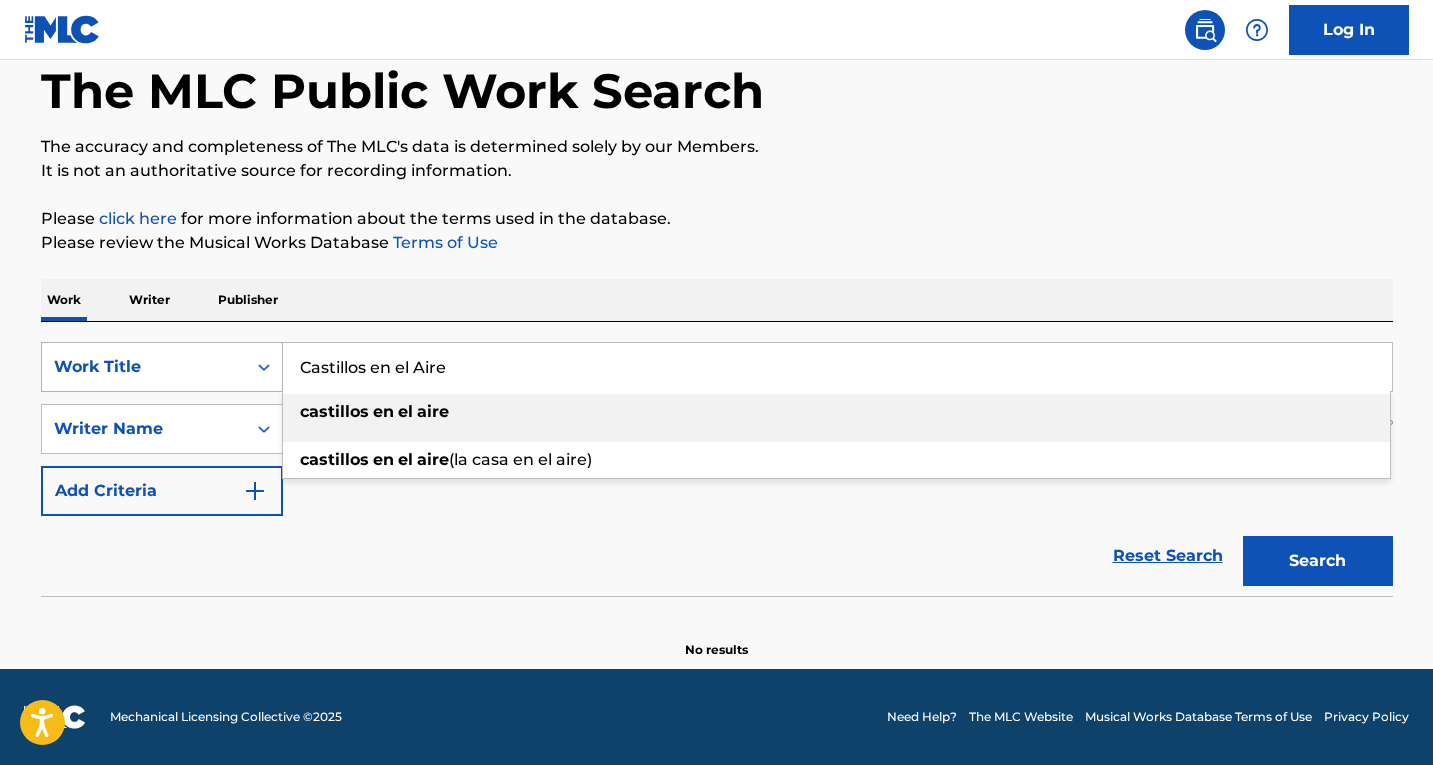 paste on "El rumbo de los dos" 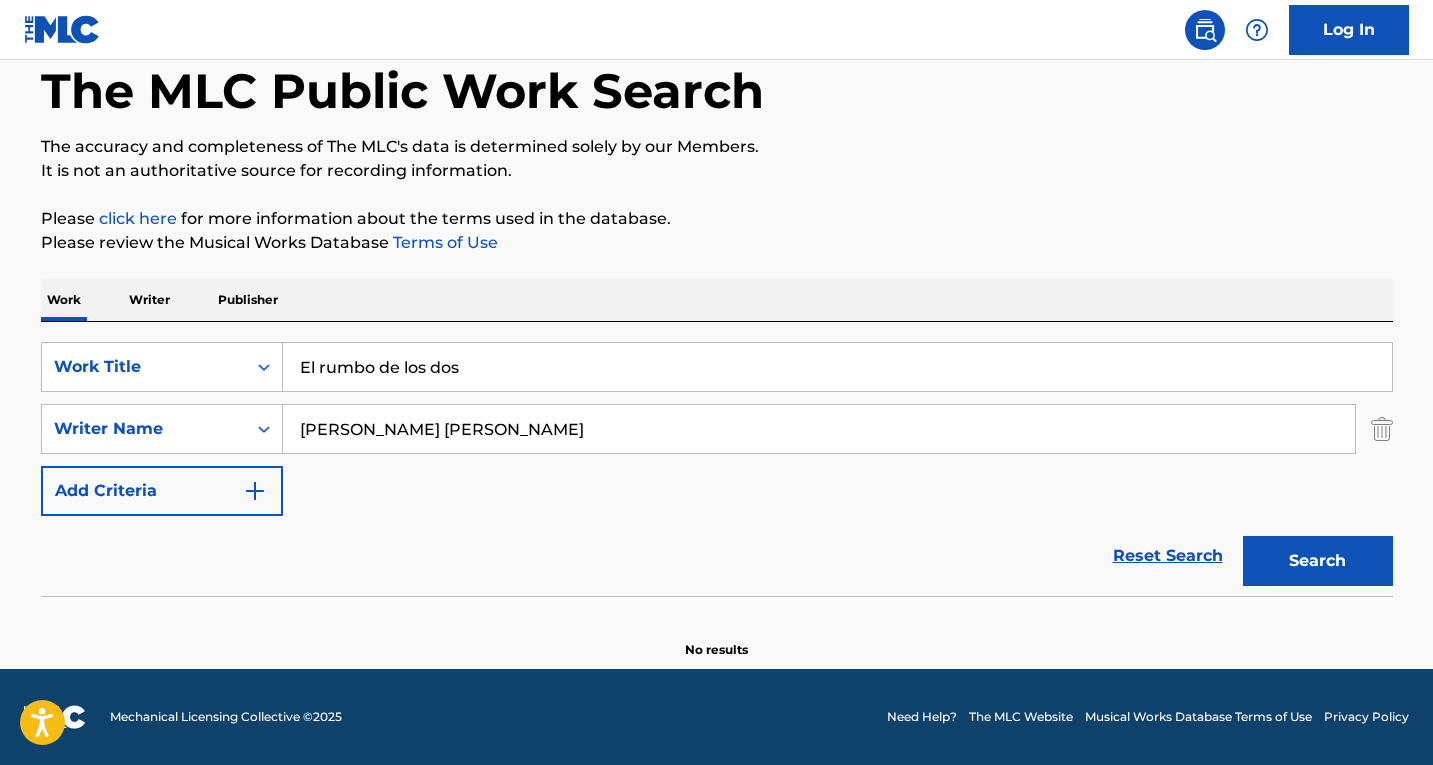 click on "Search" at bounding box center [1318, 561] 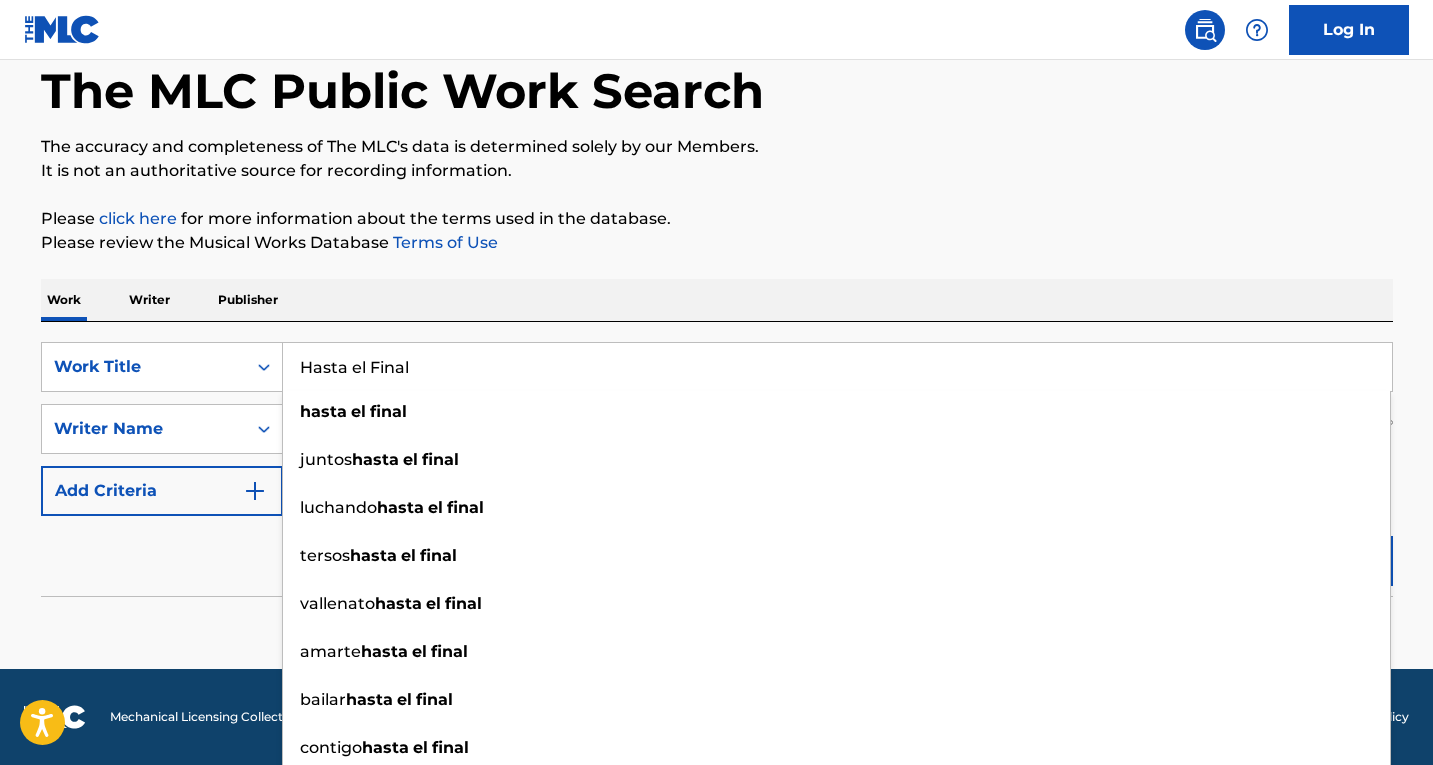 click on "Please   click here   for more information about the terms used in the database." at bounding box center (717, 219) 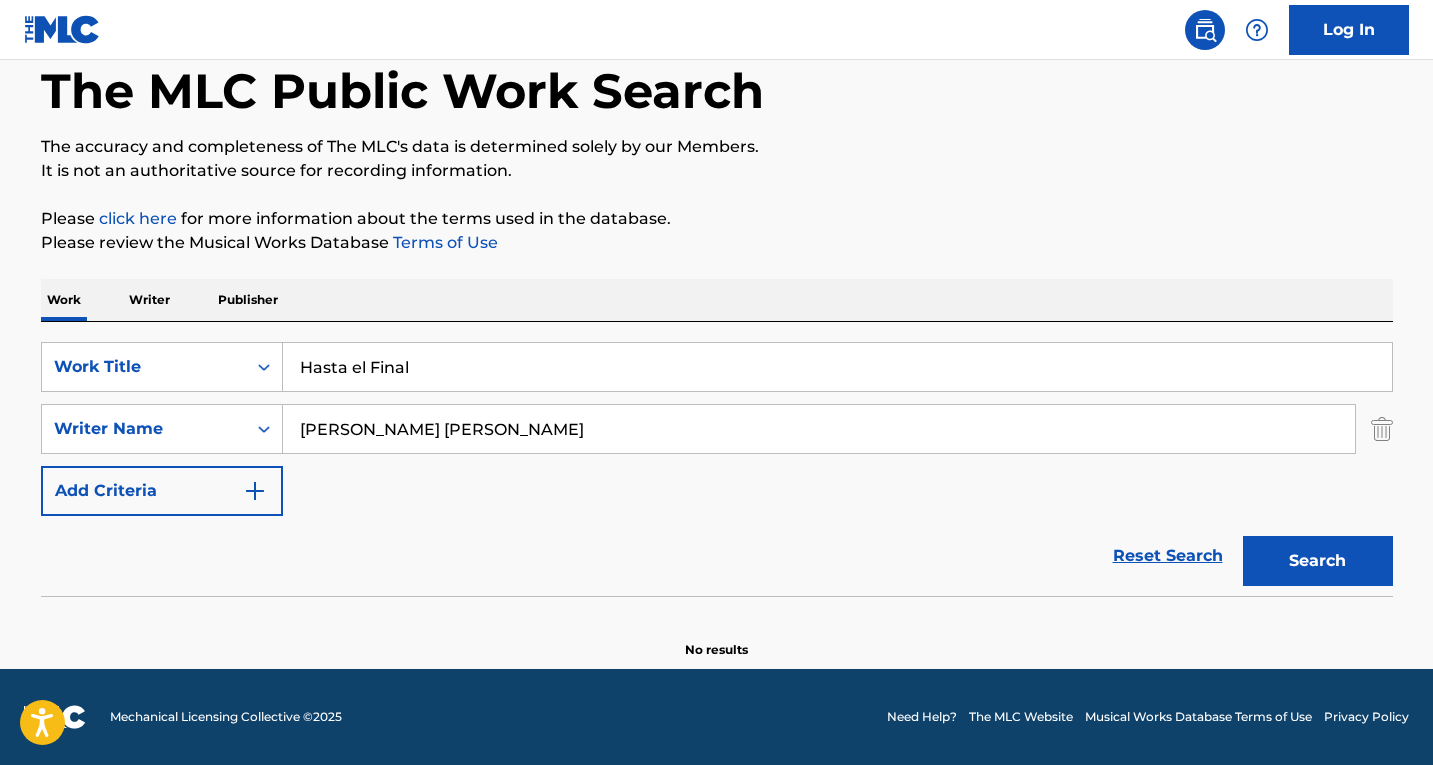 click on "Search" at bounding box center (1318, 561) 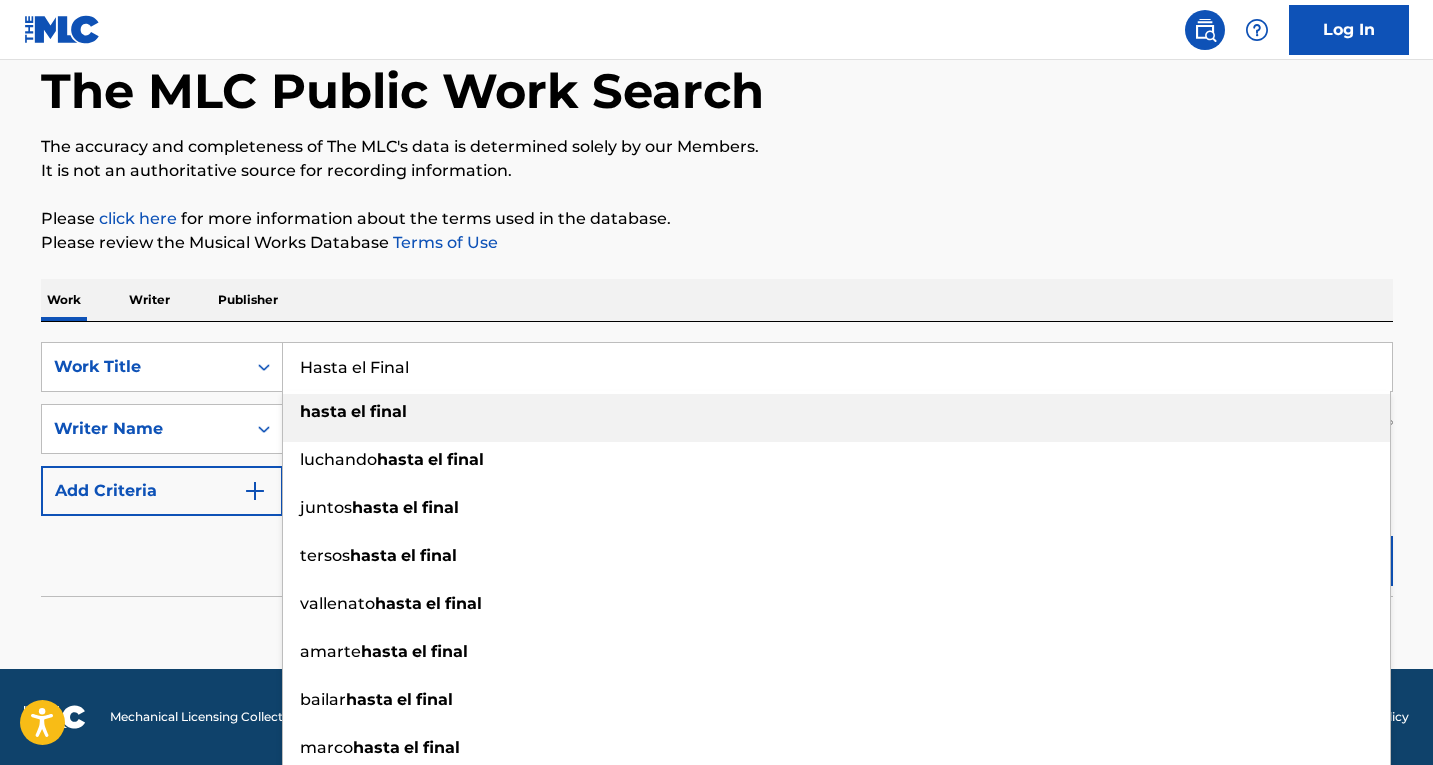 paste on "La cumbia CHINGONA" 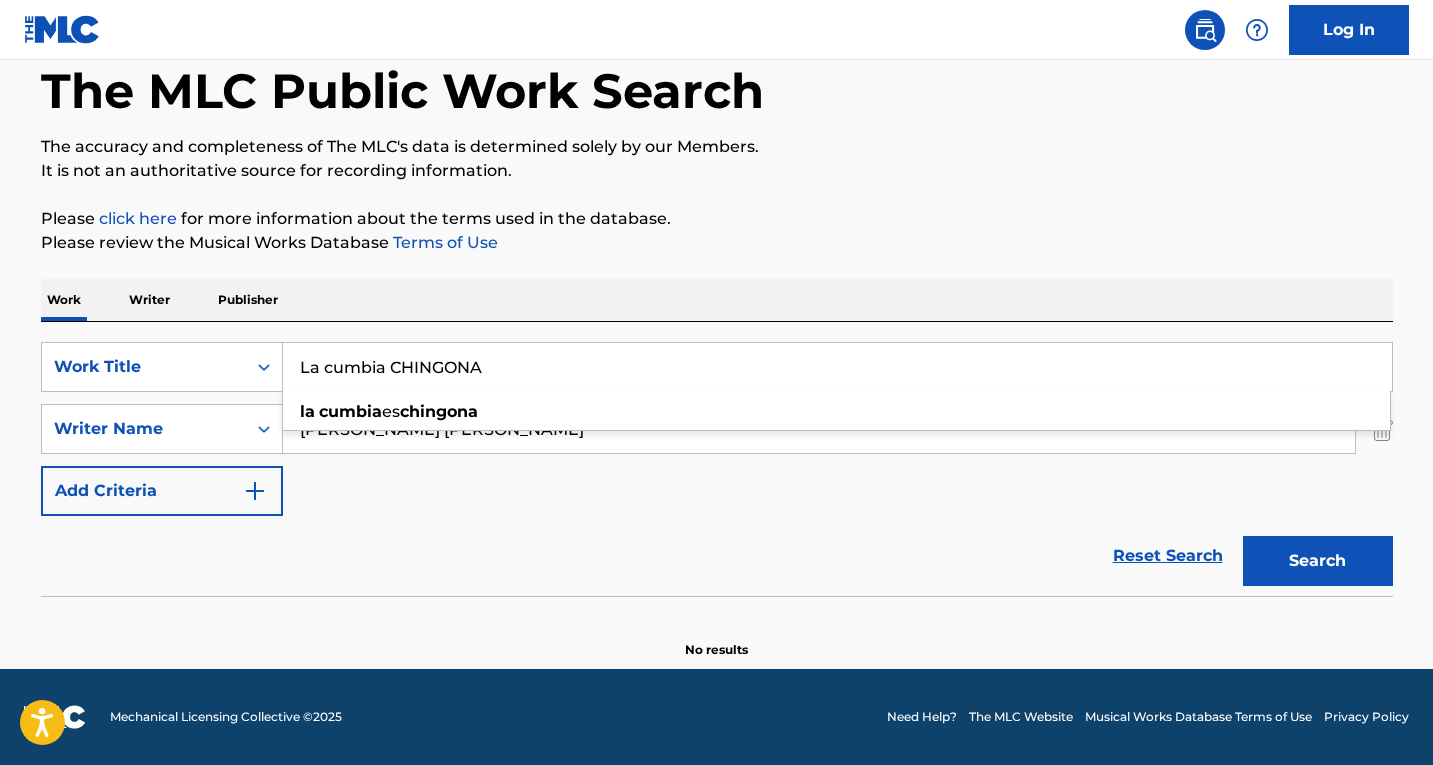 click on "Please   click here   for more information about the terms used in the database." at bounding box center [717, 219] 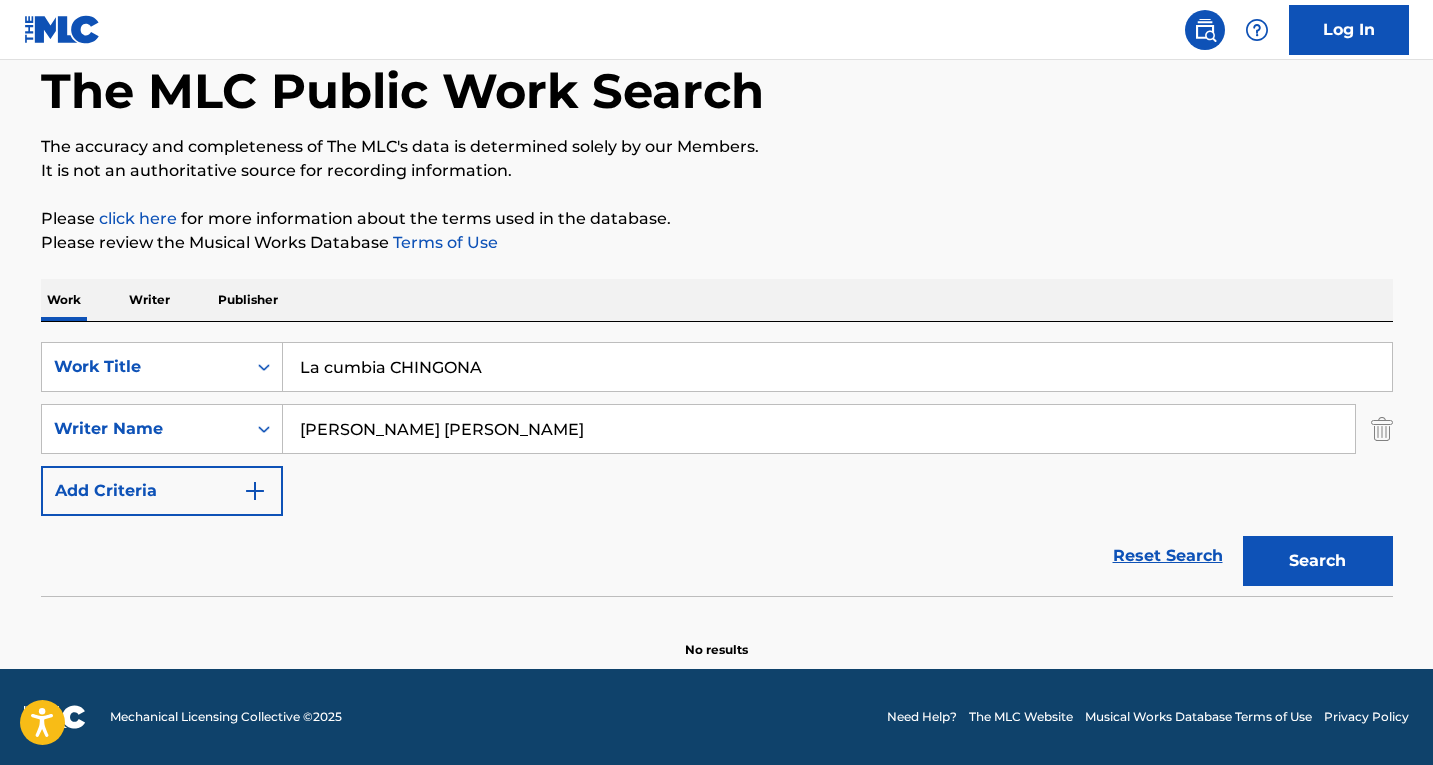 click on "Search" at bounding box center [1318, 561] 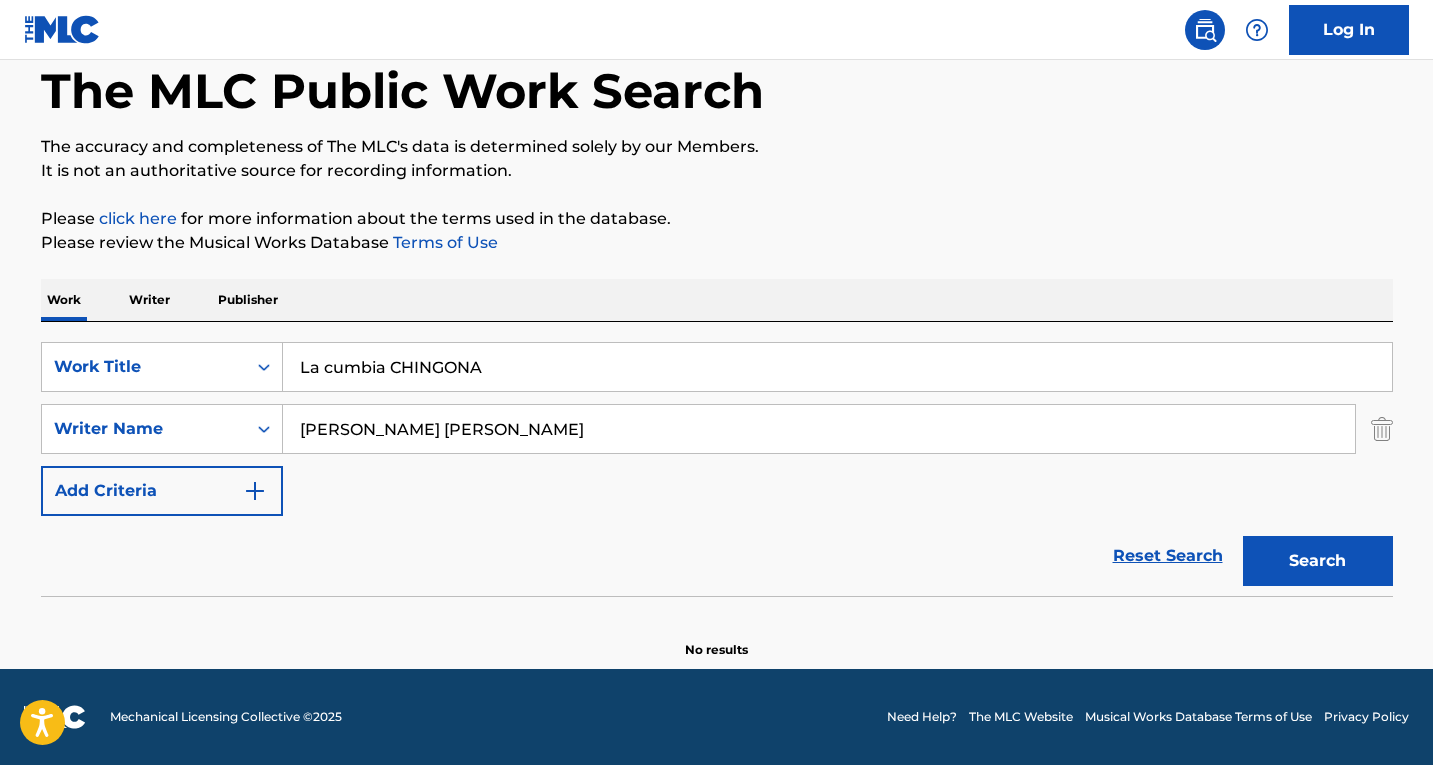 drag, startPoint x: 507, startPoint y: 372, endPoint x: 0, endPoint y: 313, distance: 510.4214 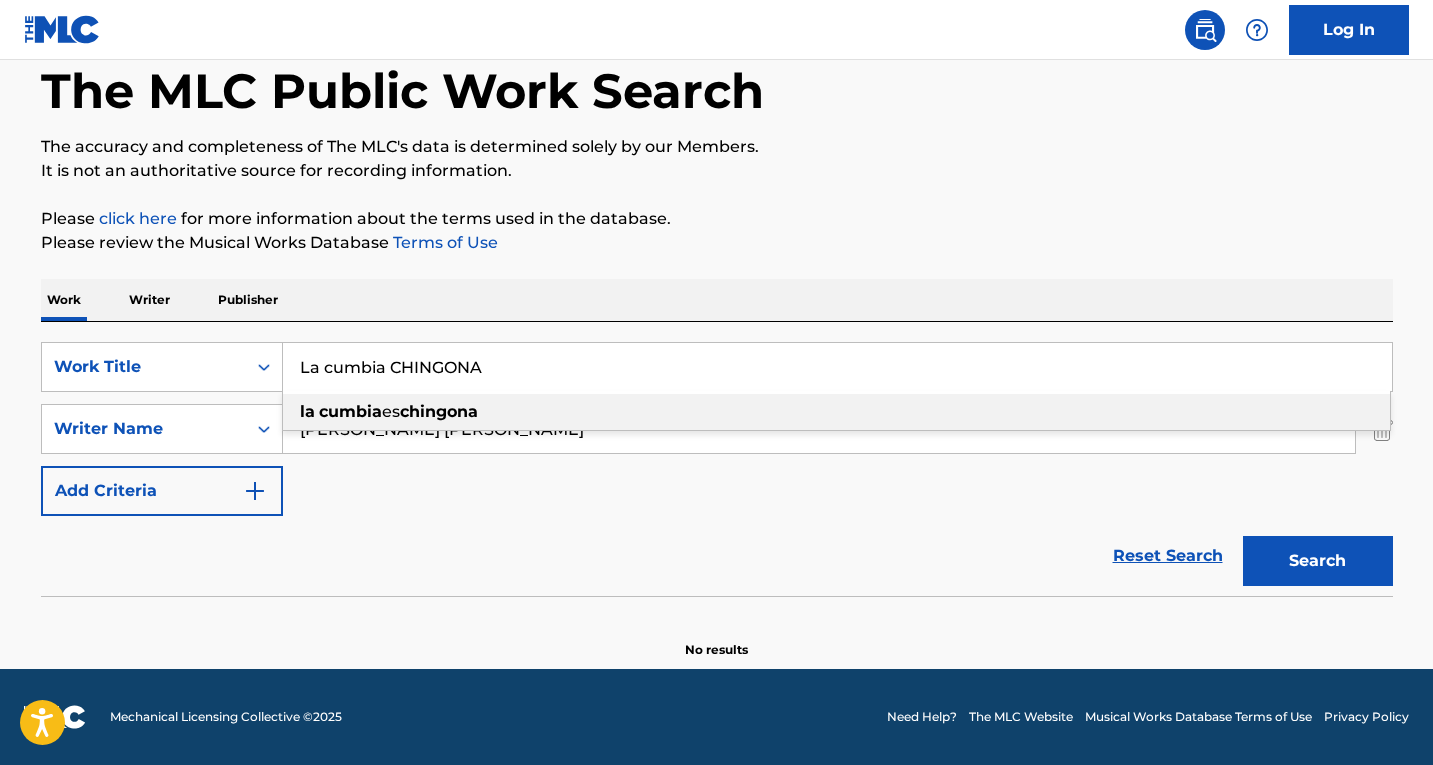 paste on "Cumbia Electroluca (El Llanto de los Teclados)" 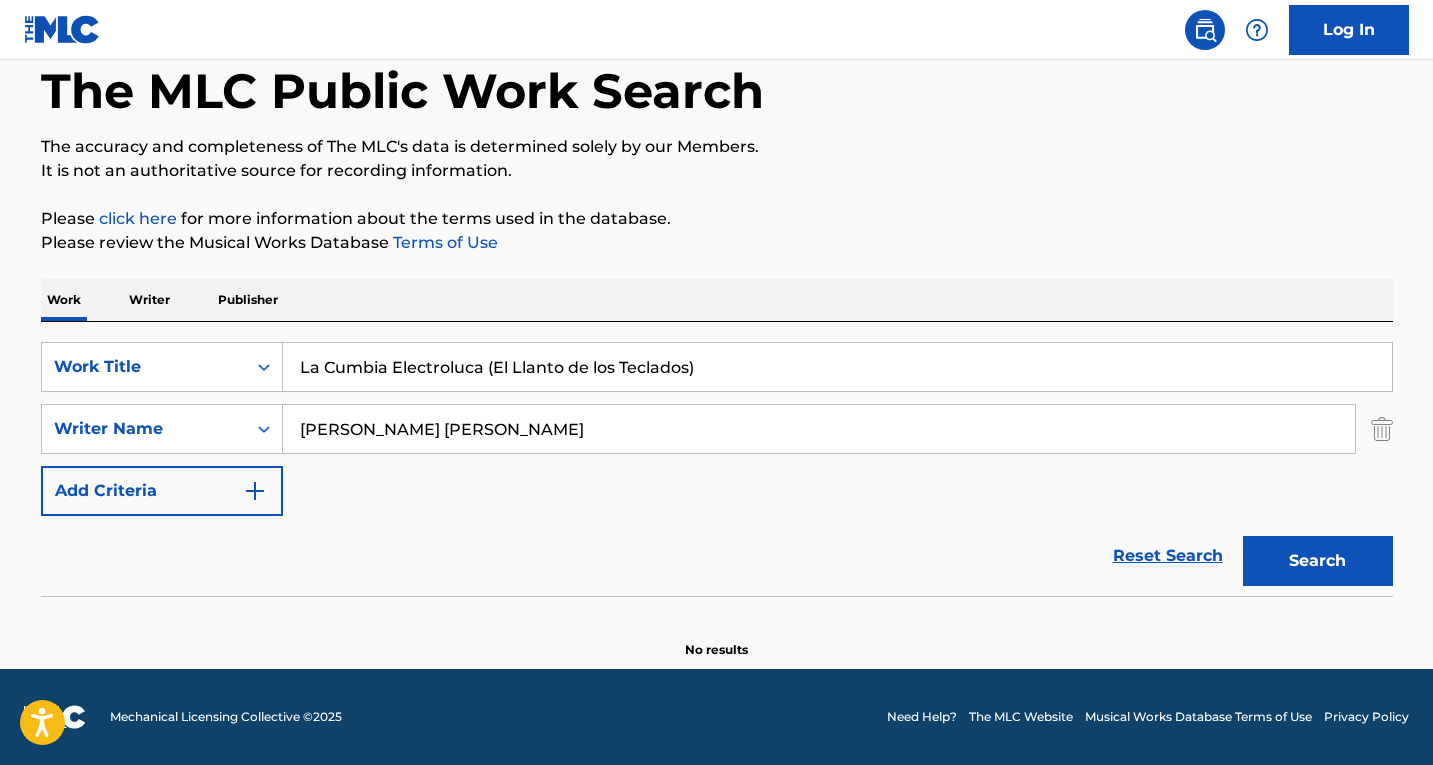 click on "It is not an authoritative source for recording information." at bounding box center [717, 171] 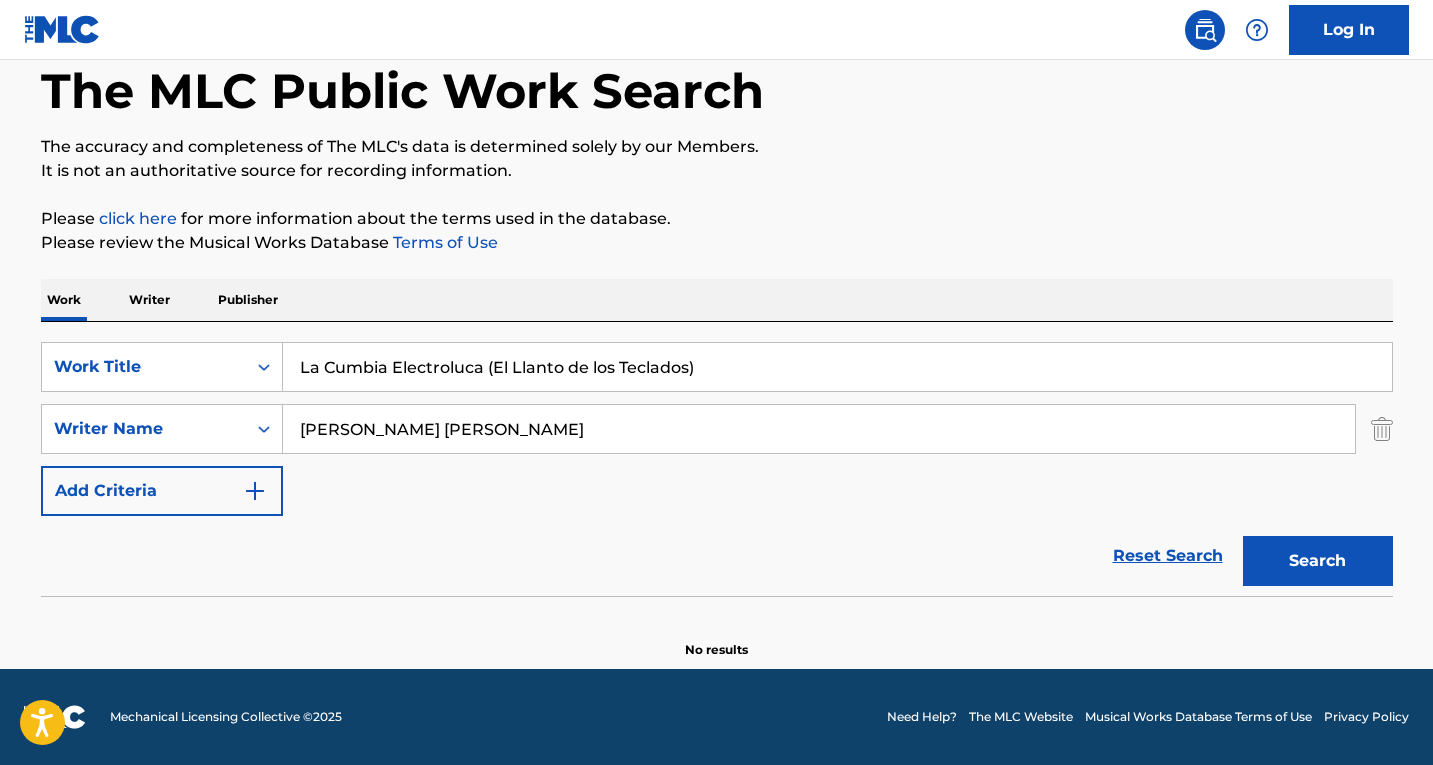 click on "Search" at bounding box center [1318, 561] 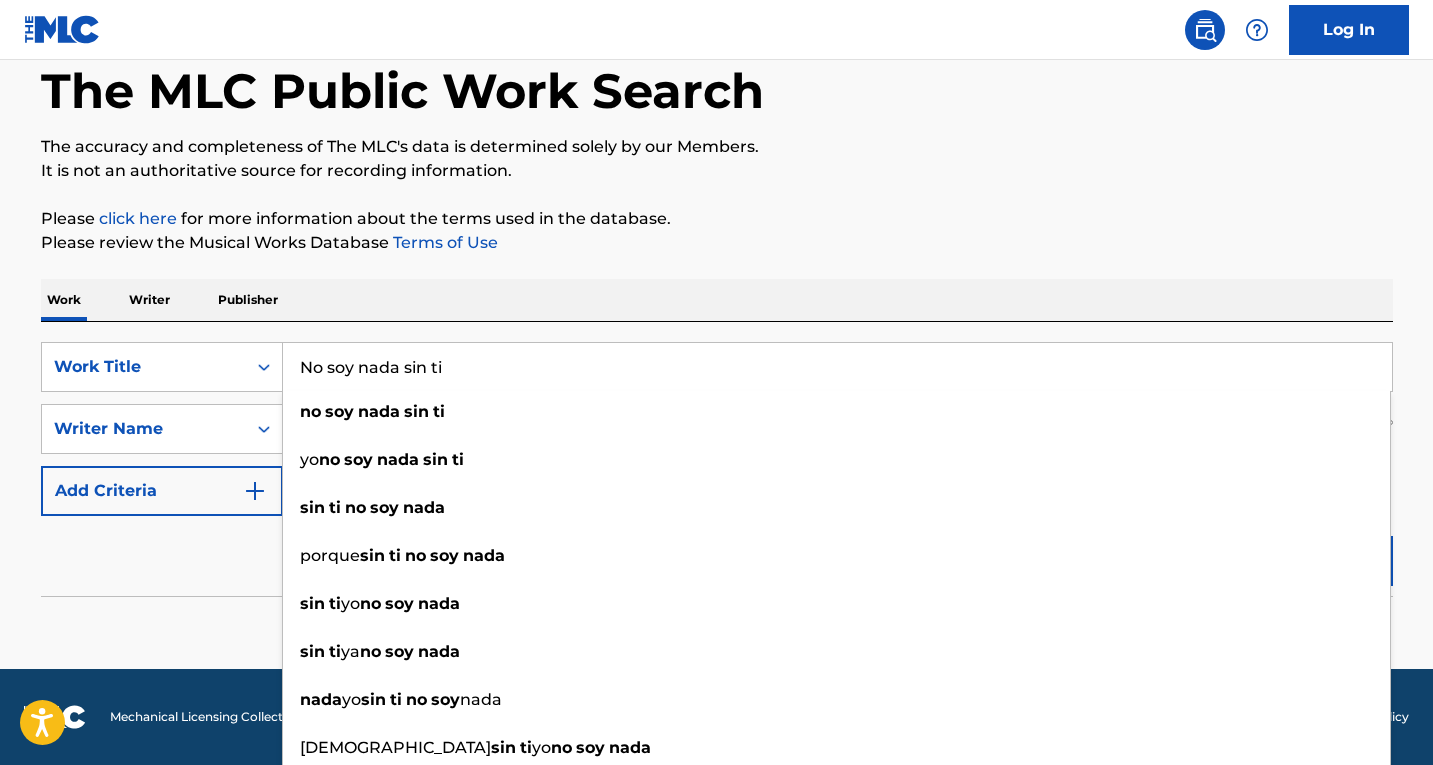 click on "Please   click here   for more information about the terms used in the database." at bounding box center (717, 219) 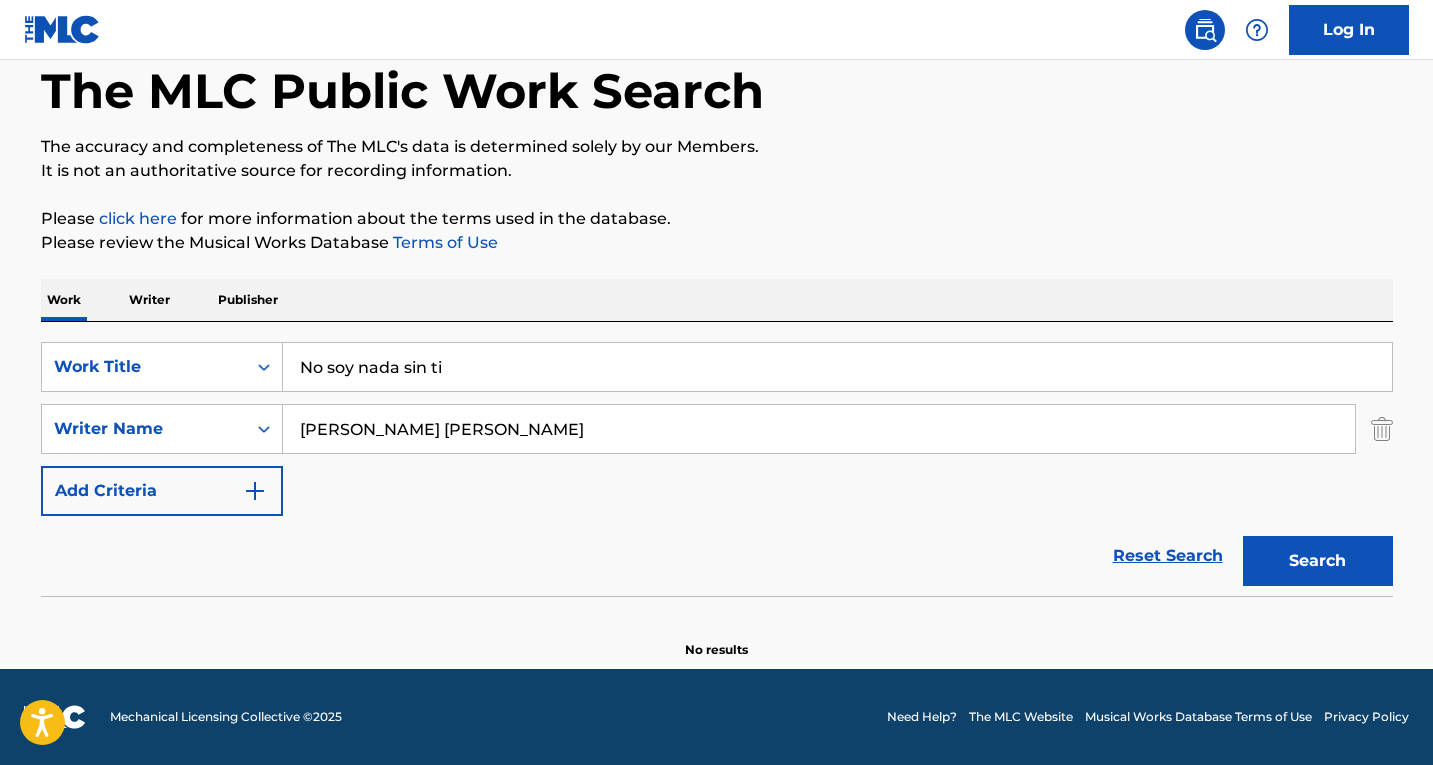 click on "Search" at bounding box center (1318, 561) 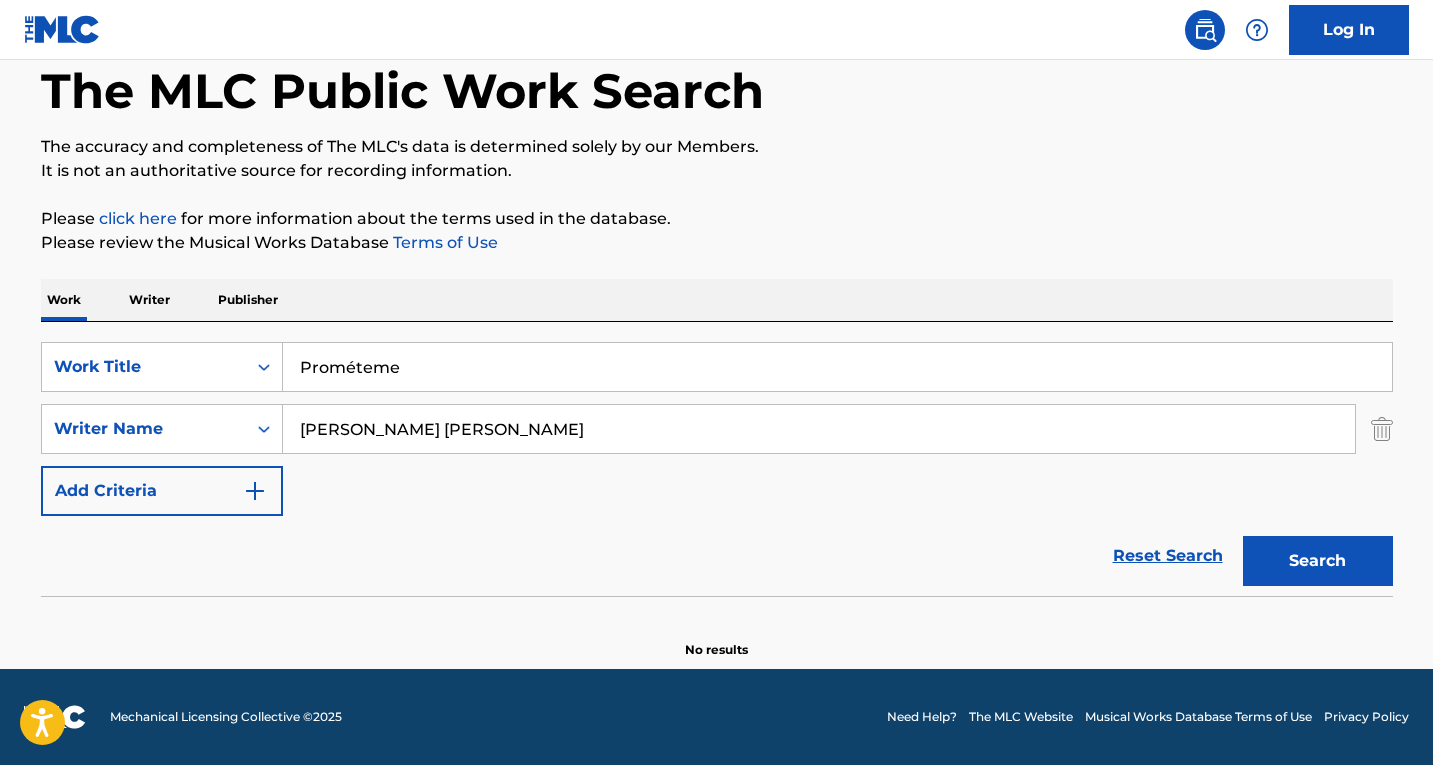 click on "The MLC Public Work Search The accuracy and completeness of The MLC's data is determined solely by our Members. It is not an authoritative source for recording information. Please   click here   for more information about the terms used in the database. Please review the Musical Works Database   Terms of Use Work Writer Publisher SearchWithCriteria2e6a5a83-ddde-4ae2-abd6-0a3dfb9051e7 Work Title Prométeme SearchWithCriteriab9b64acb-0ed8-452b-8362-ae6e88a61ded Writer Name Gustavo Milla Neri Add Criteria Reset Search Search No results" at bounding box center (717, 333) 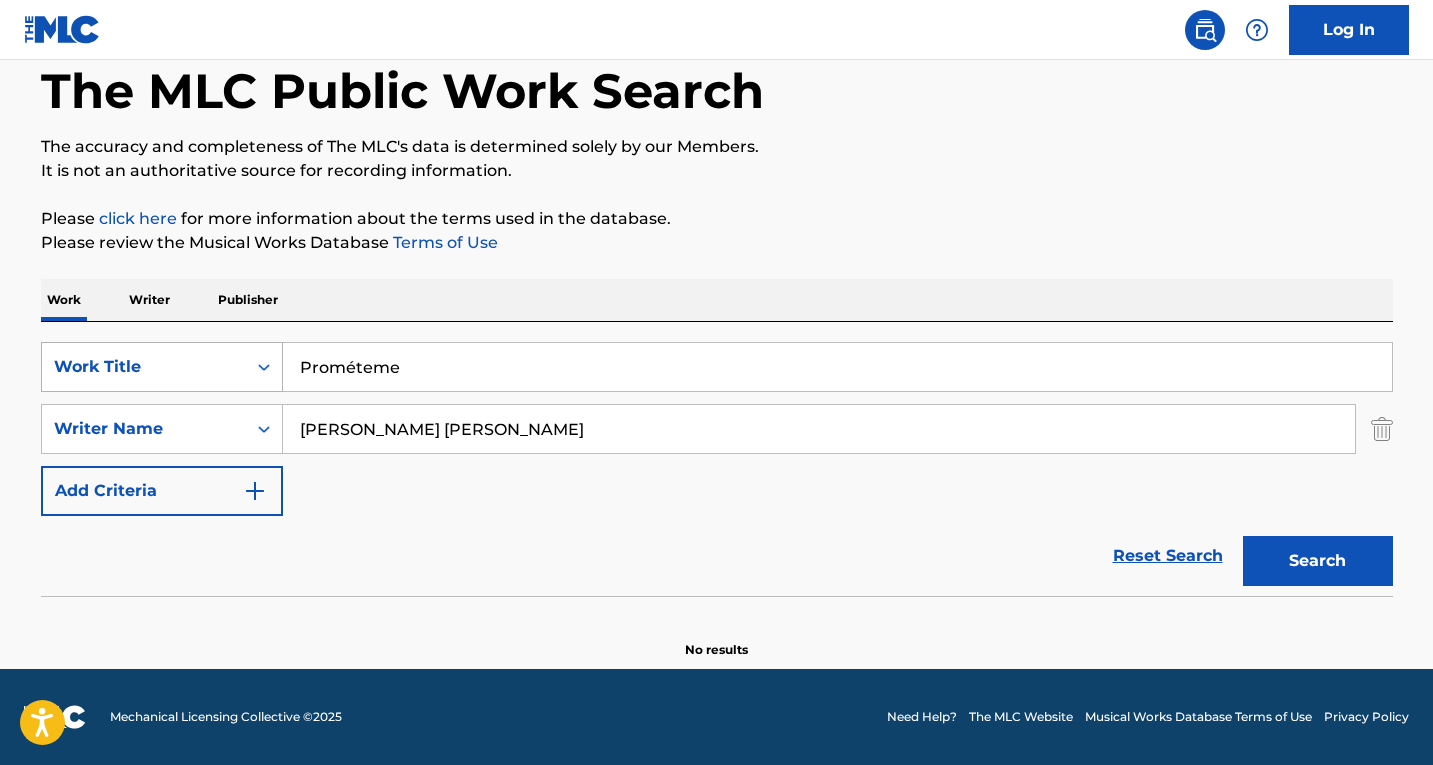 drag, startPoint x: 410, startPoint y: 375, endPoint x: 197, endPoint y: 351, distance: 214.34785 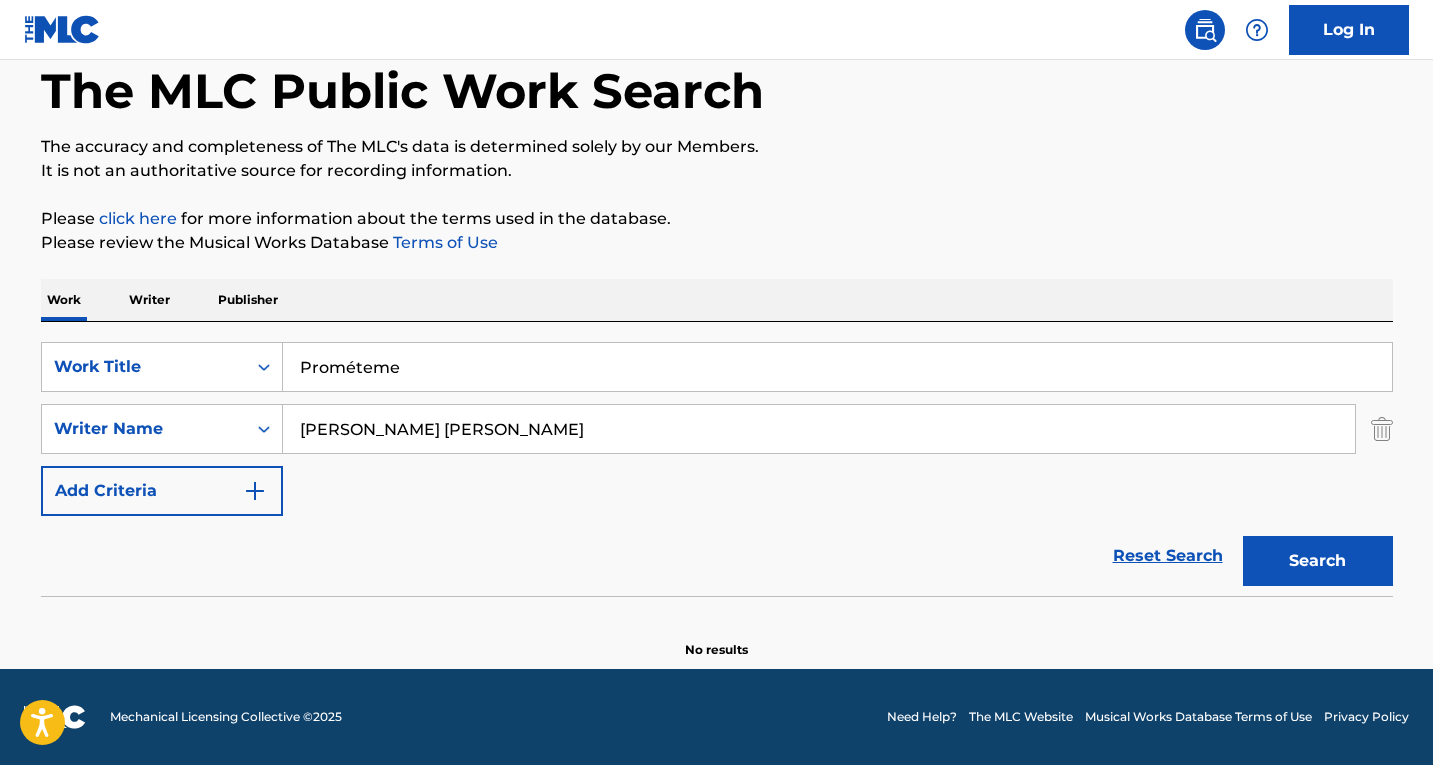 paste on "Solo Tu" 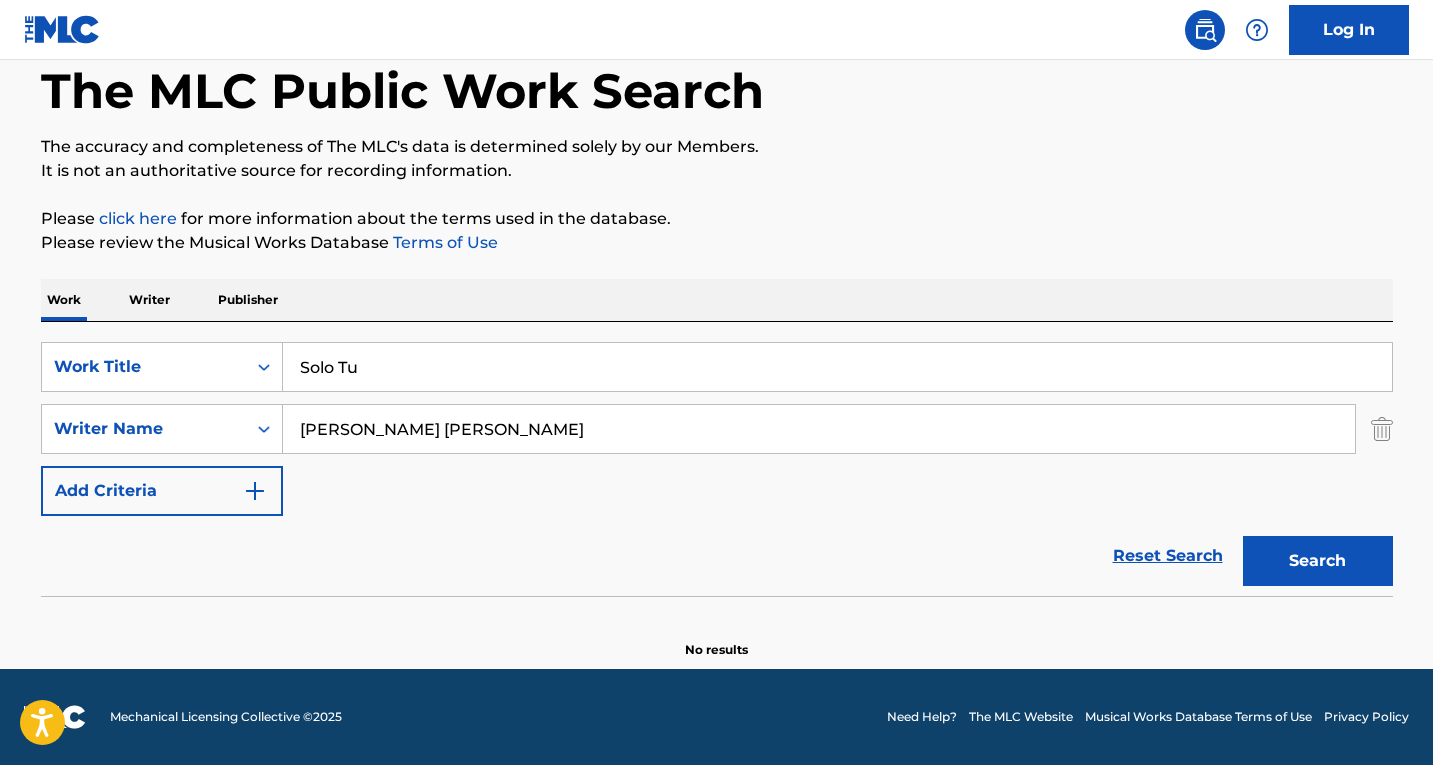 click on "Please review the Musical Works Database   Terms of Use" at bounding box center [717, 243] 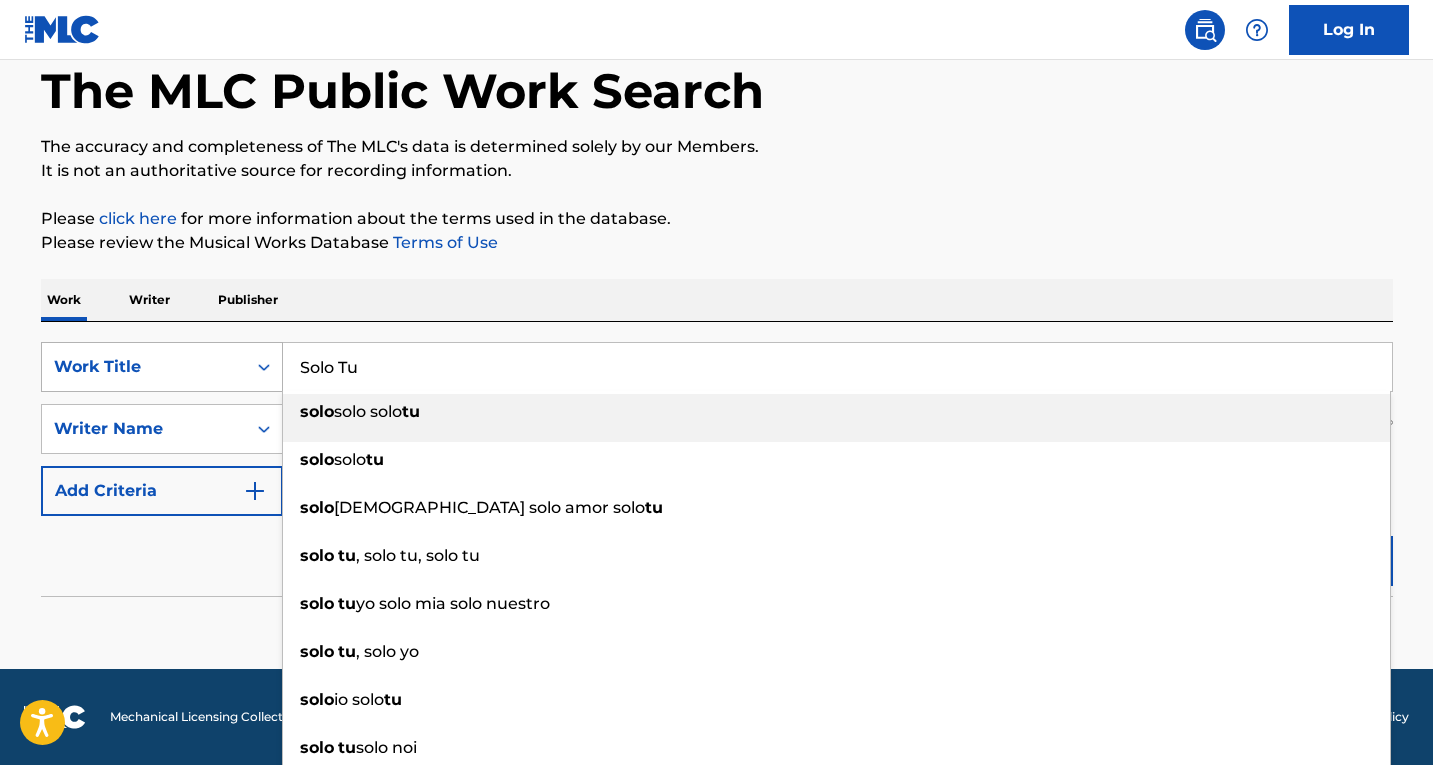 drag, startPoint x: 437, startPoint y: 376, endPoint x: 219, endPoint y: 346, distance: 220.05453 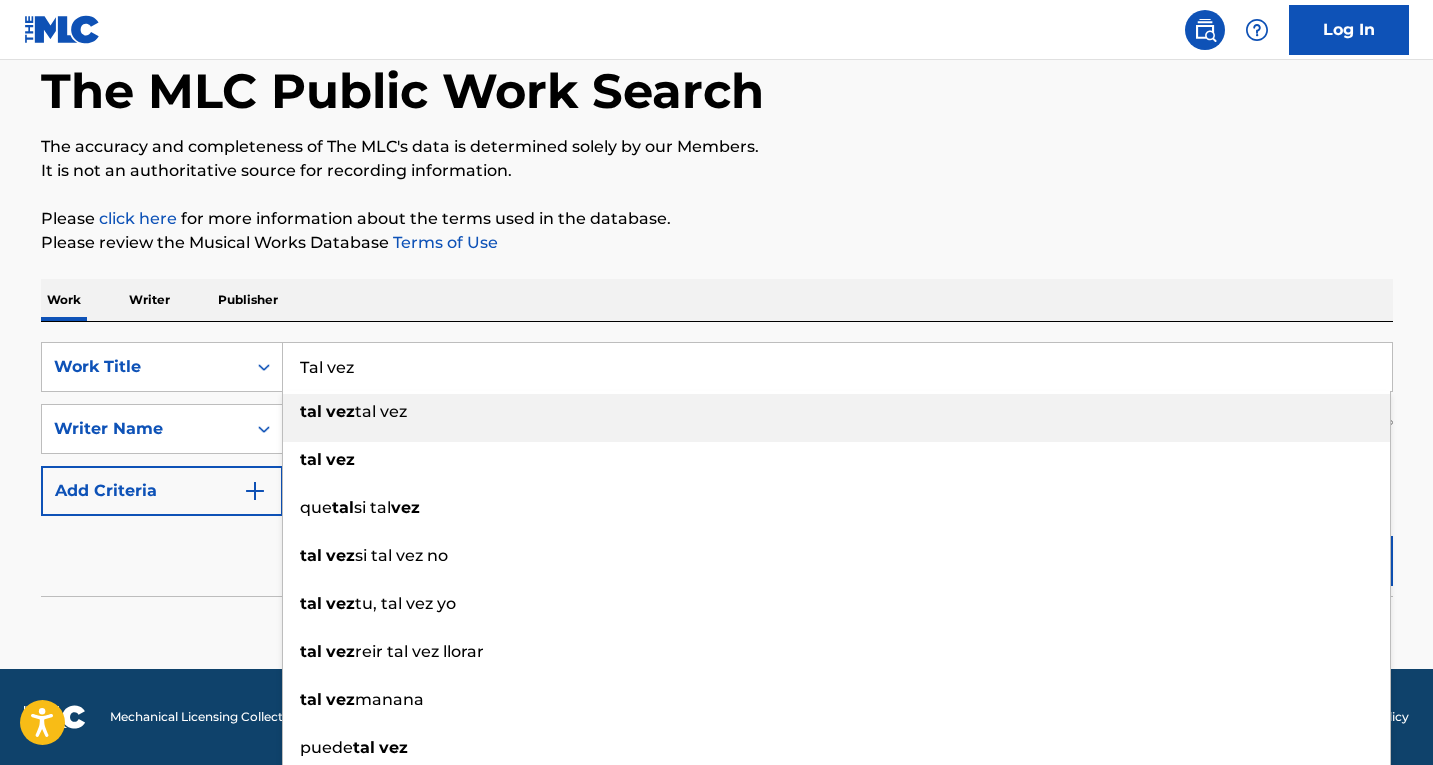 click on "Please review the Musical Works Database   Terms of Use" at bounding box center (717, 243) 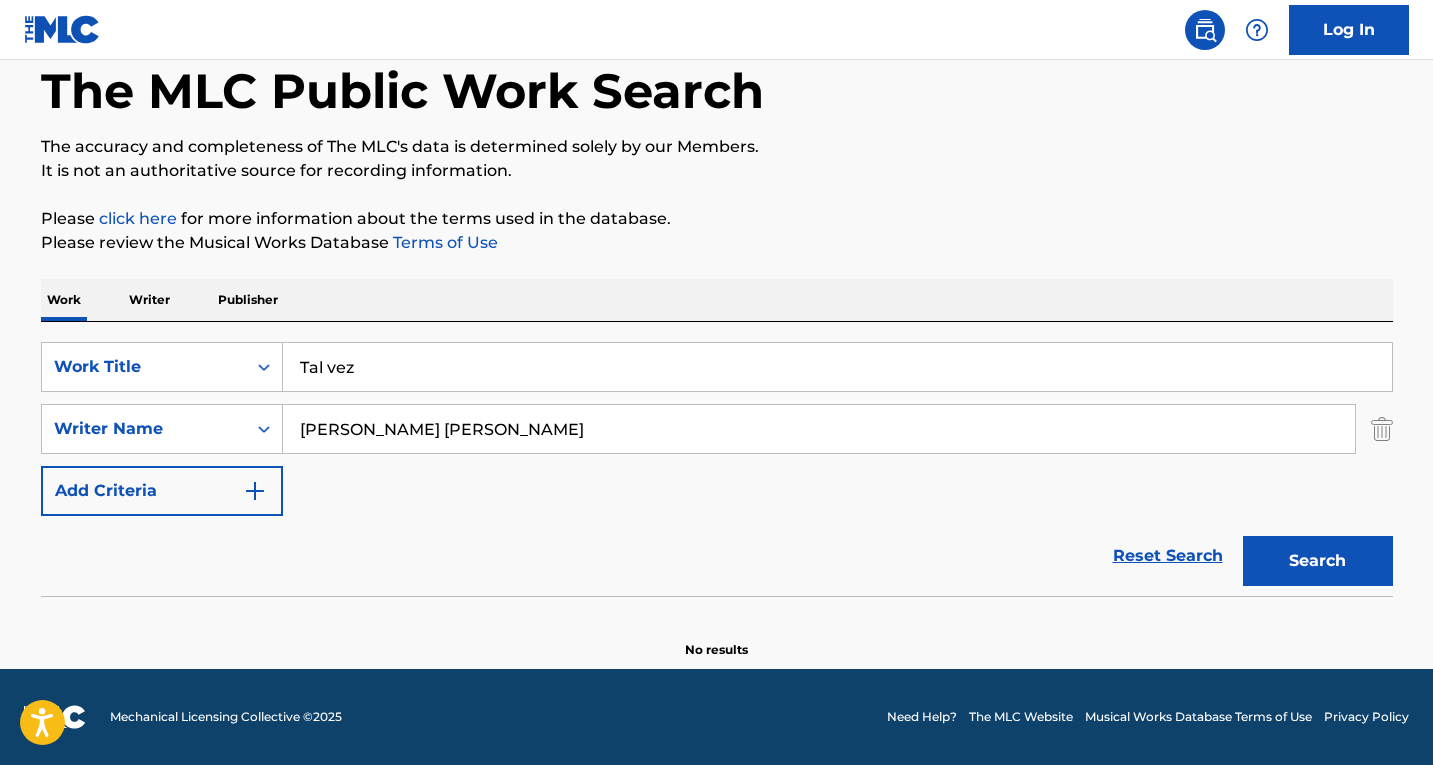 click on "Search" at bounding box center [1318, 561] 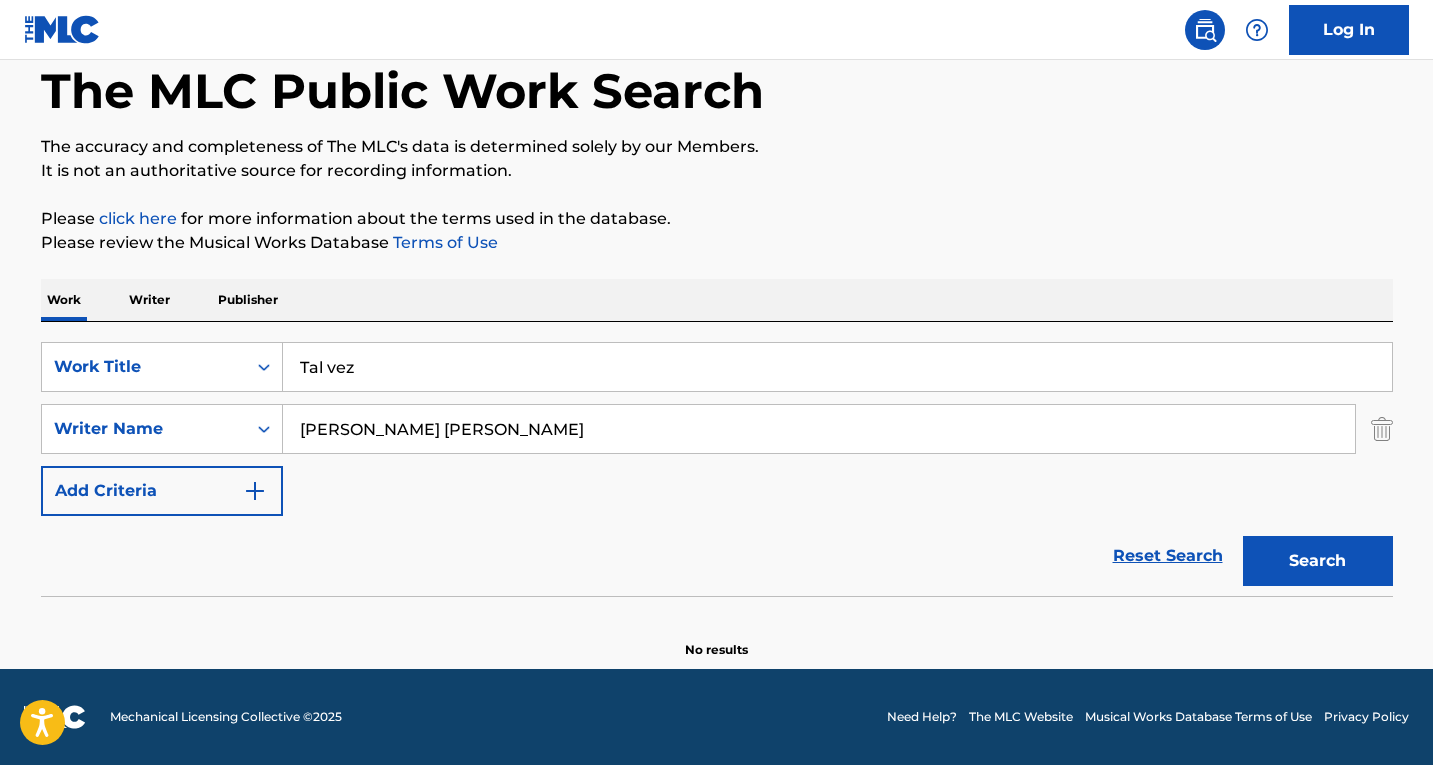 paste on "e Falle (feat. A Kumbia)" 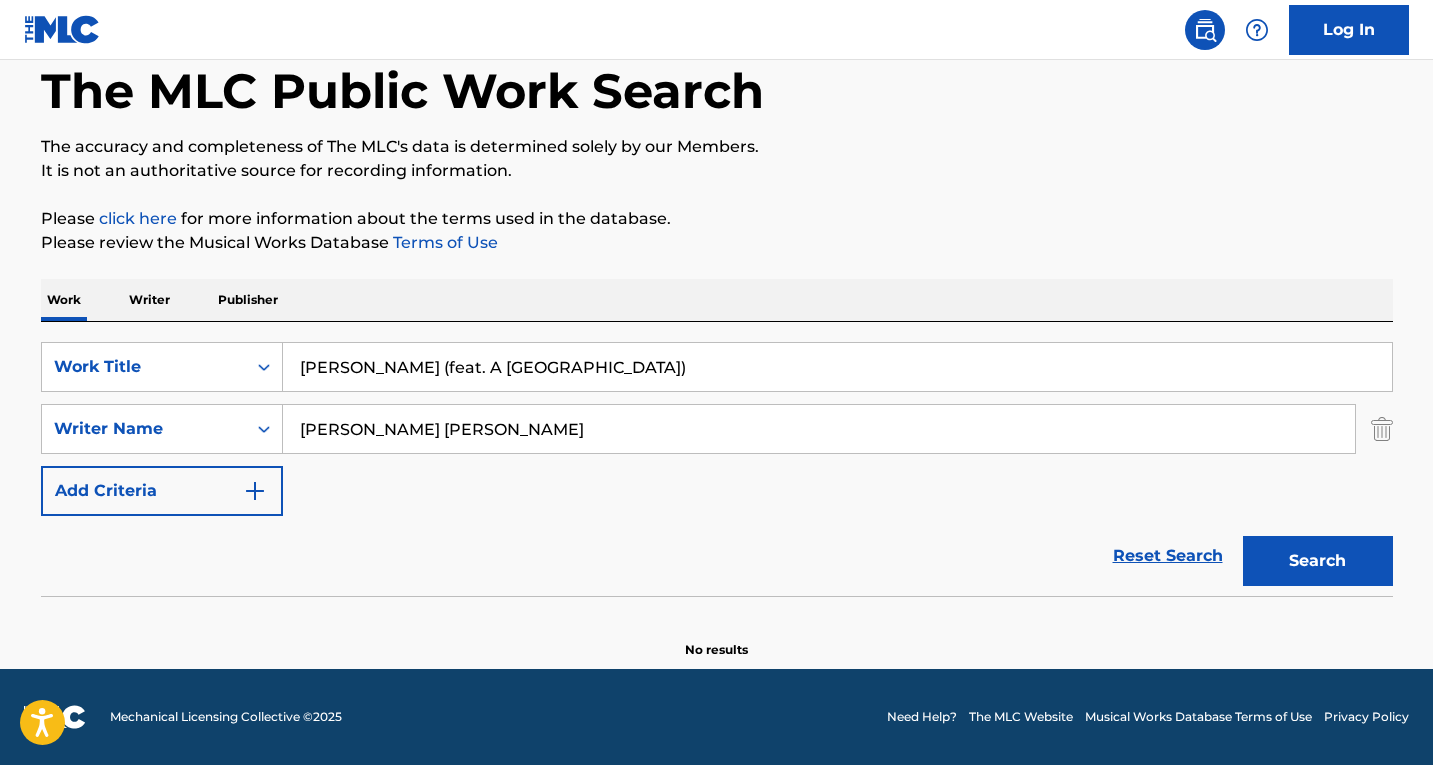 drag, startPoint x: 571, startPoint y: 385, endPoint x: 368, endPoint y: 373, distance: 203.35437 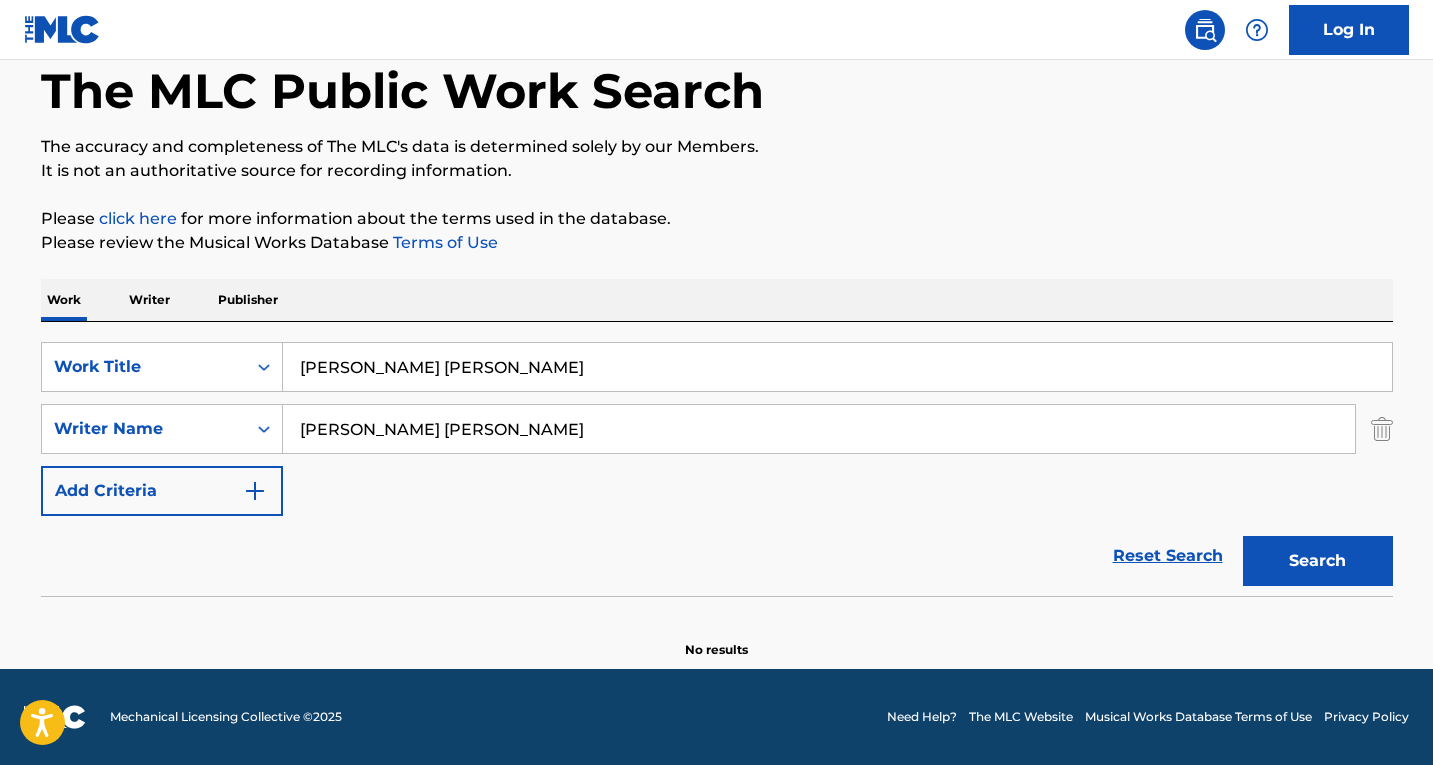 type on "te falle te menti" 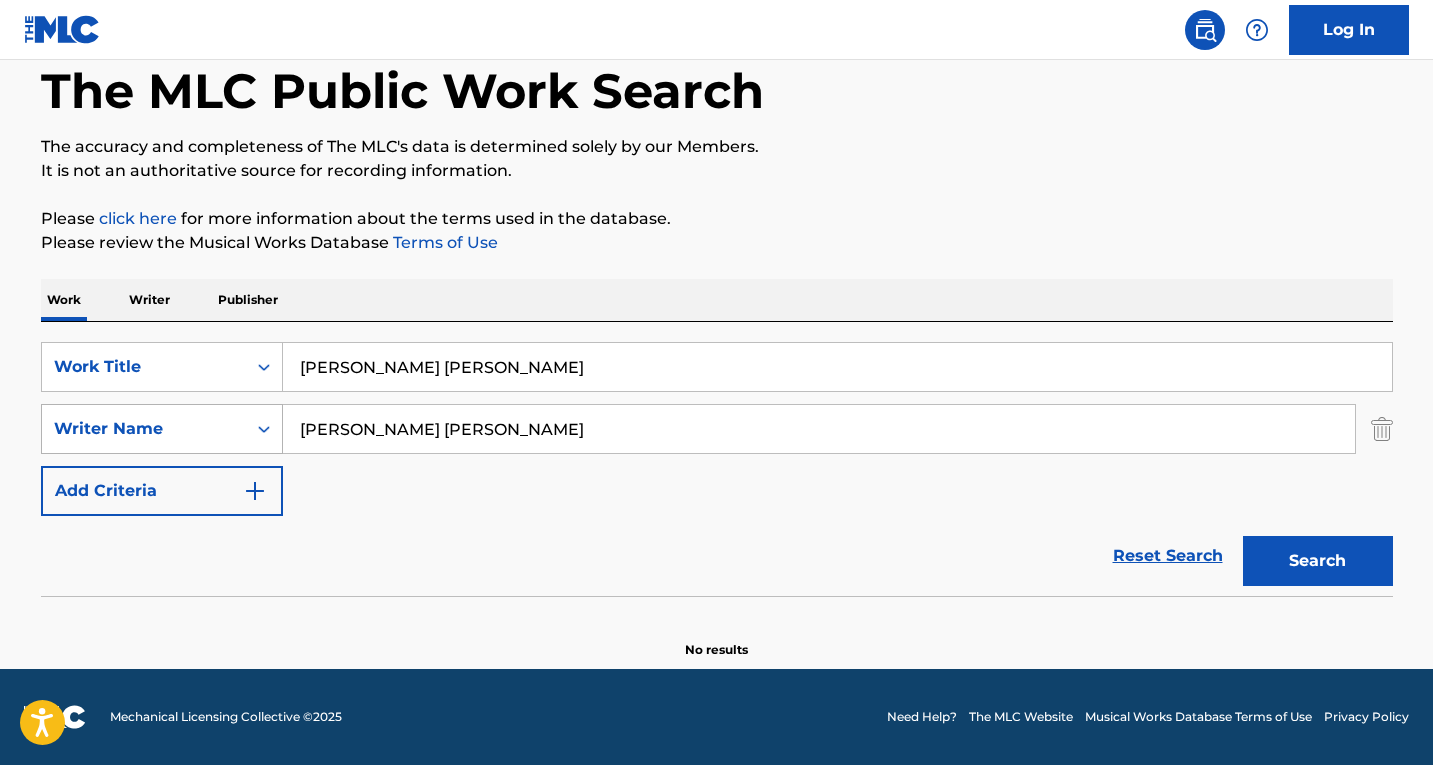 drag, startPoint x: 470, startPoint y: 440, endPoint x: 122, endPoint y: 427, distance: 348.24274 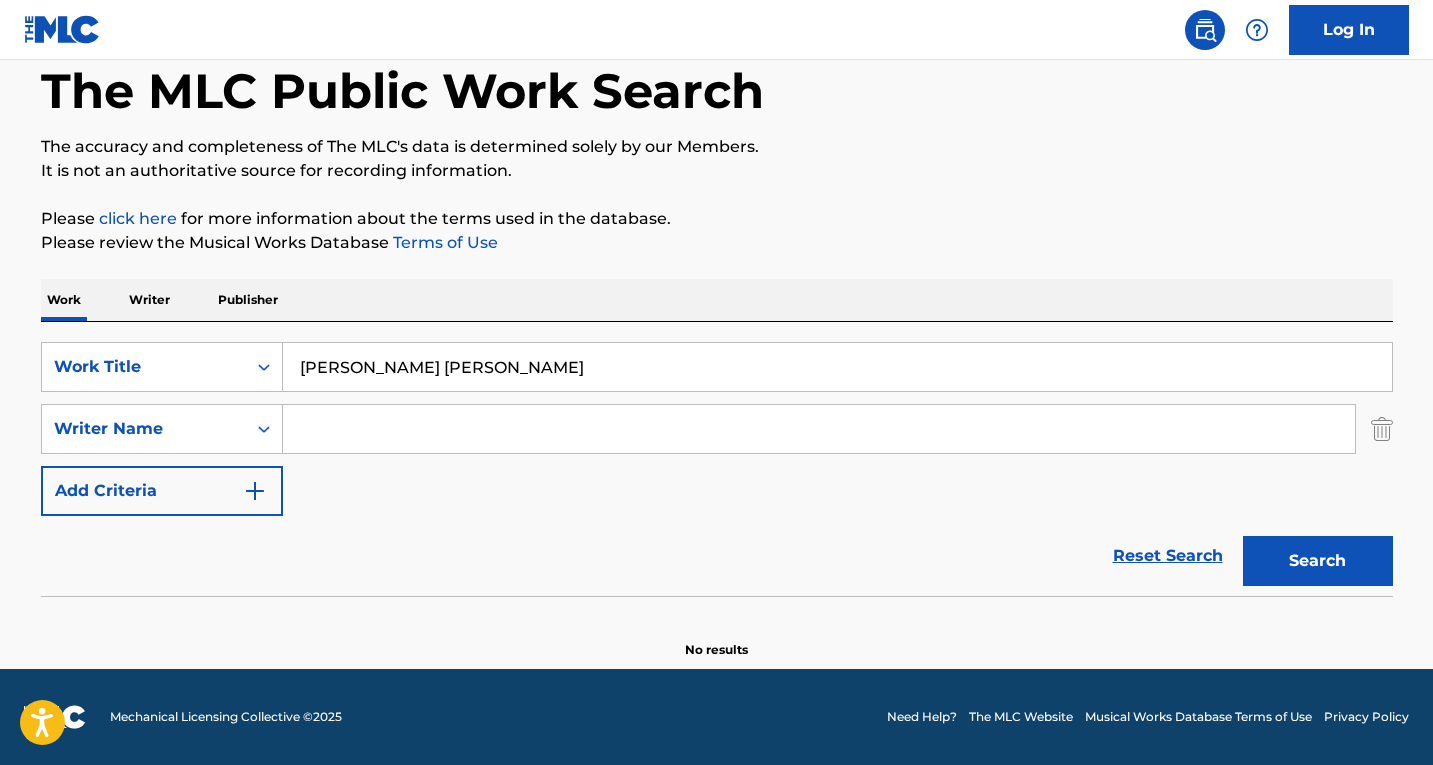 click at bounding box center [819, 429] 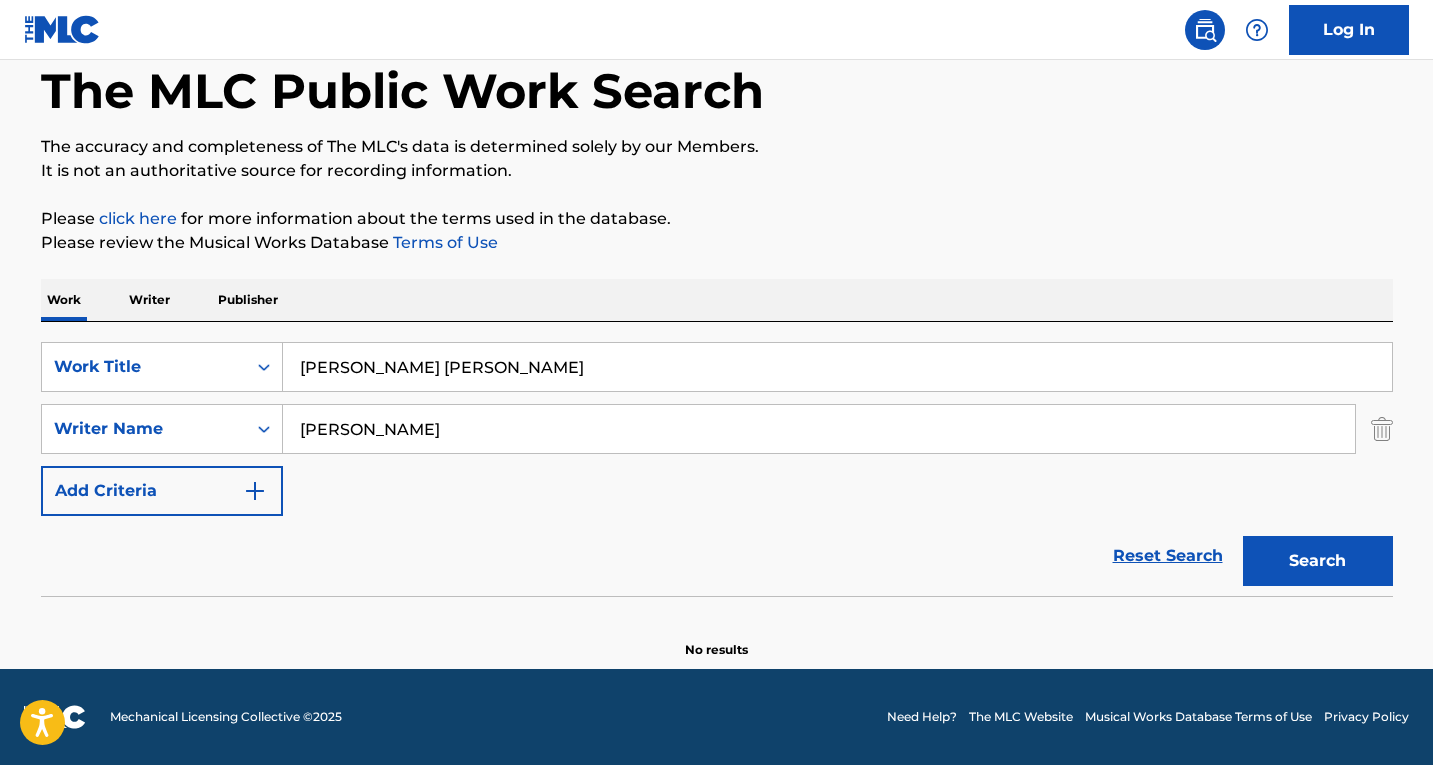 type on "Jhovanny Diaz Lazcano" 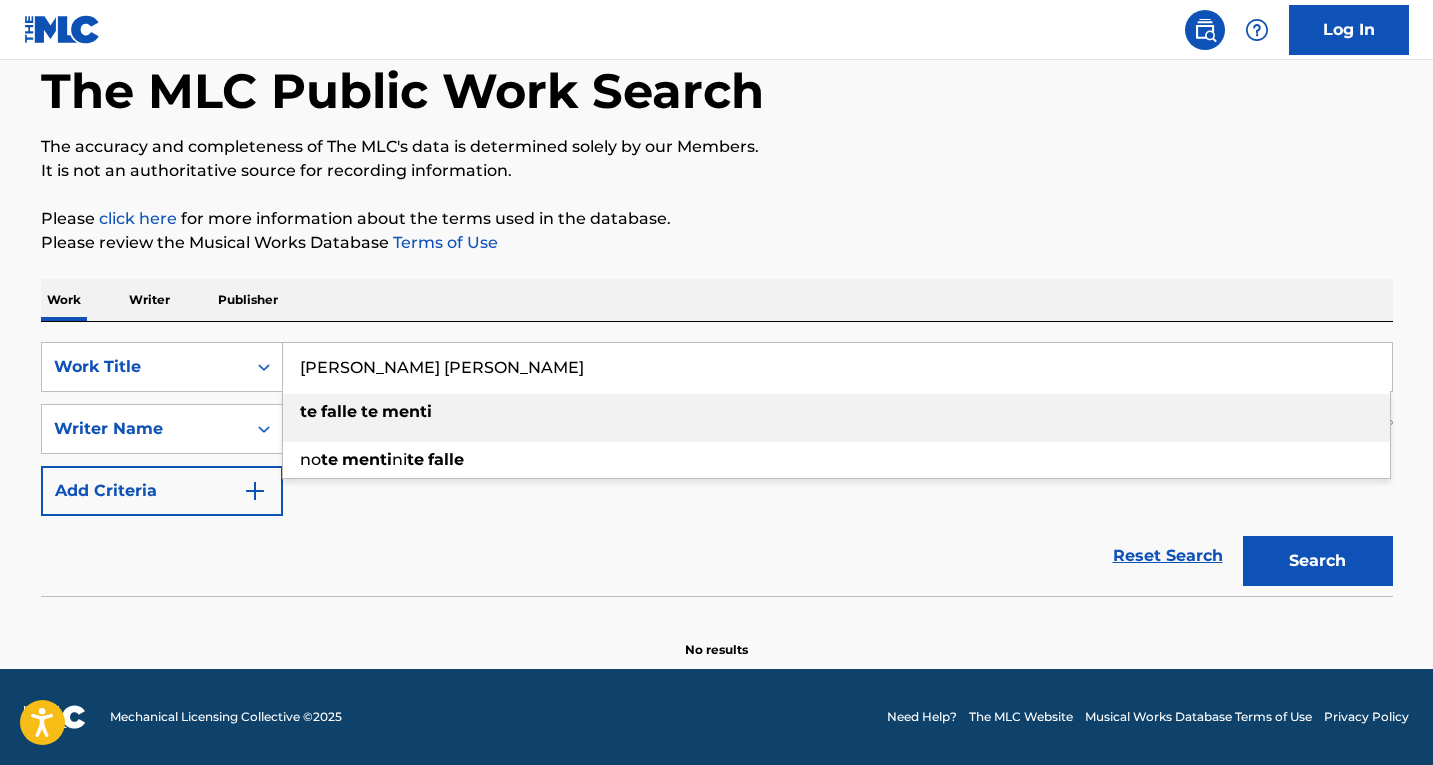 drag, startPoint x: 352, startPoint y: 376, endPoint x: 844, endPoint y: 361, distance: 492.2286 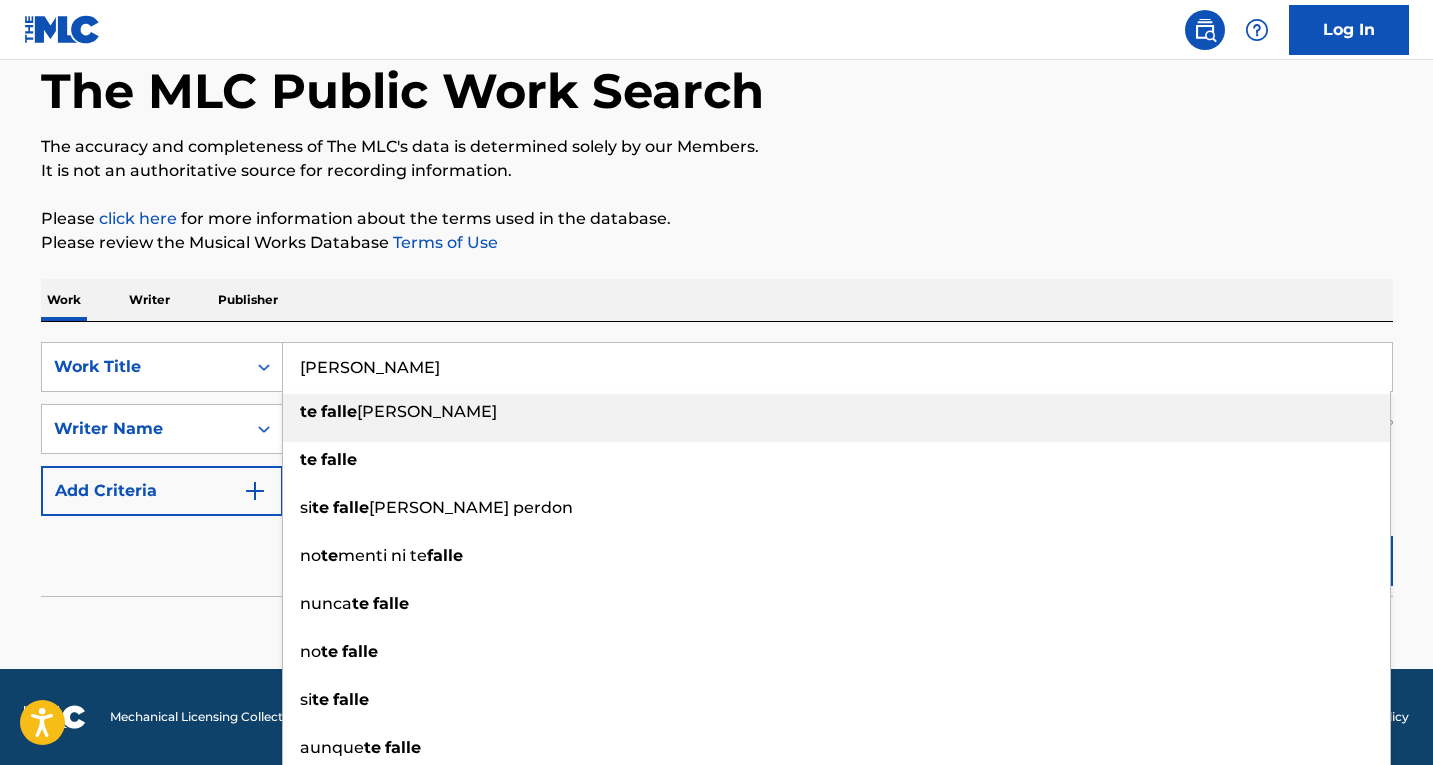 type on "te falle" 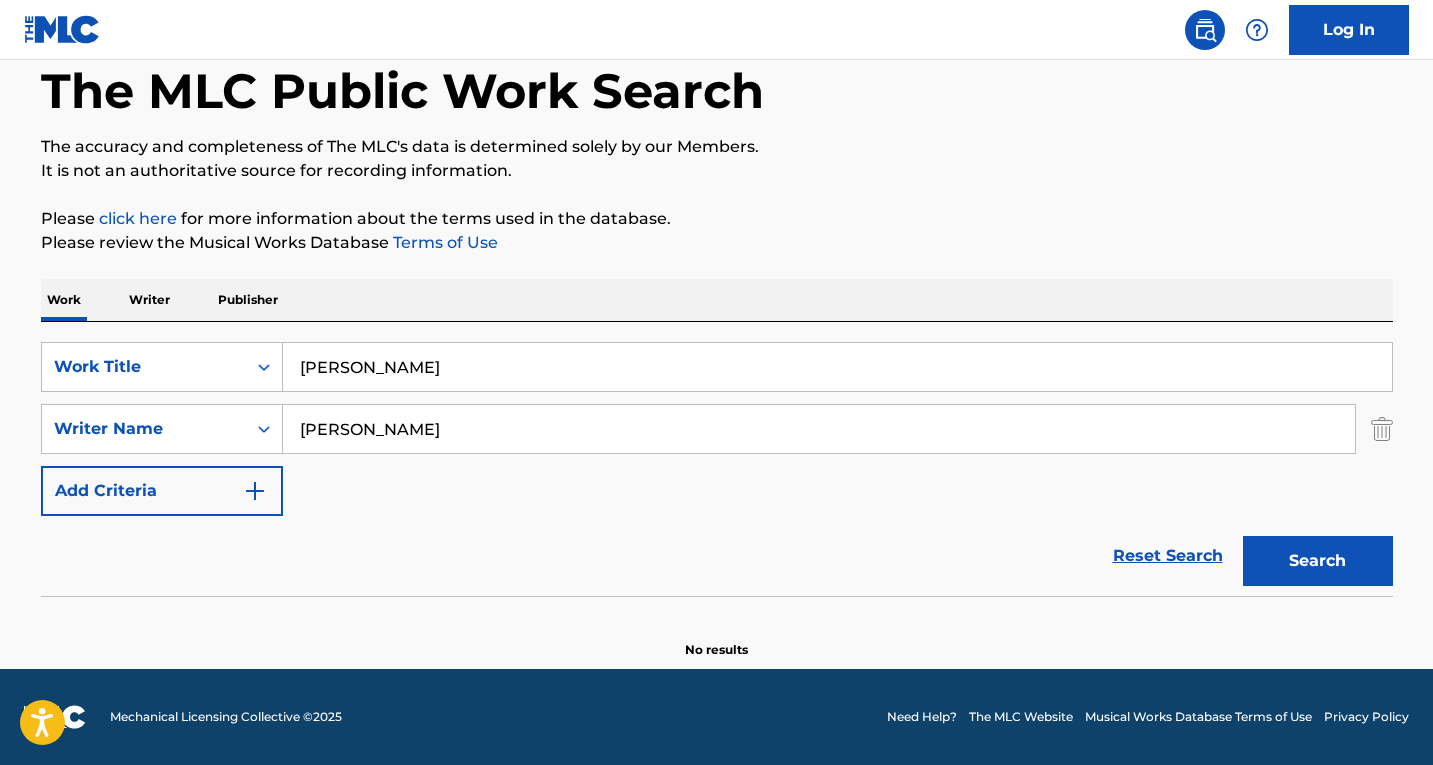 click on "Search" at bounding box center [1318, 561] 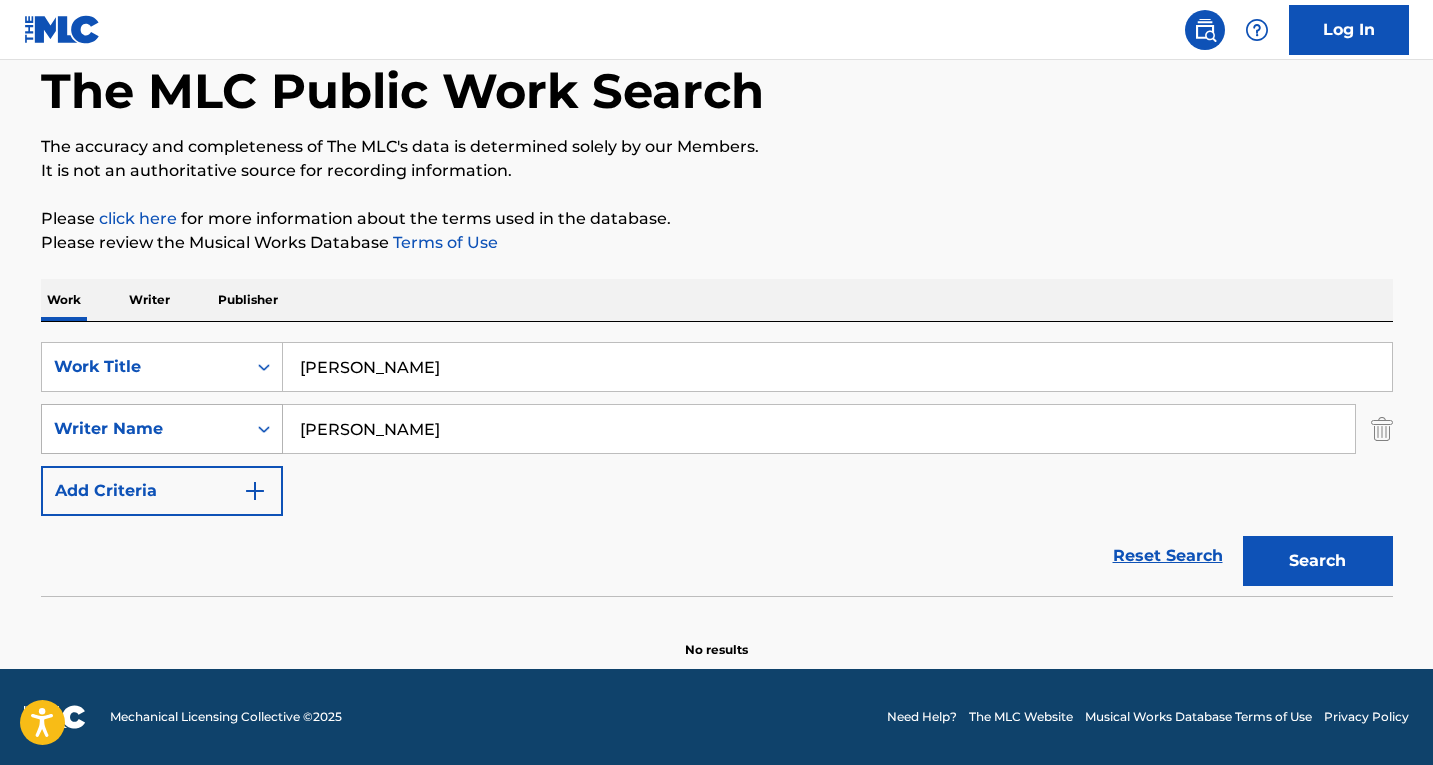 drag, startPoint x: 413, startPoint y: 432, endPoint x: 185, endPoint y: 428, distance: 228.03508 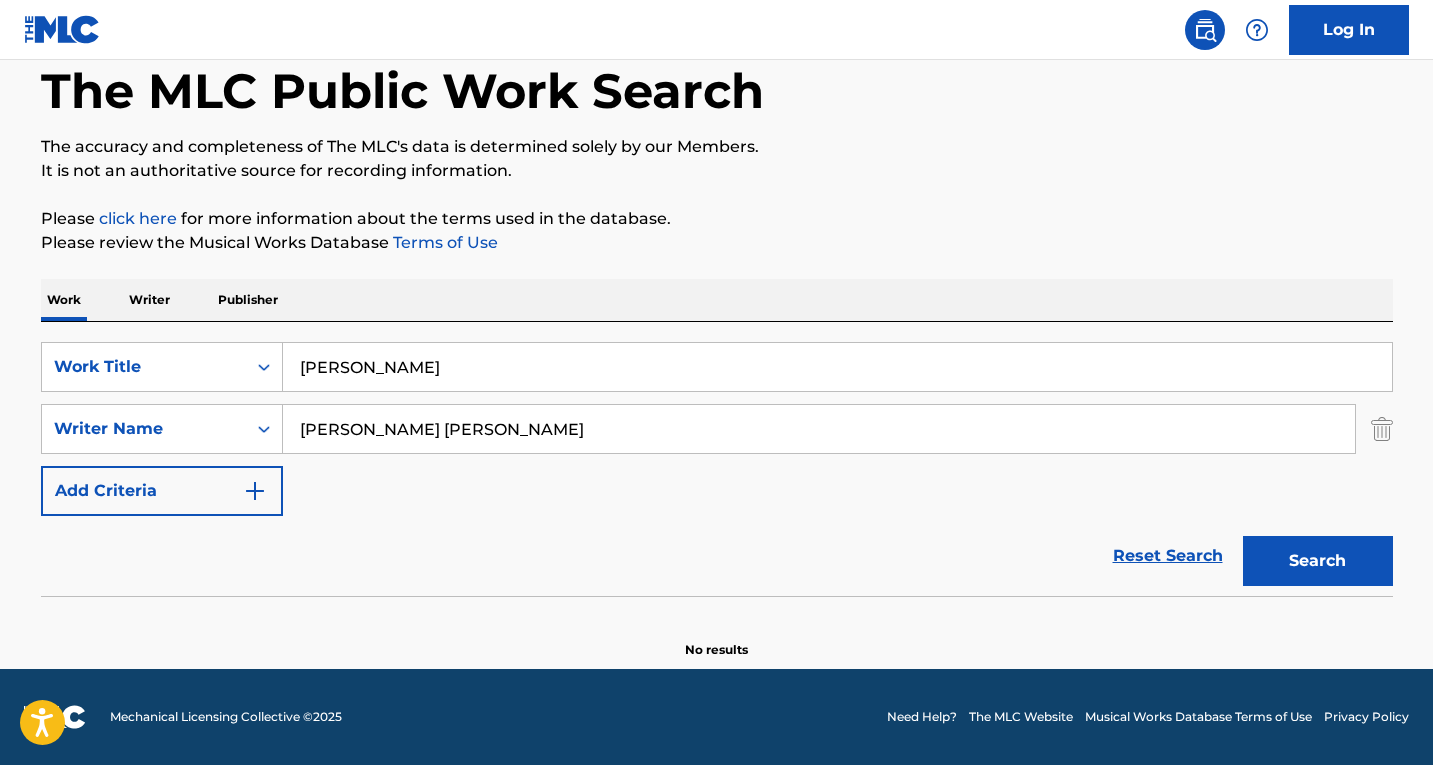type on "[PERSON_NAME] [PERSON_NAME]" 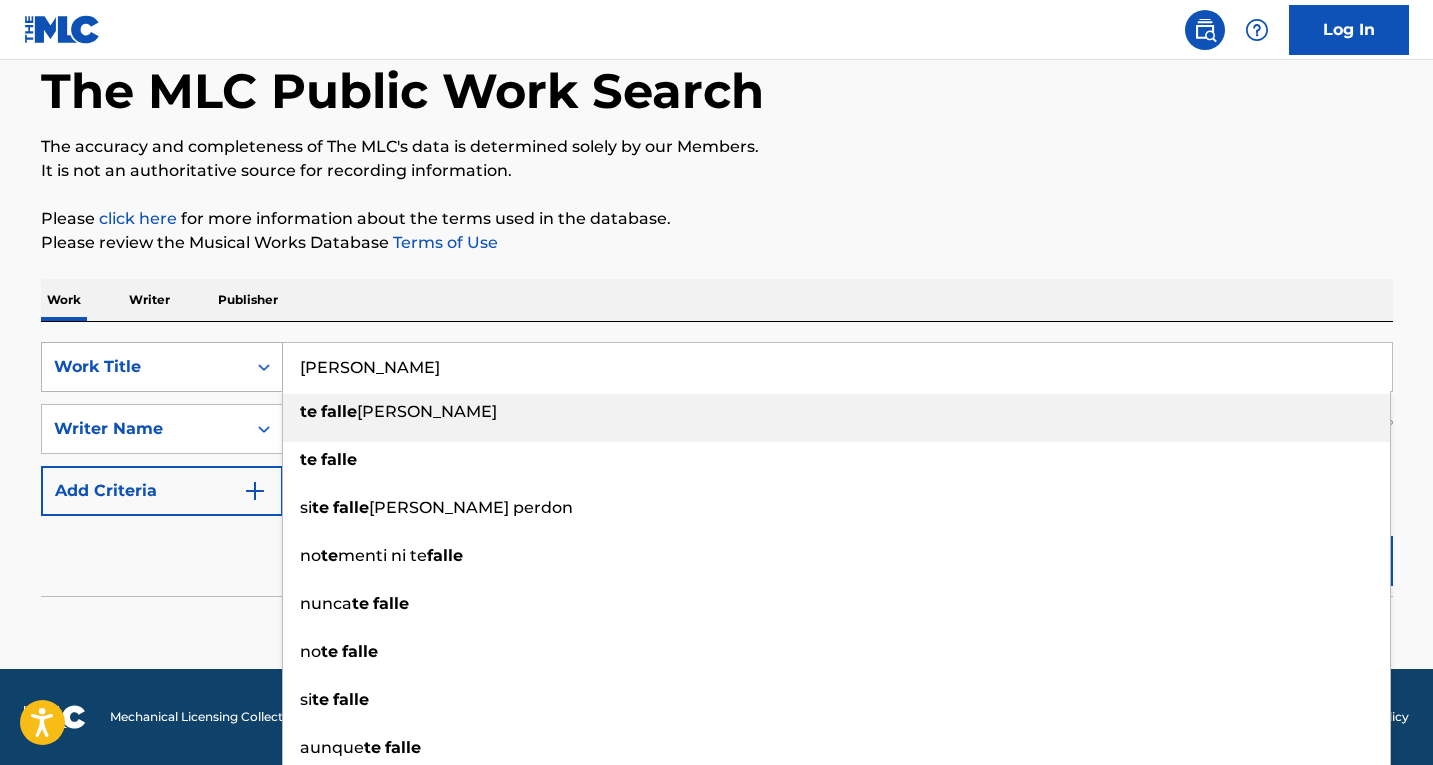 drag, startPoint x: 410, startPoint y: 358, endPoint x: 167, endPoint y: 359, distance: 243.00206 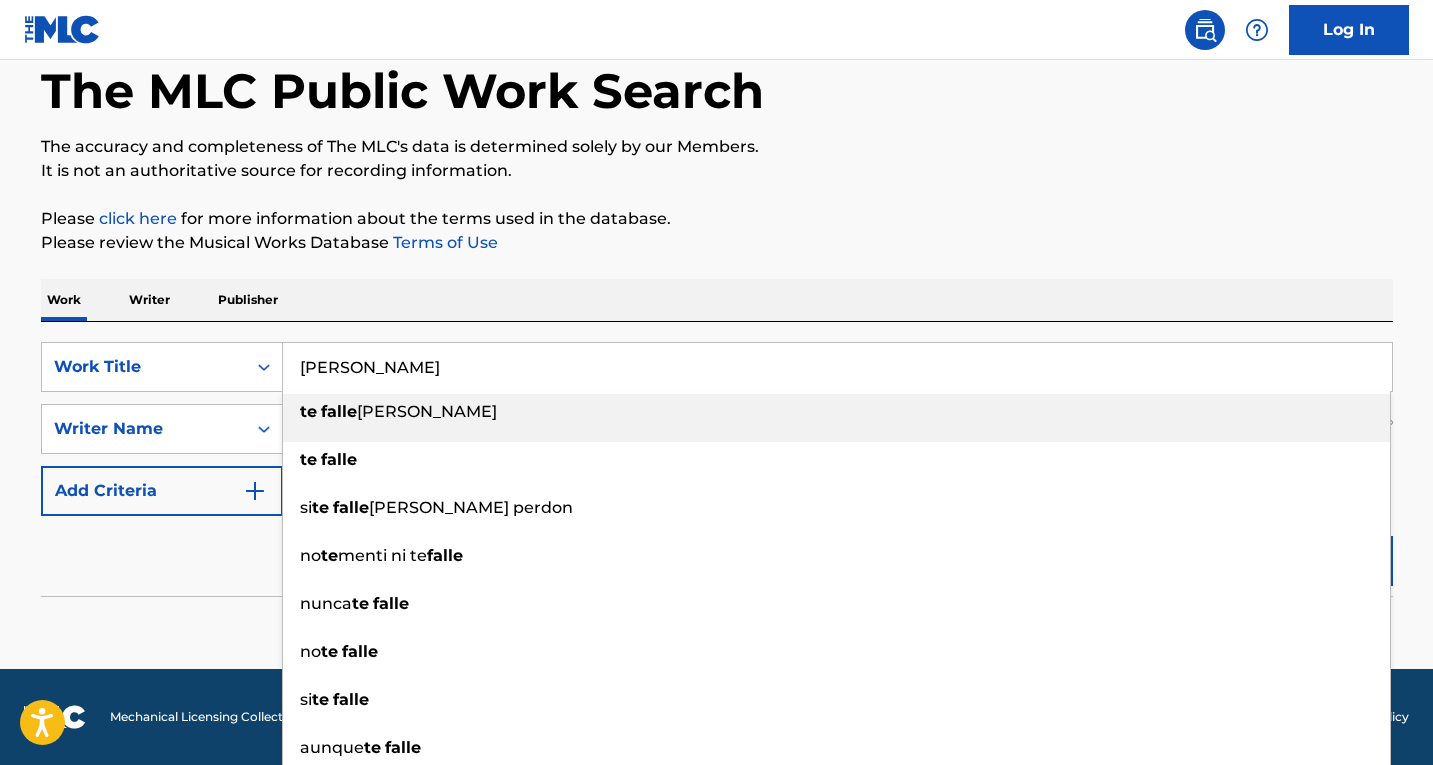 paste on "Te olvidar" 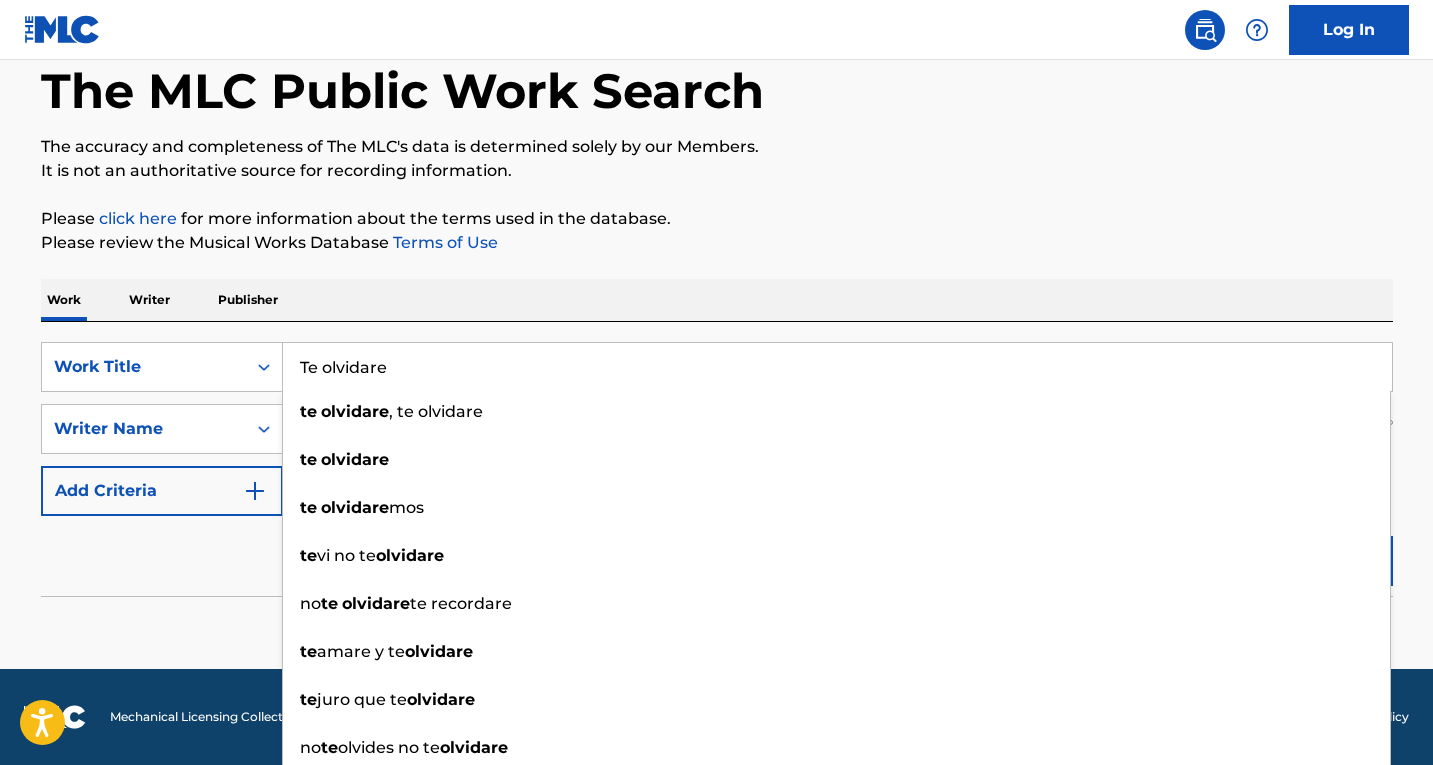 click on "Please review the Musical Works Database   Terms of Use" at bounding box center [717, 243] 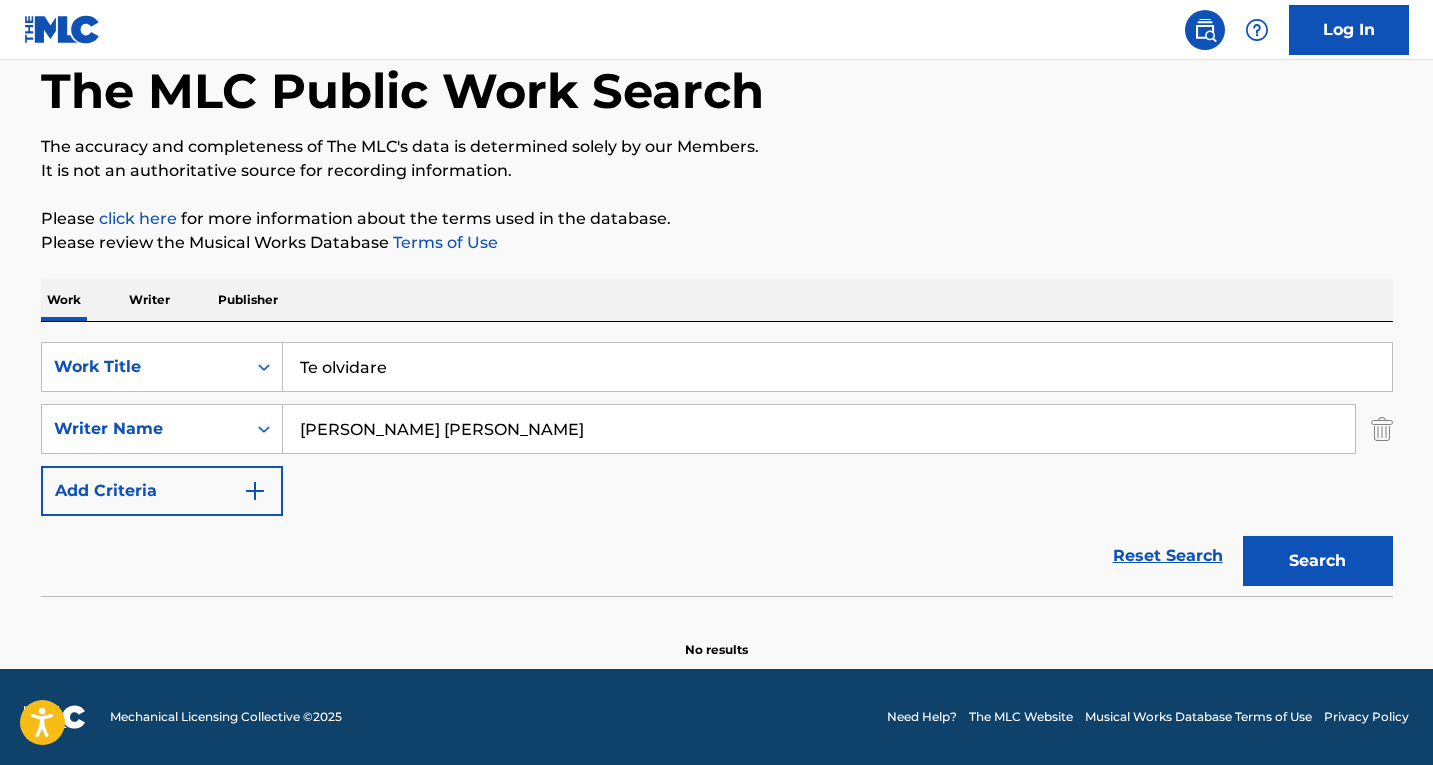 click on "Search" at bounding box center (1318, 561) 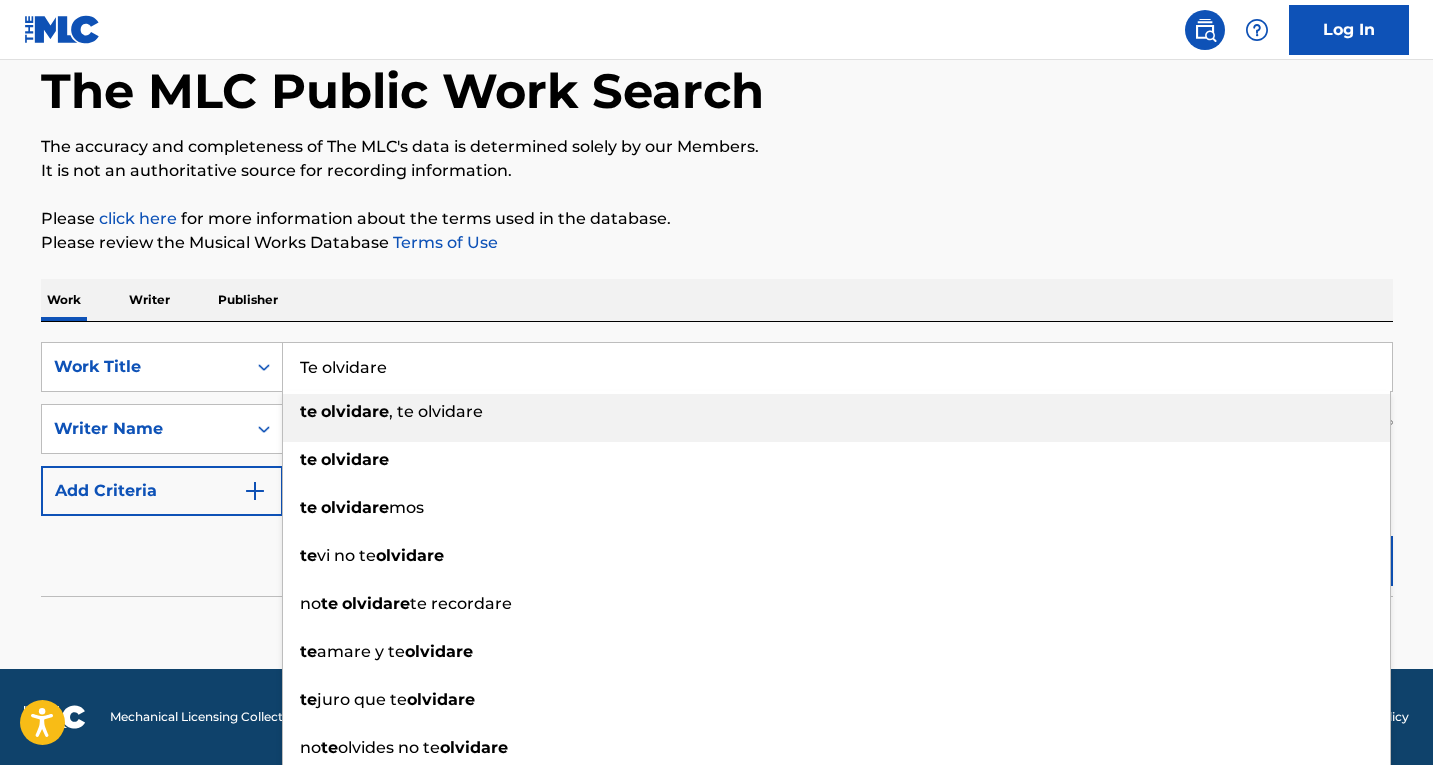 paste on "All I Need" 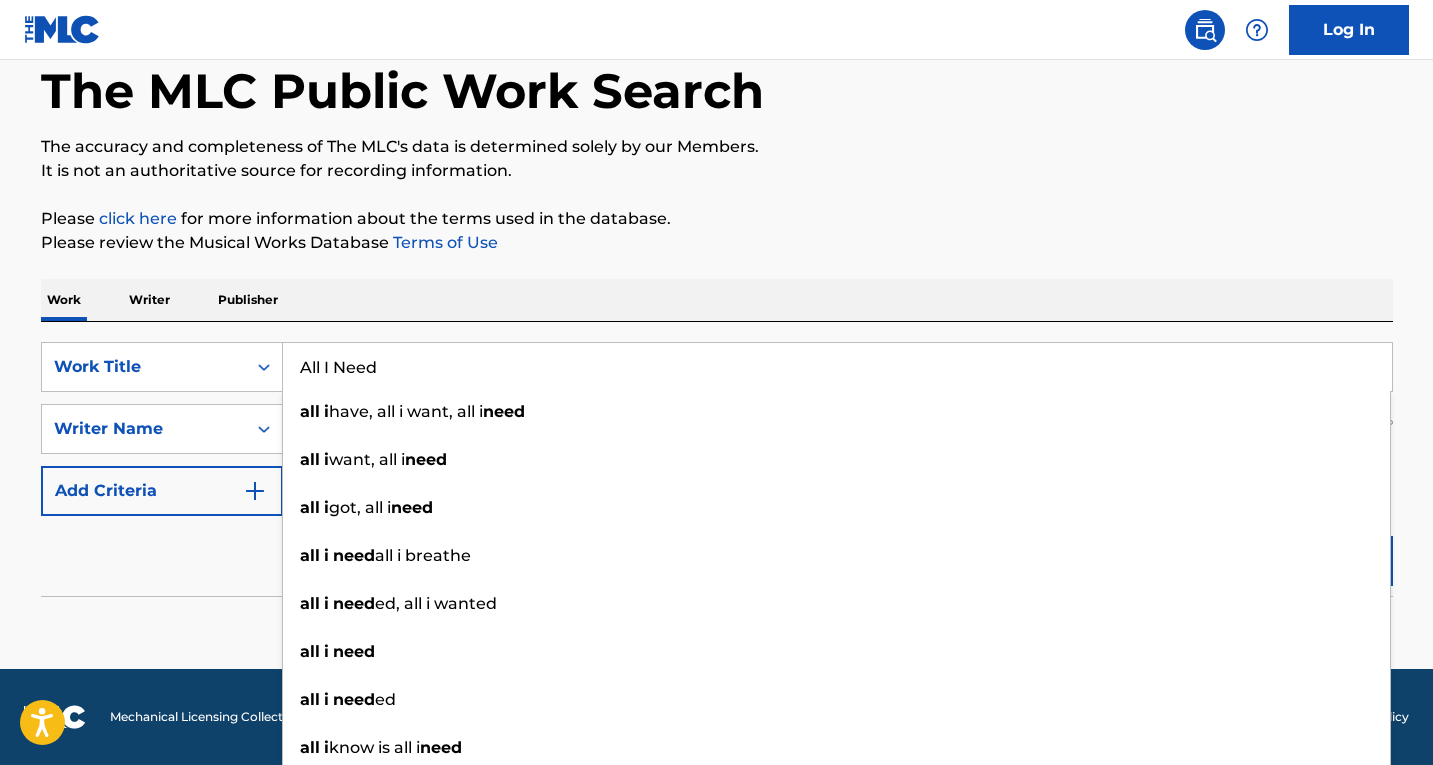 type on "All I Need" 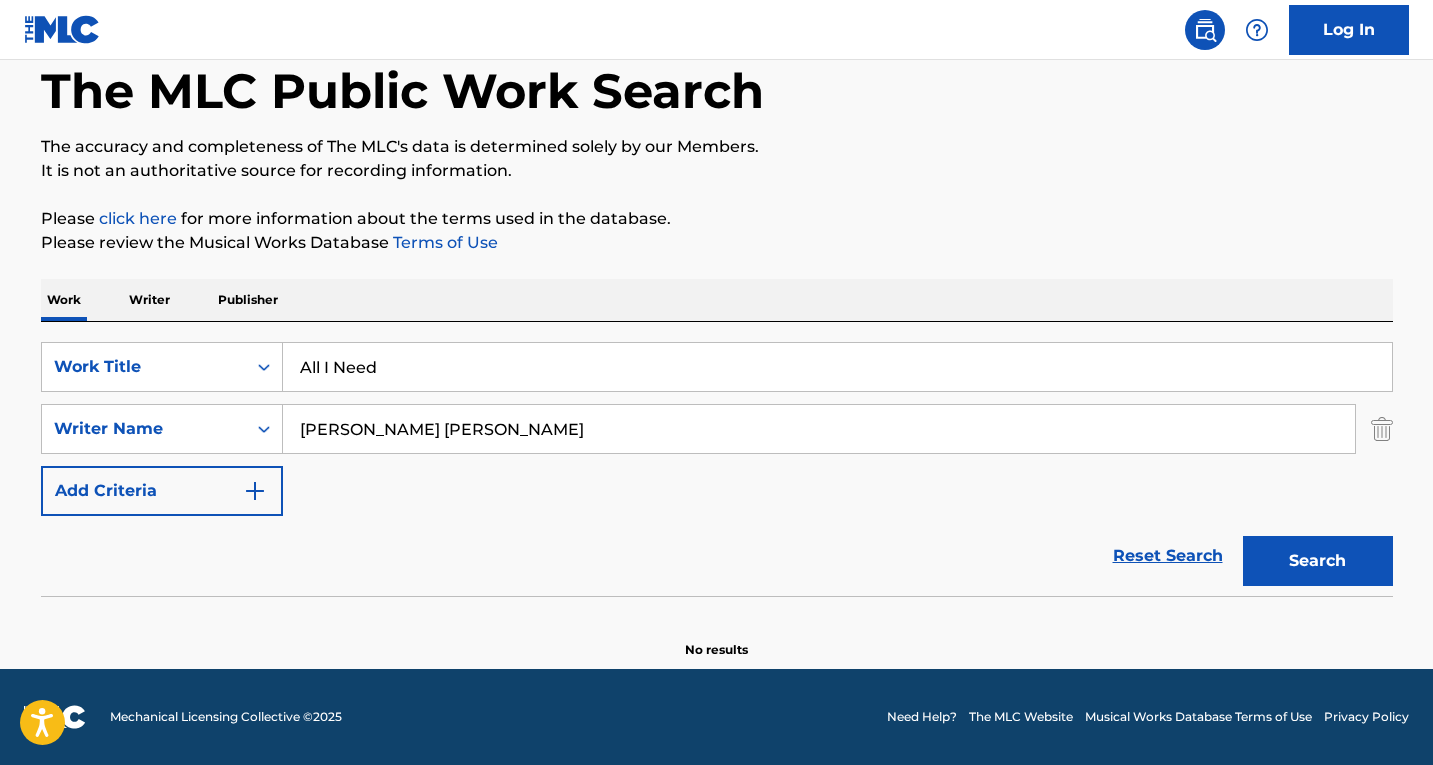 drag, startPoint x: 497, startPoint y: 433, endPoint x: 39, endPoint y: 368, distance: 462.58945 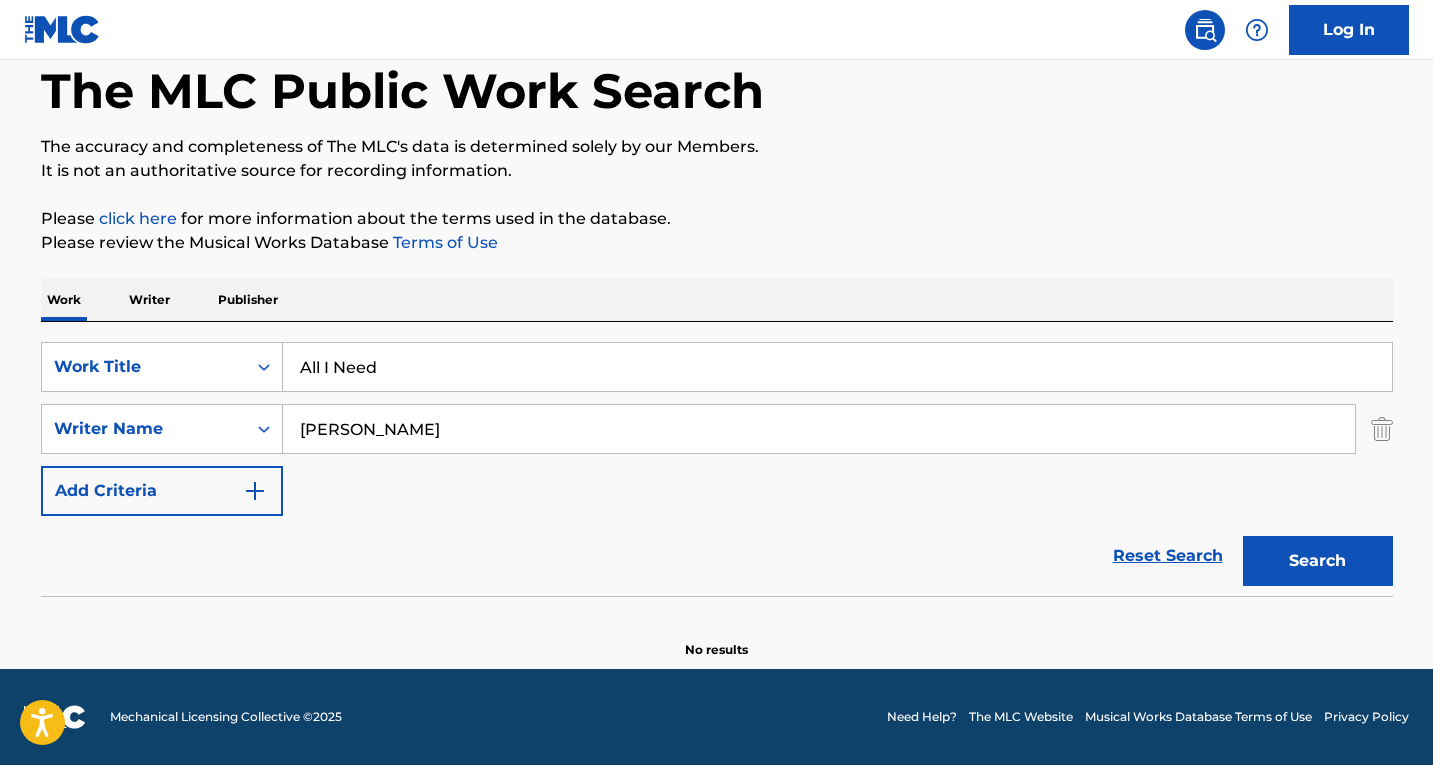 click on "Search" at bounding box center (1318, 561) 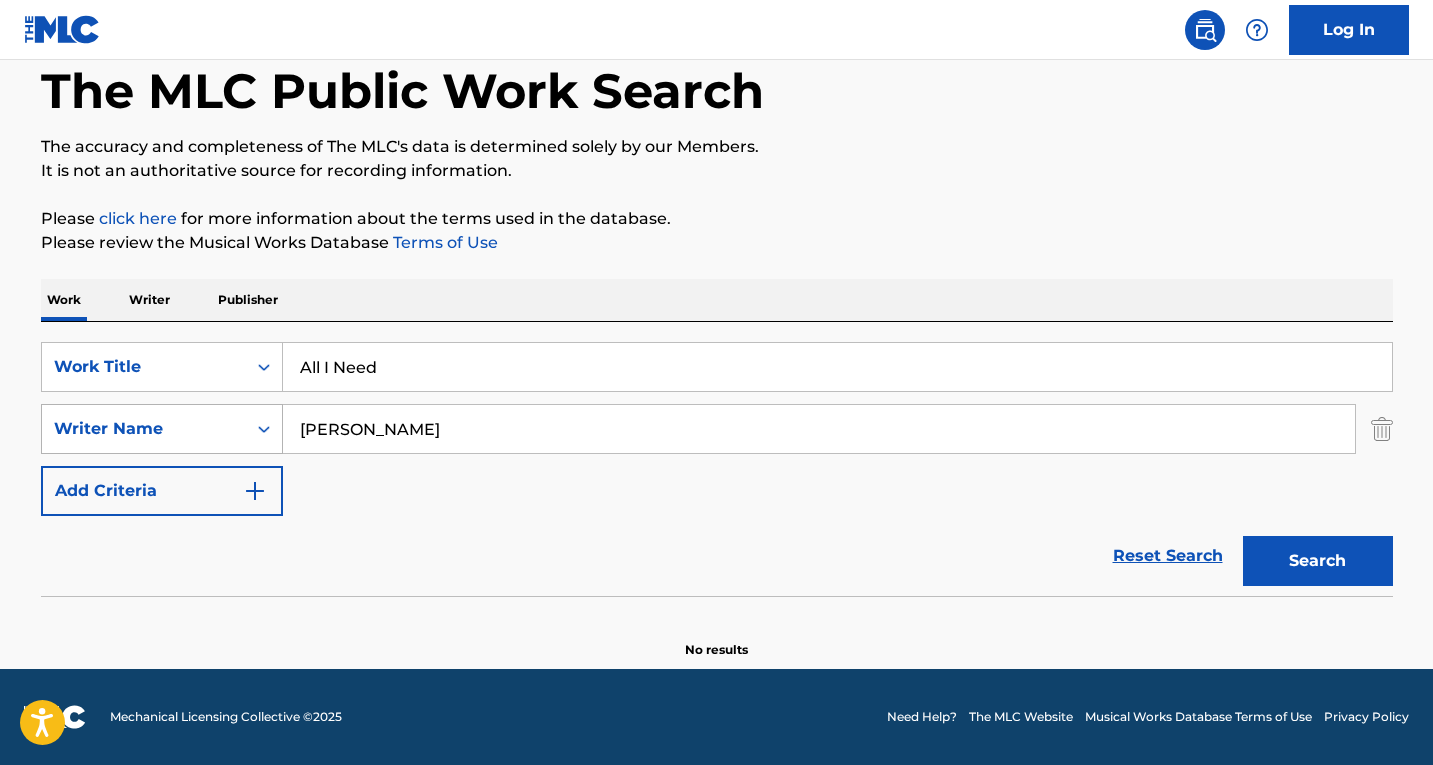 drag, startPoint x: 413, startPoint y: 420, endPoint x: 242, endPoint y: 417, distance: 171.0263 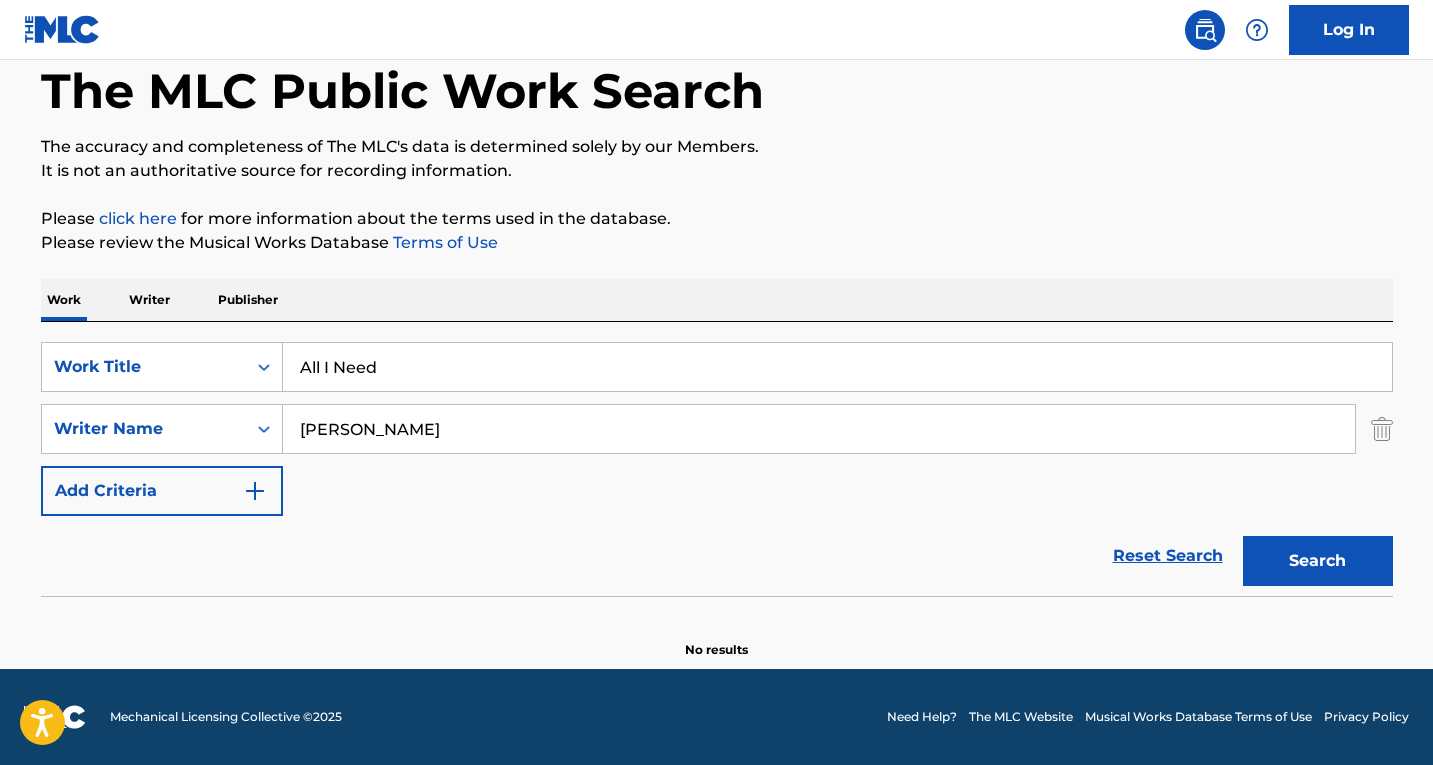 type on "Danyael Cartagena" 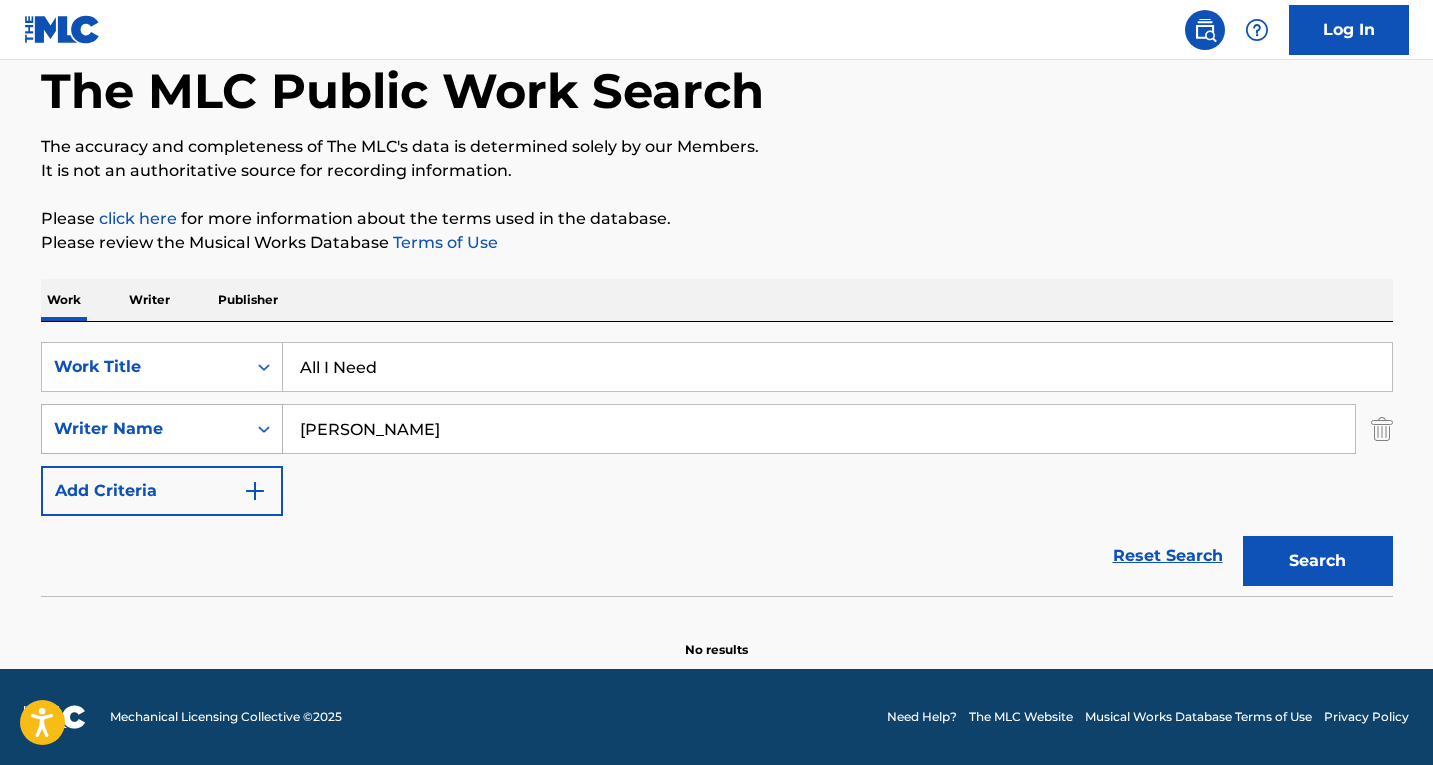 drag, startPoint x: 471, startPoint y: 432, endPoint x: 260, endPoint y: 415, distance: 211.68373 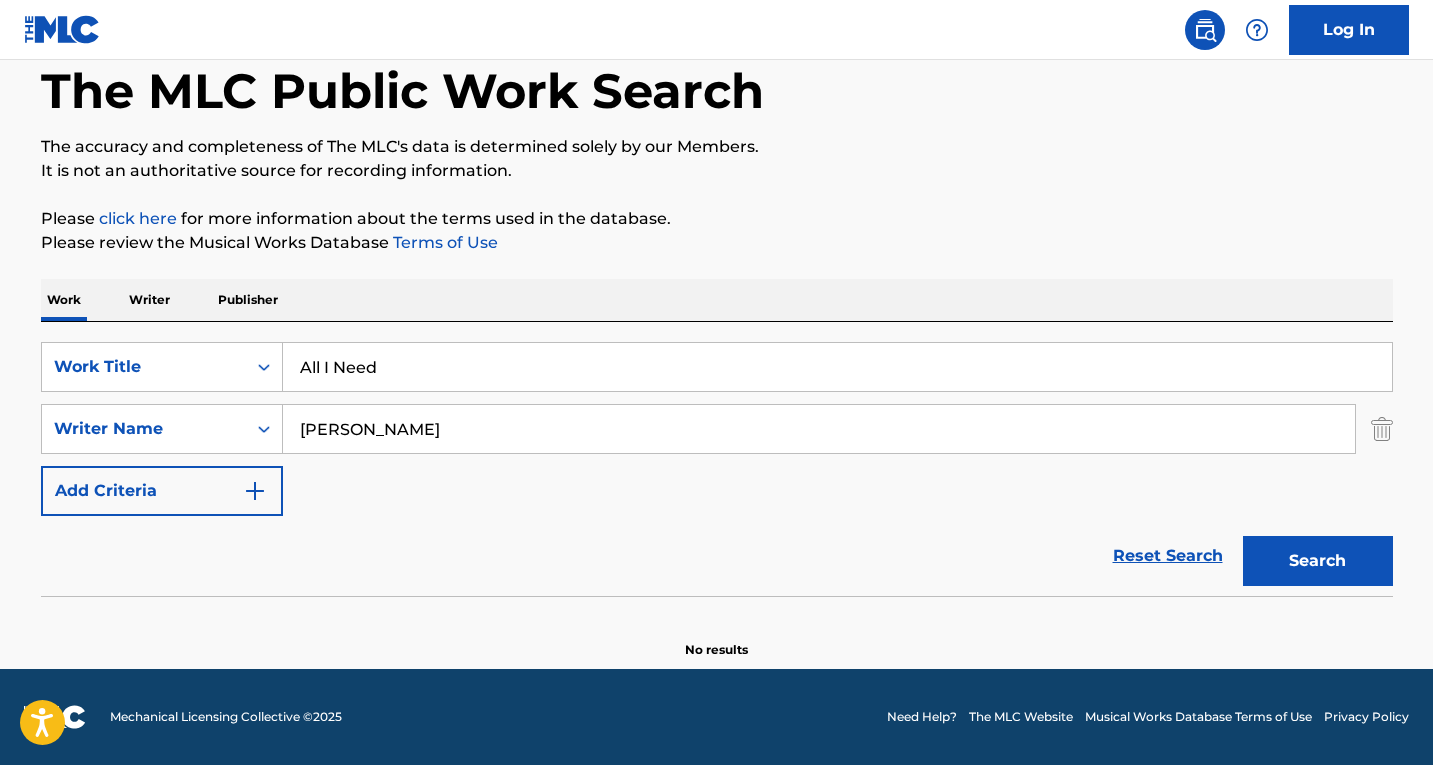 click on "All I Need" at bounding box center [837, 367] 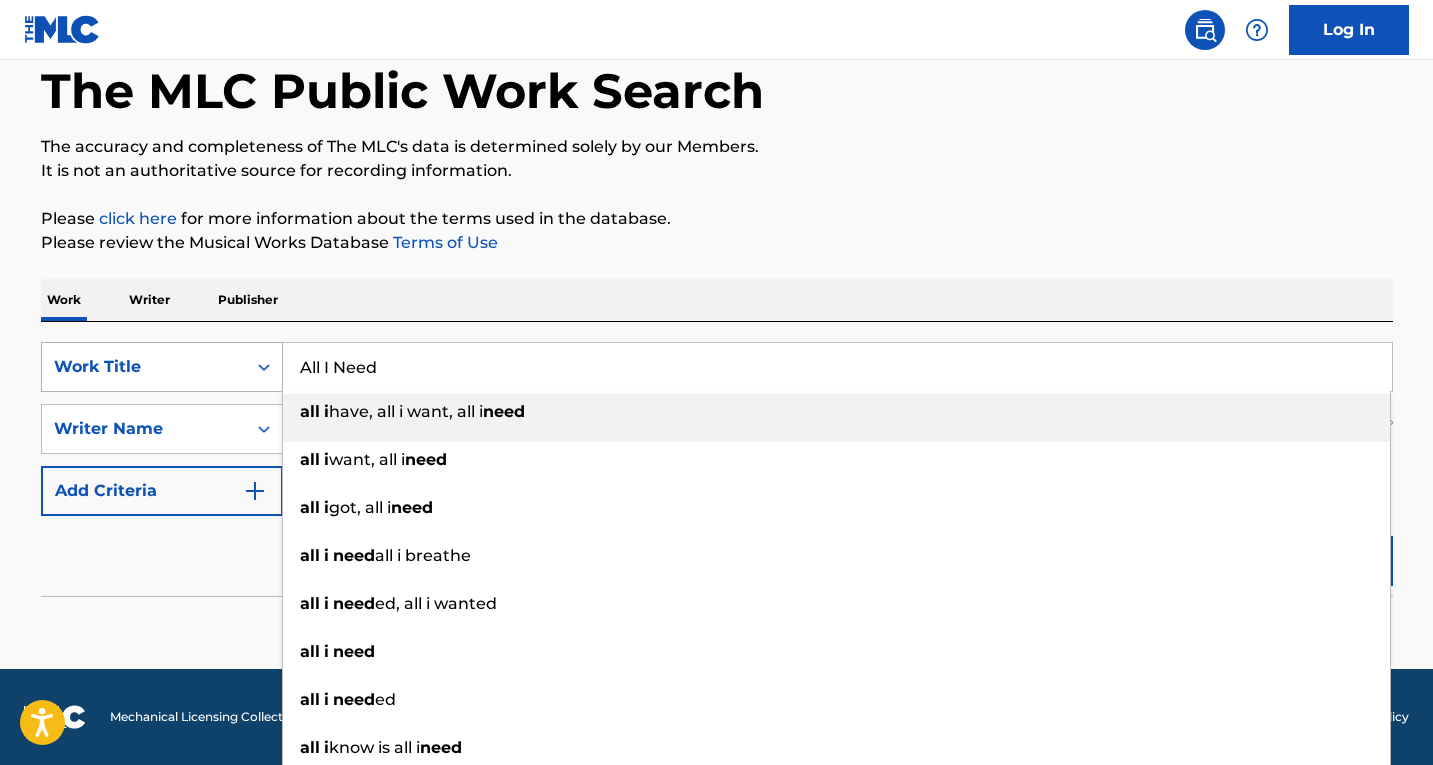 drag, startPoint x: 421, startPoint y: 368, endPoint x: 186, endPoint y: 350, distance: 235.68835 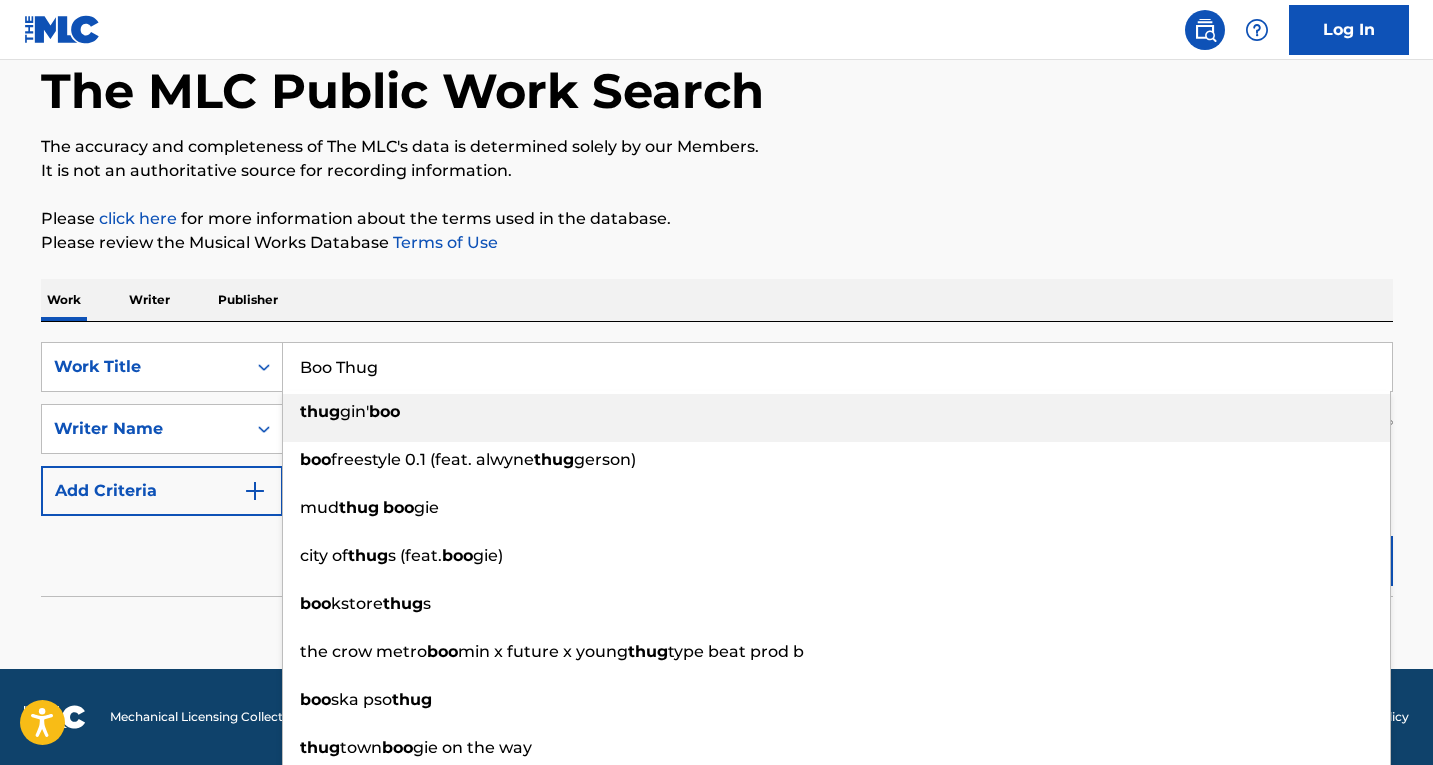 type on "Boo Thug" 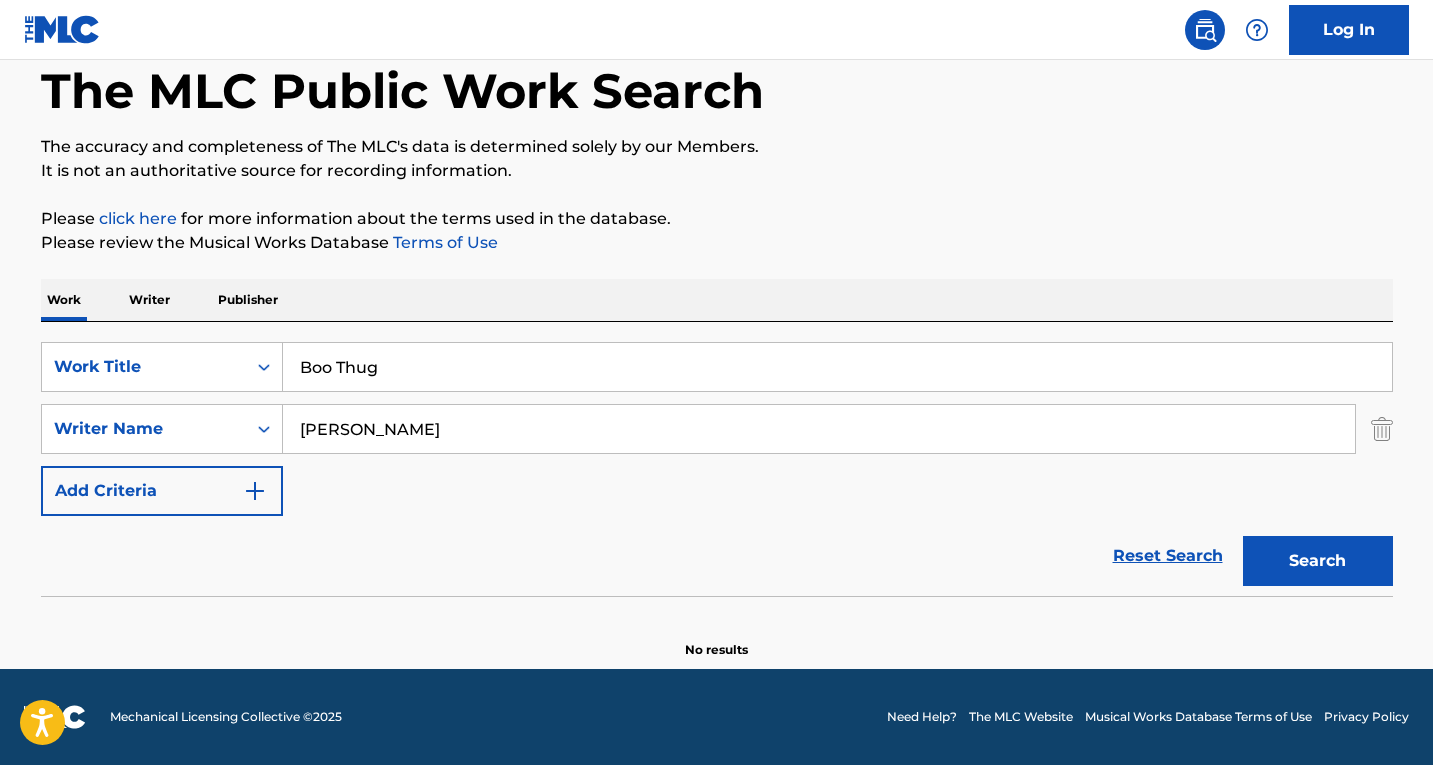 click on "The accuracy and completeness of The MLC's data is determined solely by our Members." at bounding box center (717, 147) 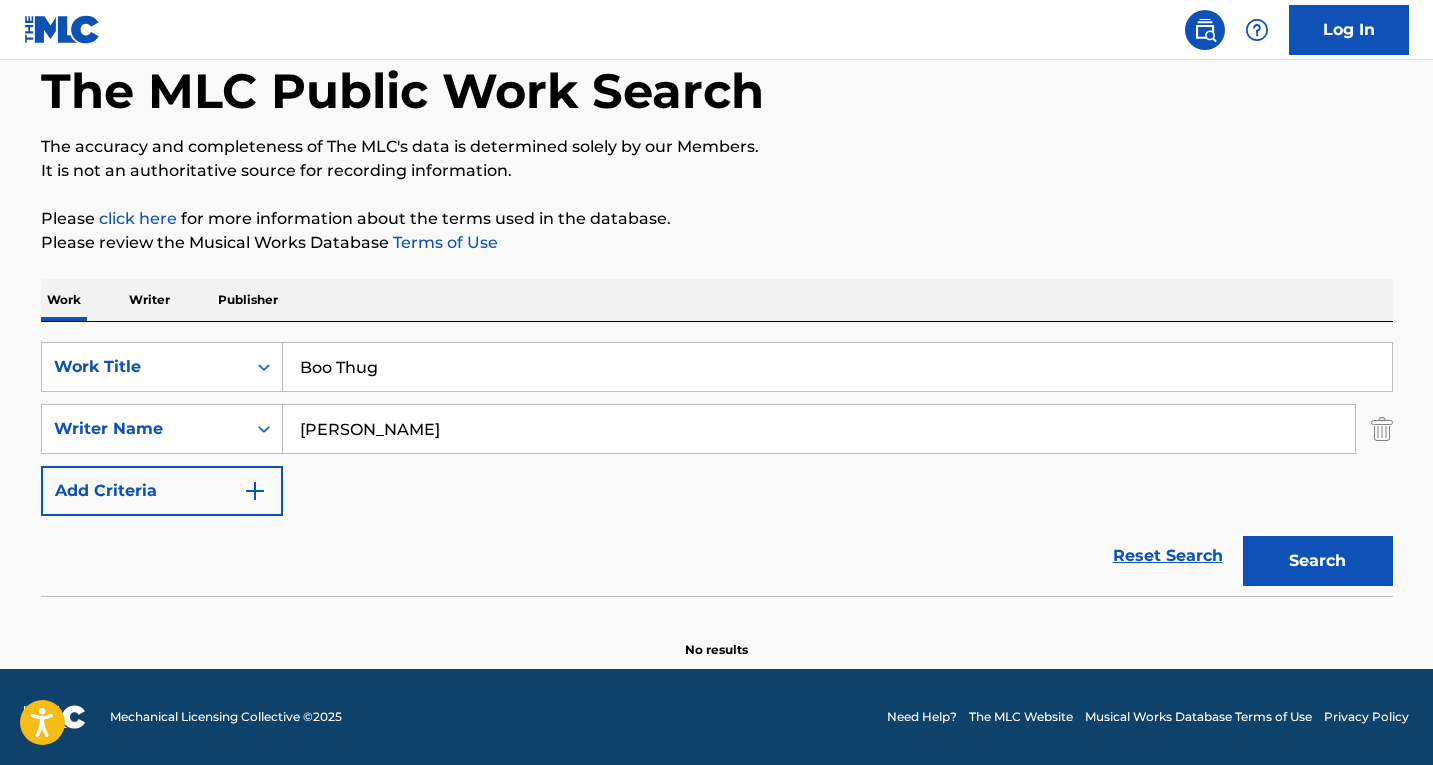 drag, startPoint x: 486, startPoint y: 427, endPoint x: 135, endPoint y: 402, distance: 351.8892 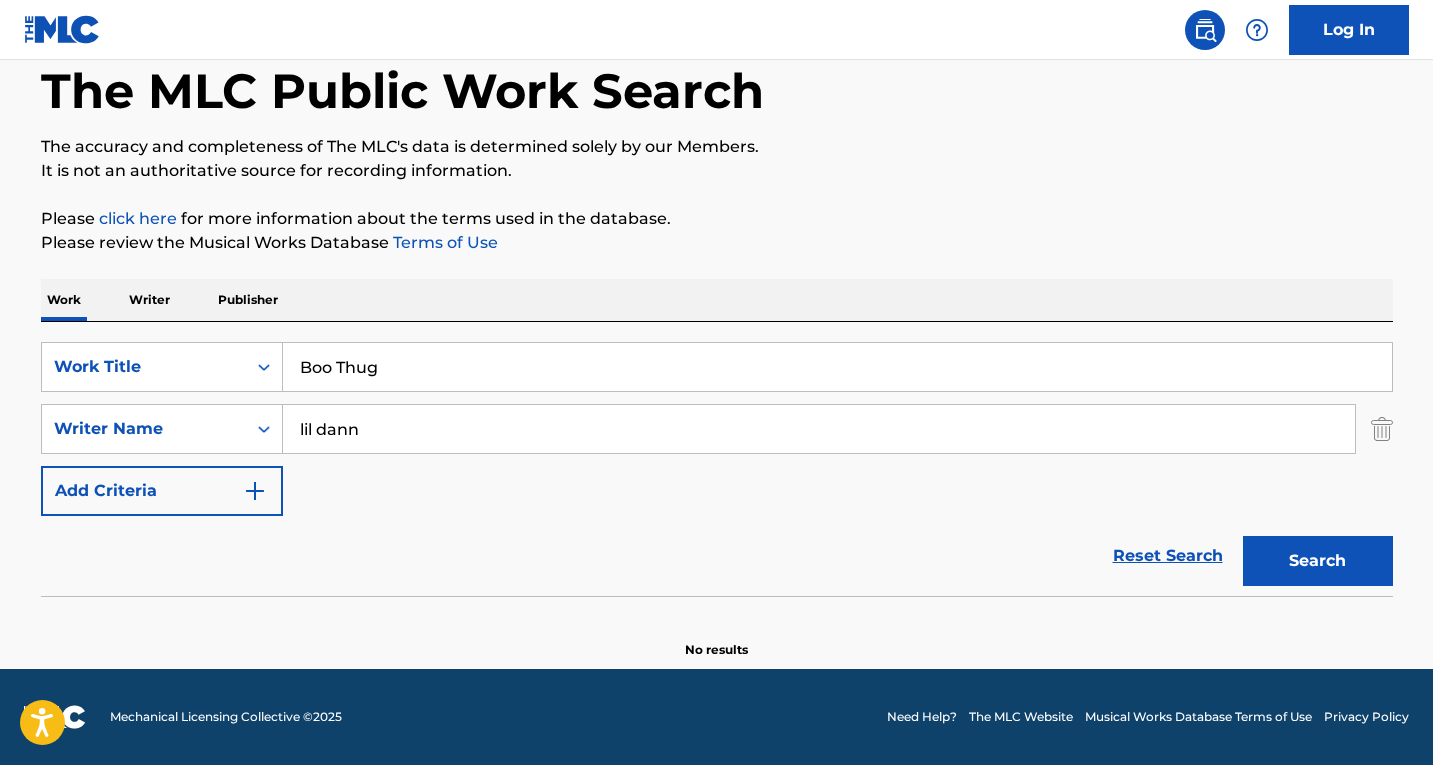 type on "lil dann" 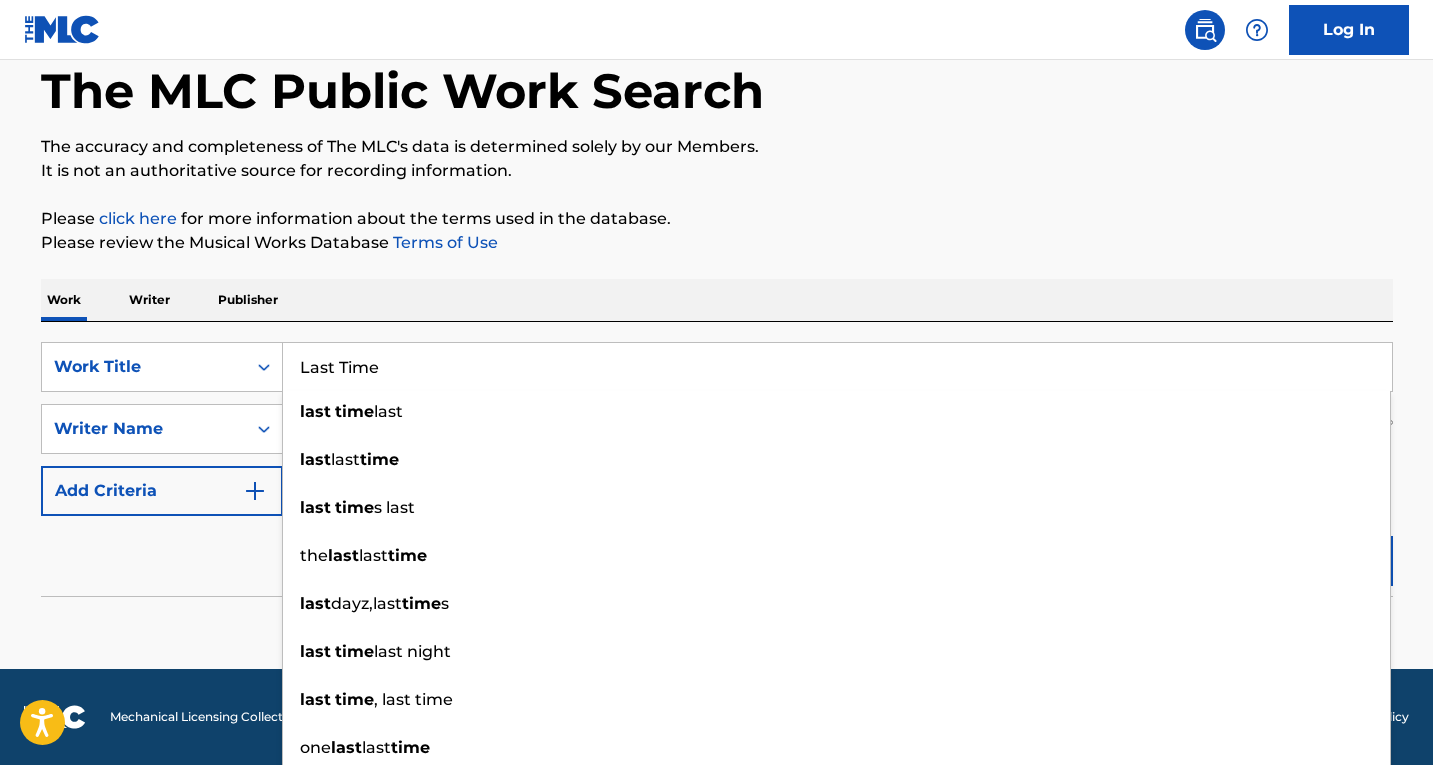 type on "Last Time" 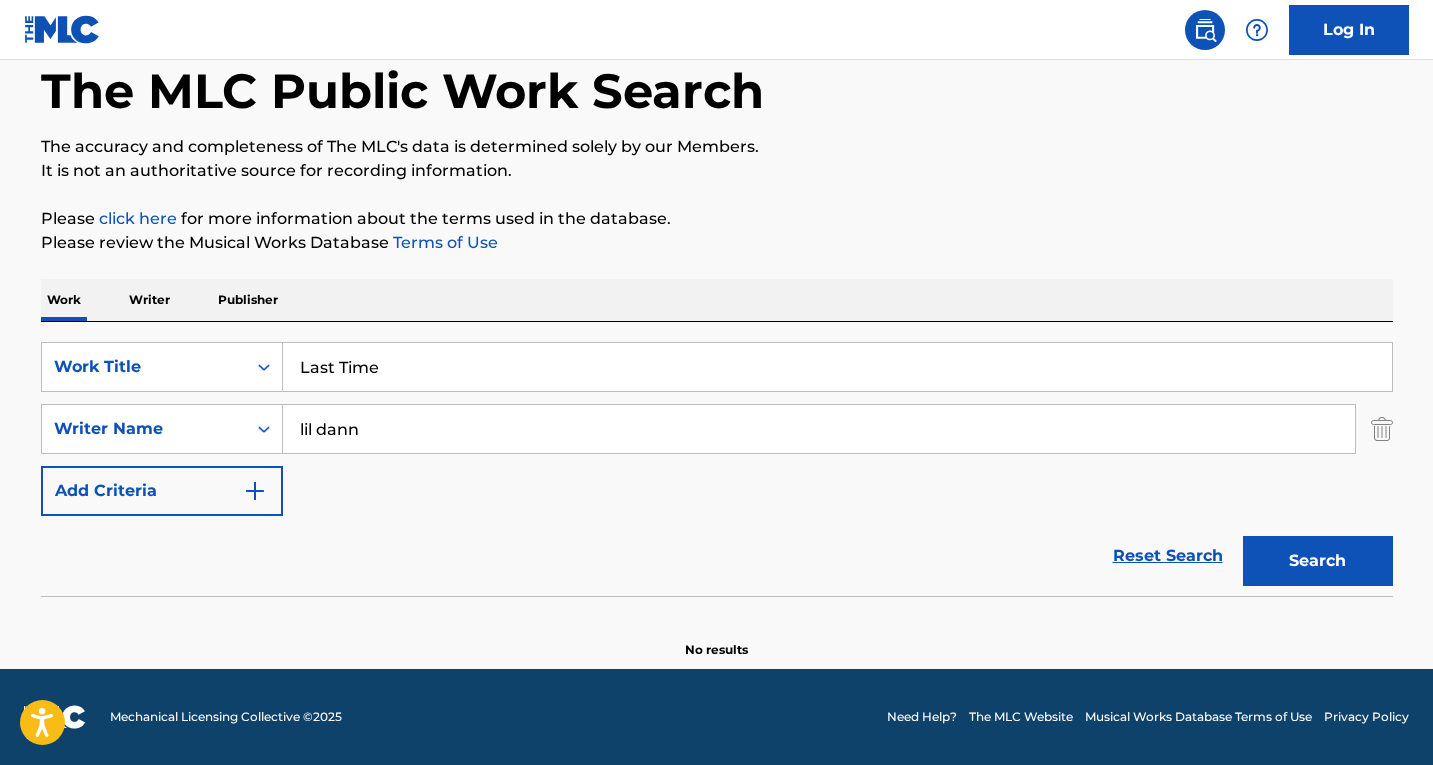 click on "Search" at bounding box center [1318, 561] 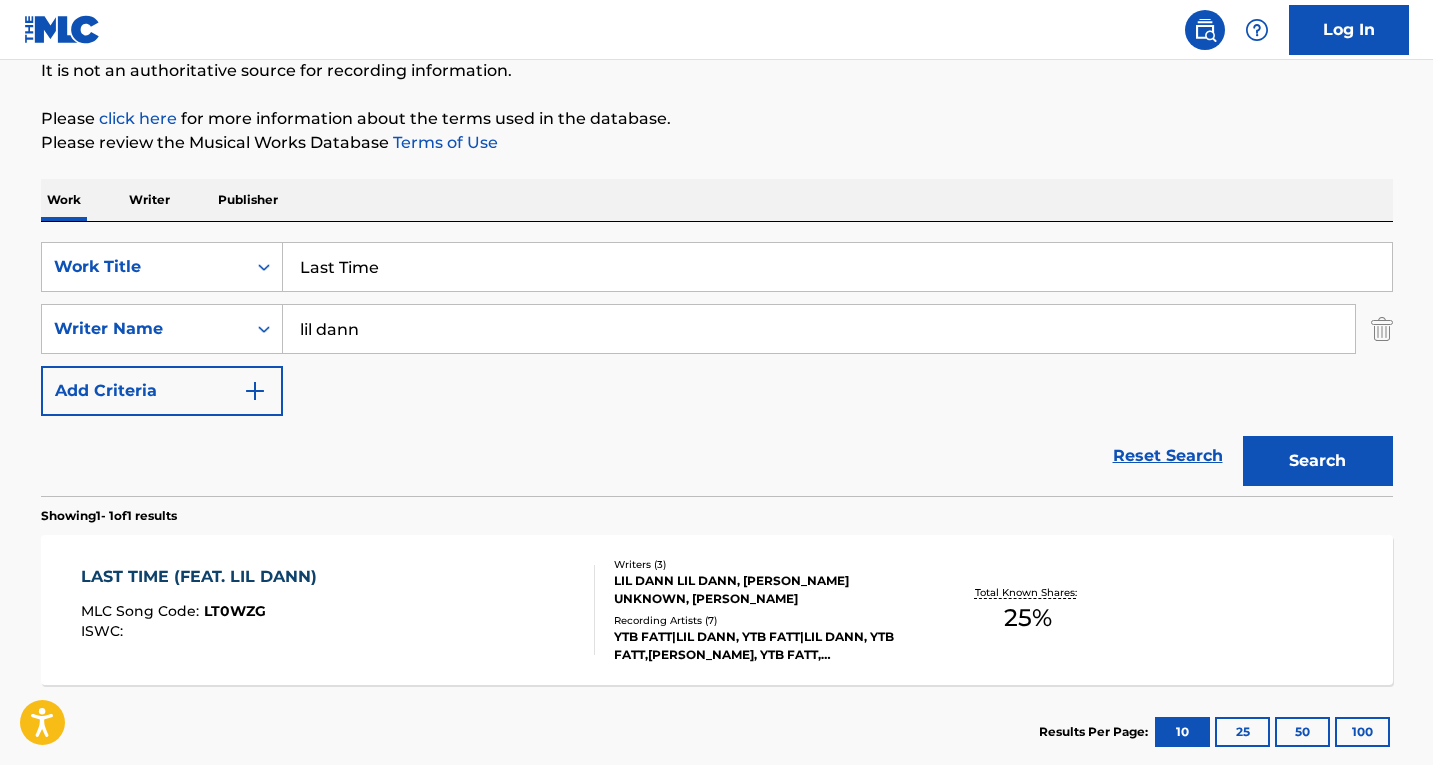 scroll, scrollTop: 303, scrollLeft: 0, axis: vertical 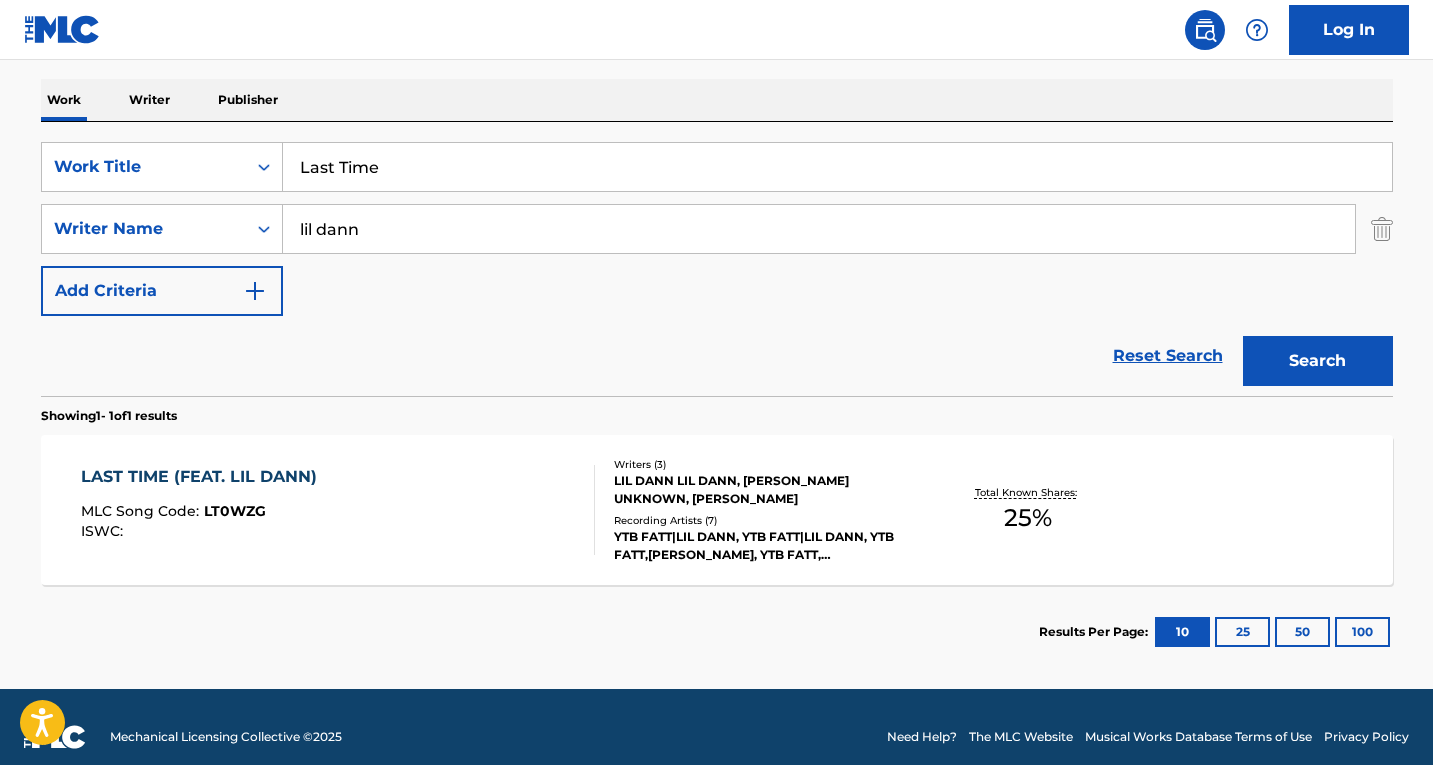 click on "LAST TIME (FEAT. LIL DANN) MLC Song Code : LT0WZG ISWC :" at bounding box center (338, 510) 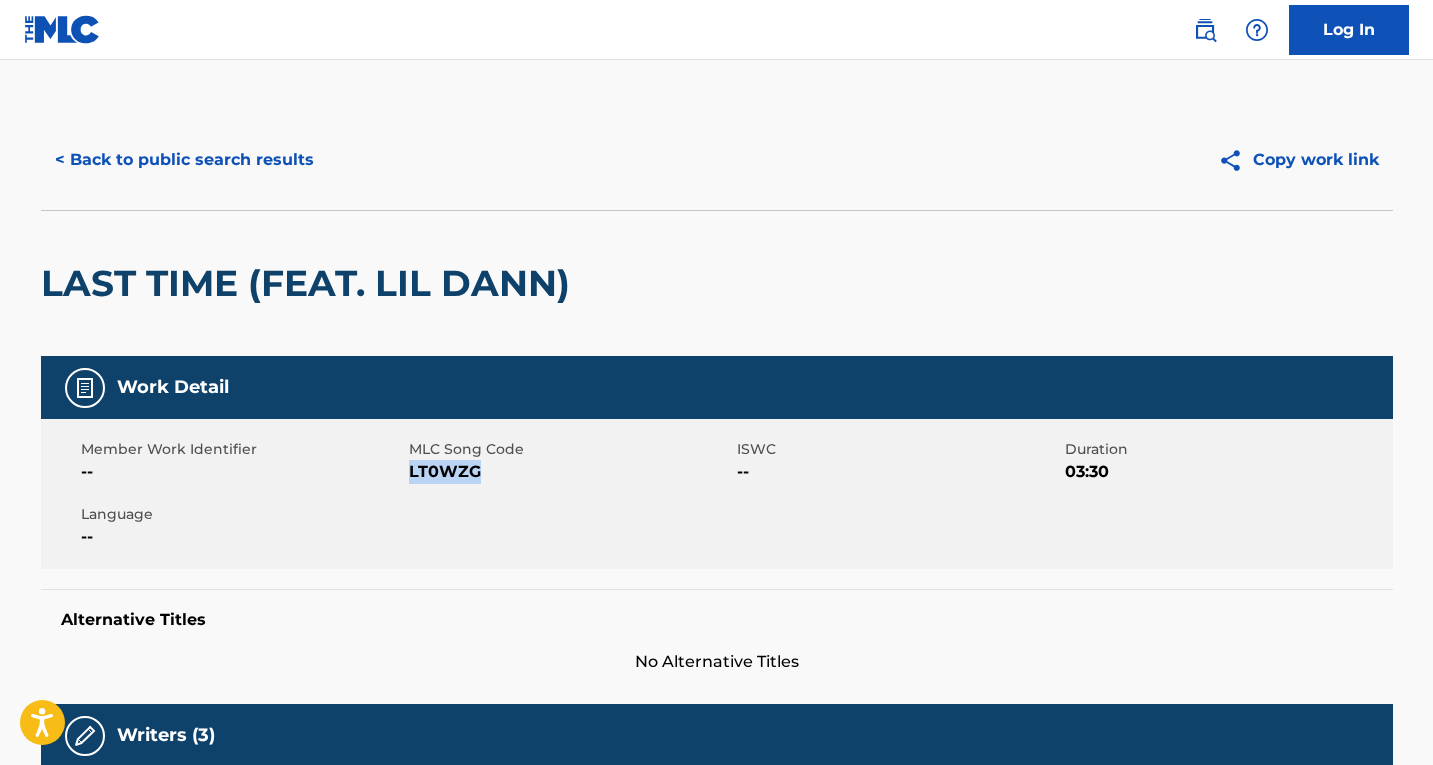 drag, startPoint x: 501, startPoint y: 481, endPoint x: 410, endPoint y: 471, distance: 91.5478 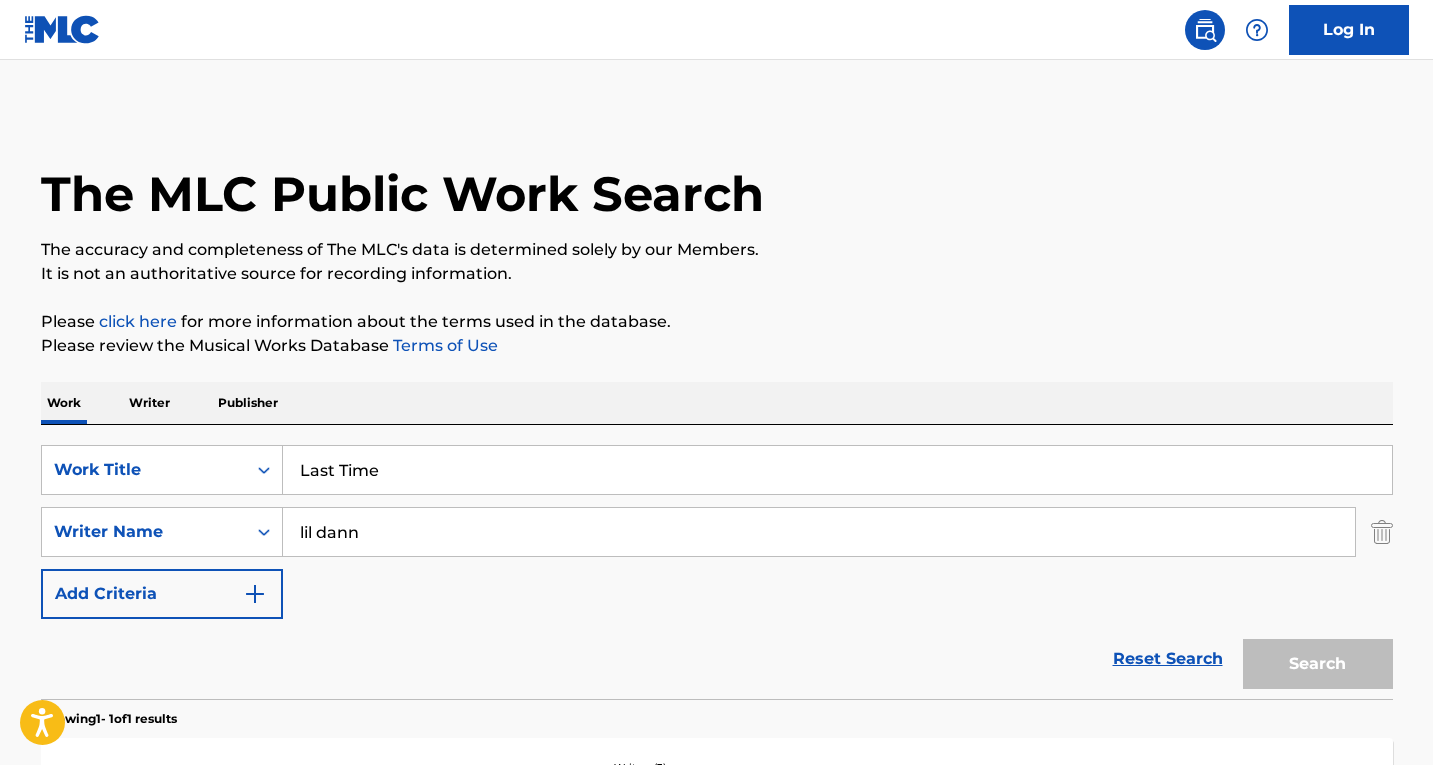 scroll, scrollTop: 209, scrollLeft: 0, axis: vertical 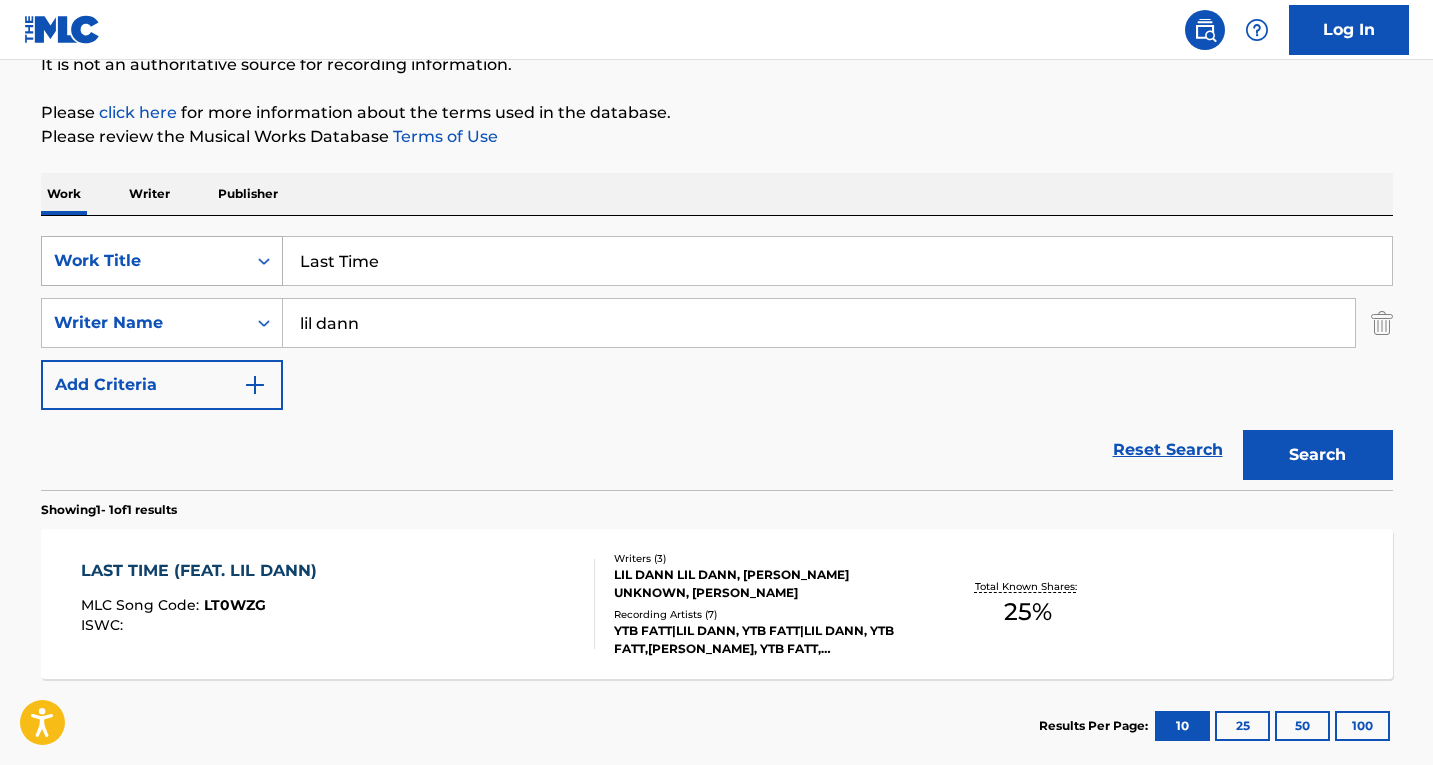 paste on "OIGA MIRE VEA" 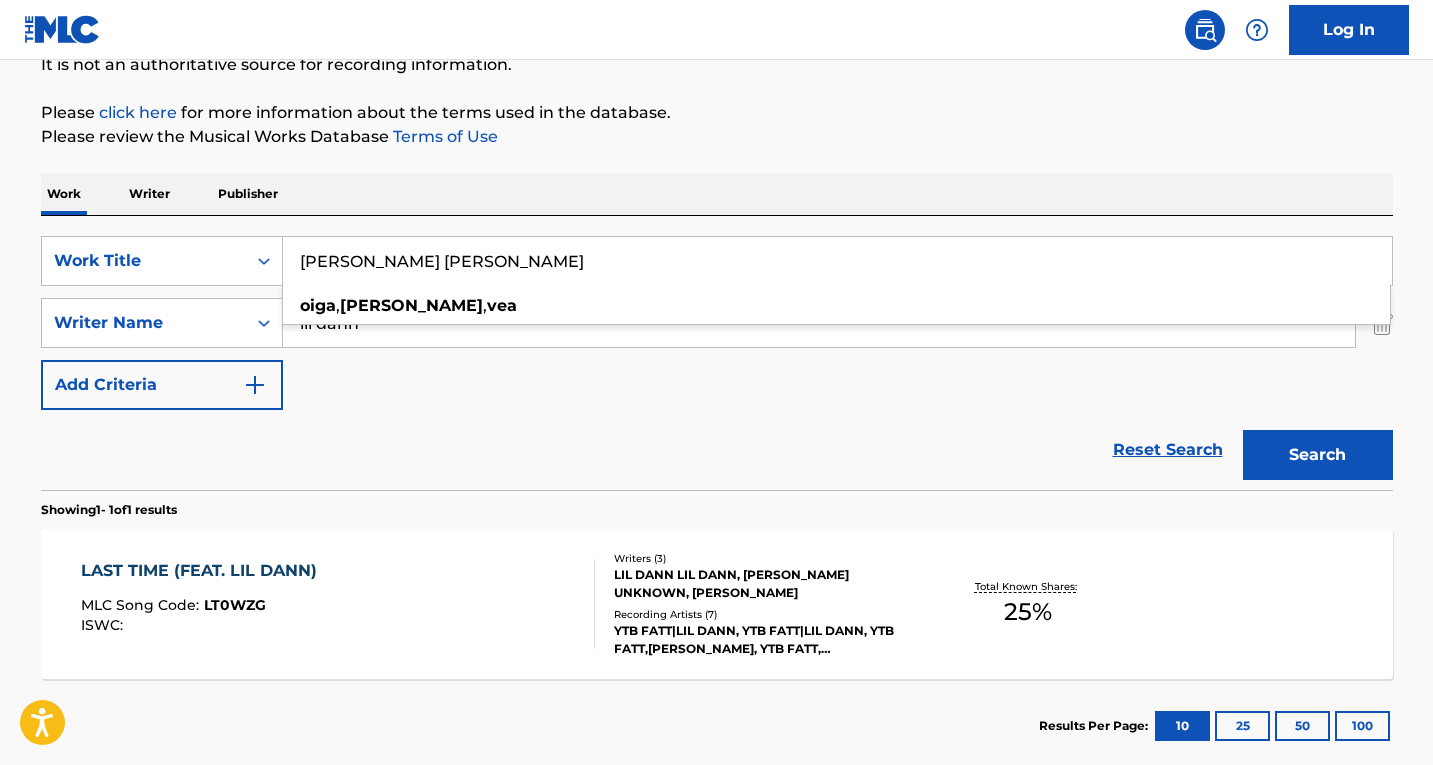 type on "OIGA MIRE VEA" 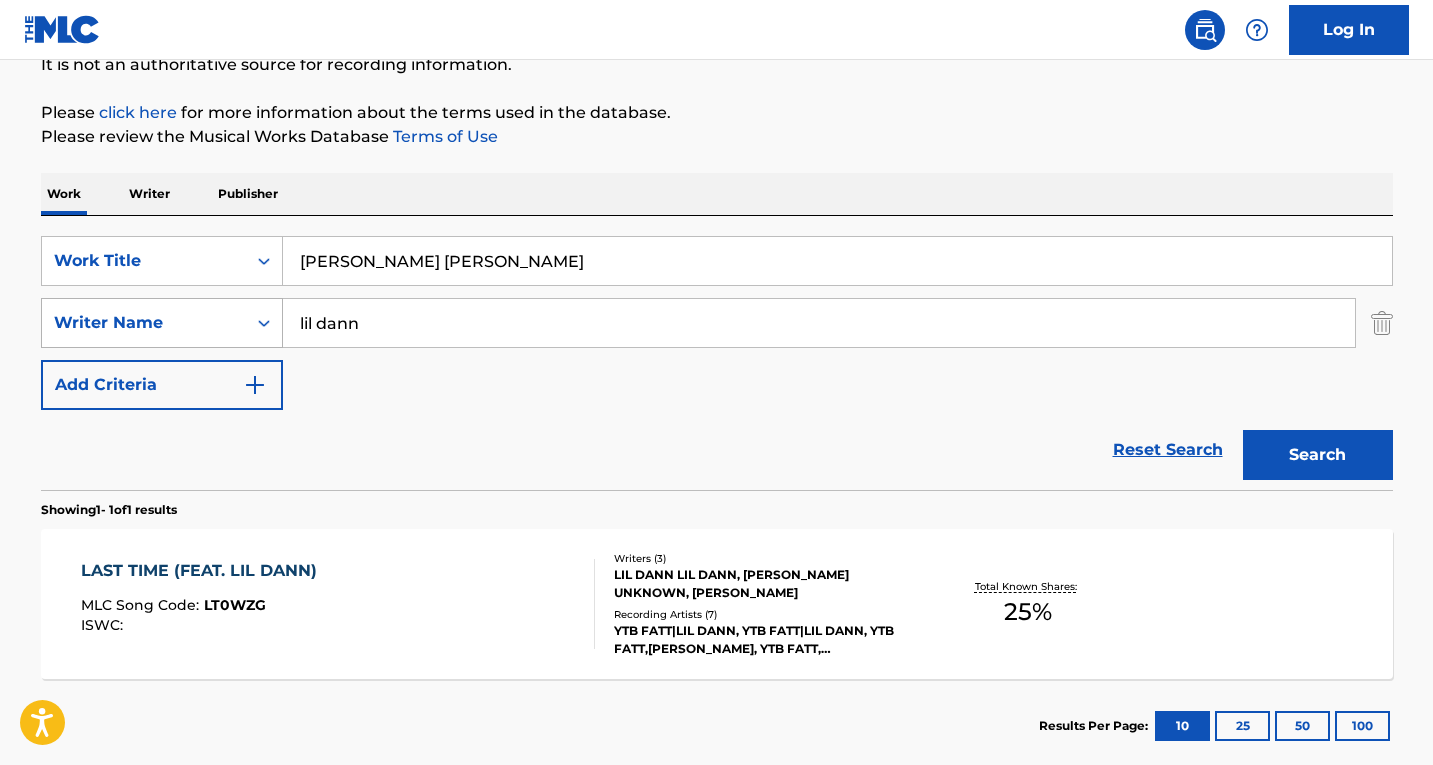 paste on "CAICEDO CORDOBA SATURNINO" 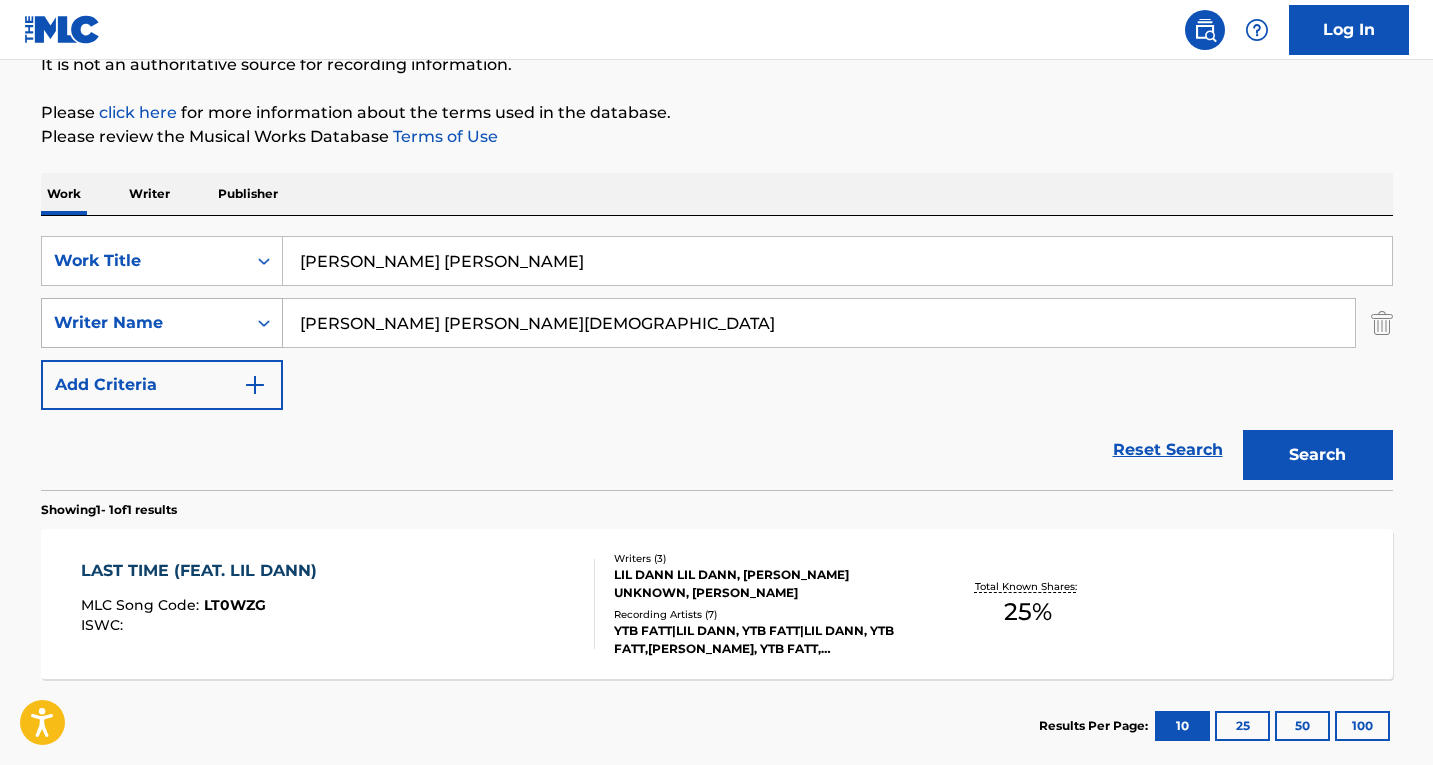 drag, startPoint x: 369, startPoint y: 322, endPoint x: 194, endPoint y: 320, distance: 175.01143 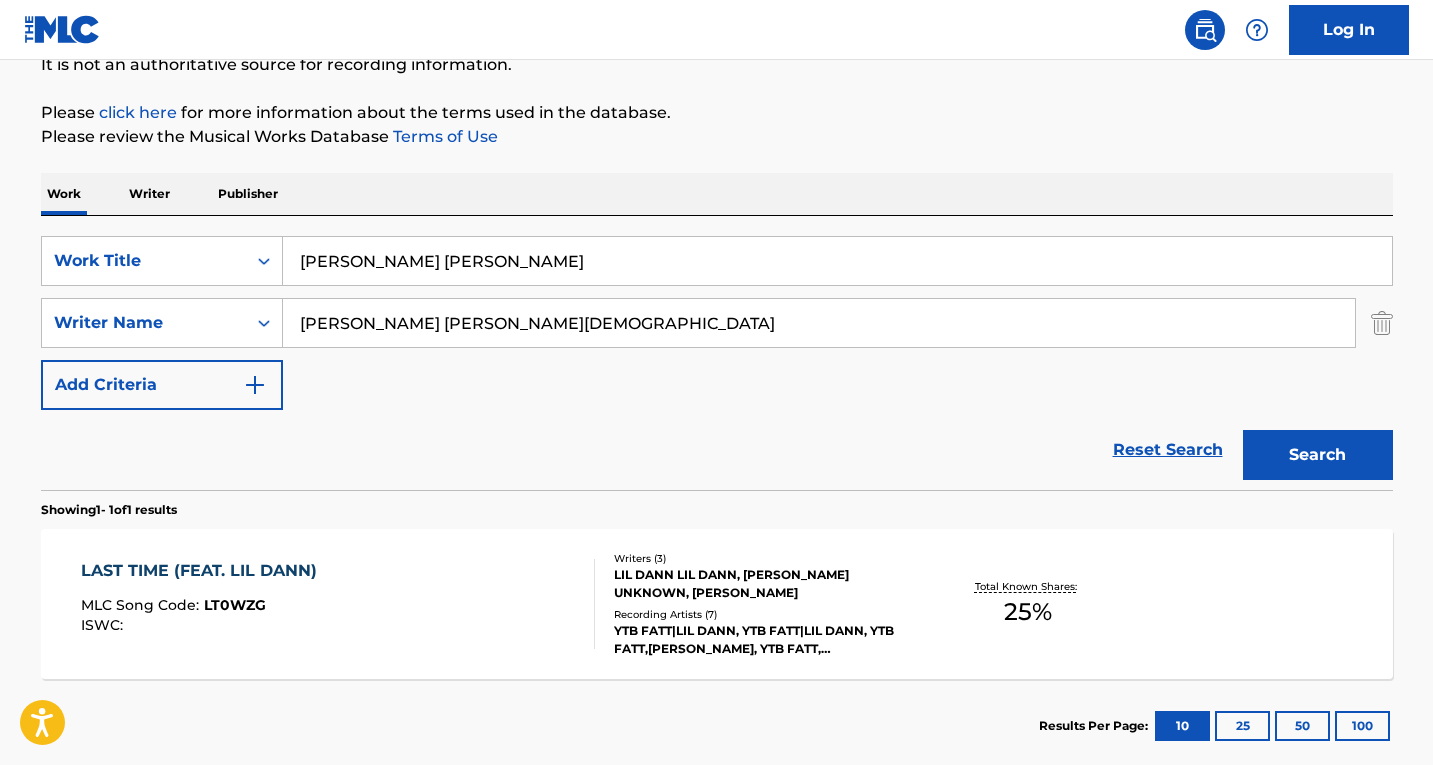 type on "CAICEDO CORDOBA SATURNINO" 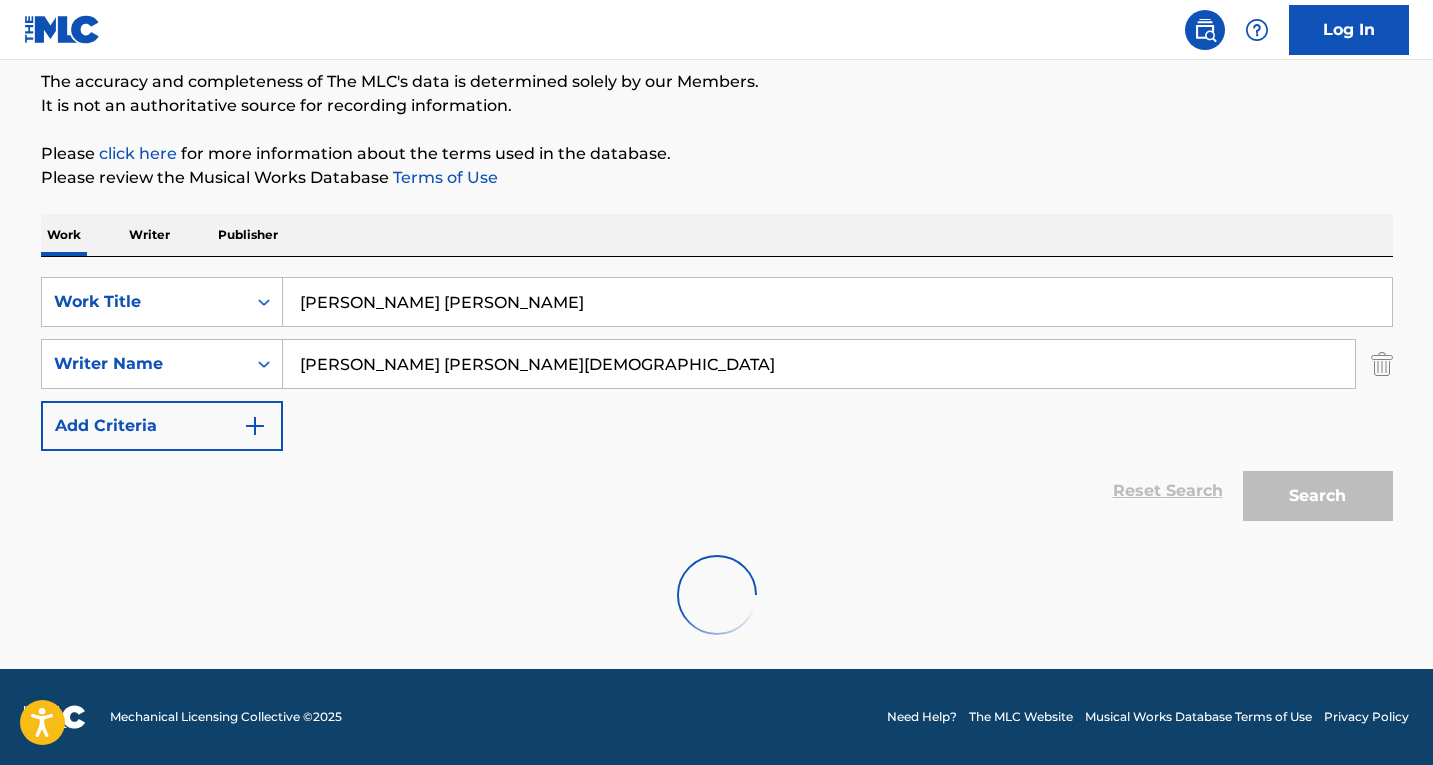 scroll, scrollTop: 209, scrollLeft: 0, axis: vertical 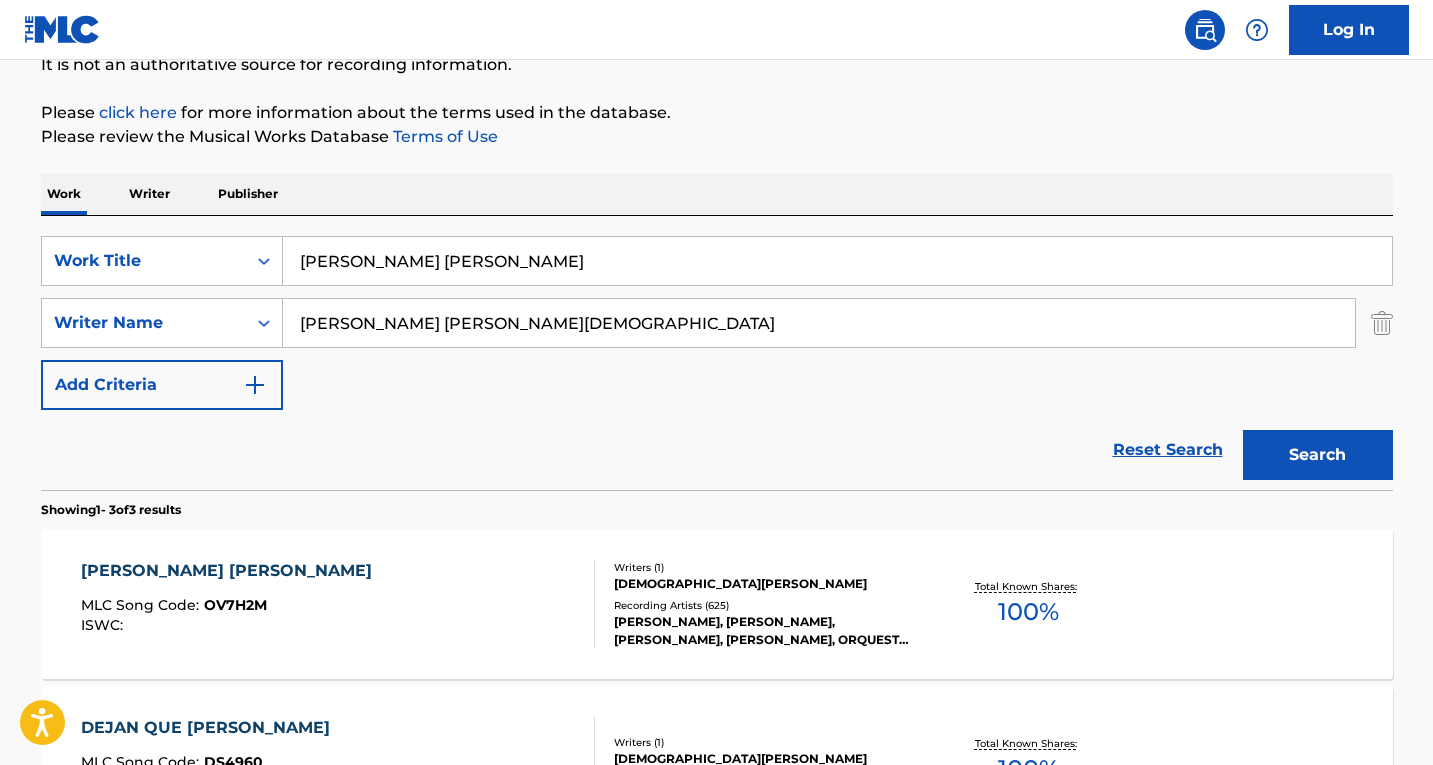 click on "OIGA MIRE VEA MLC Song Code : OV7H2M ISWC :" at bounding box center [338, 604] 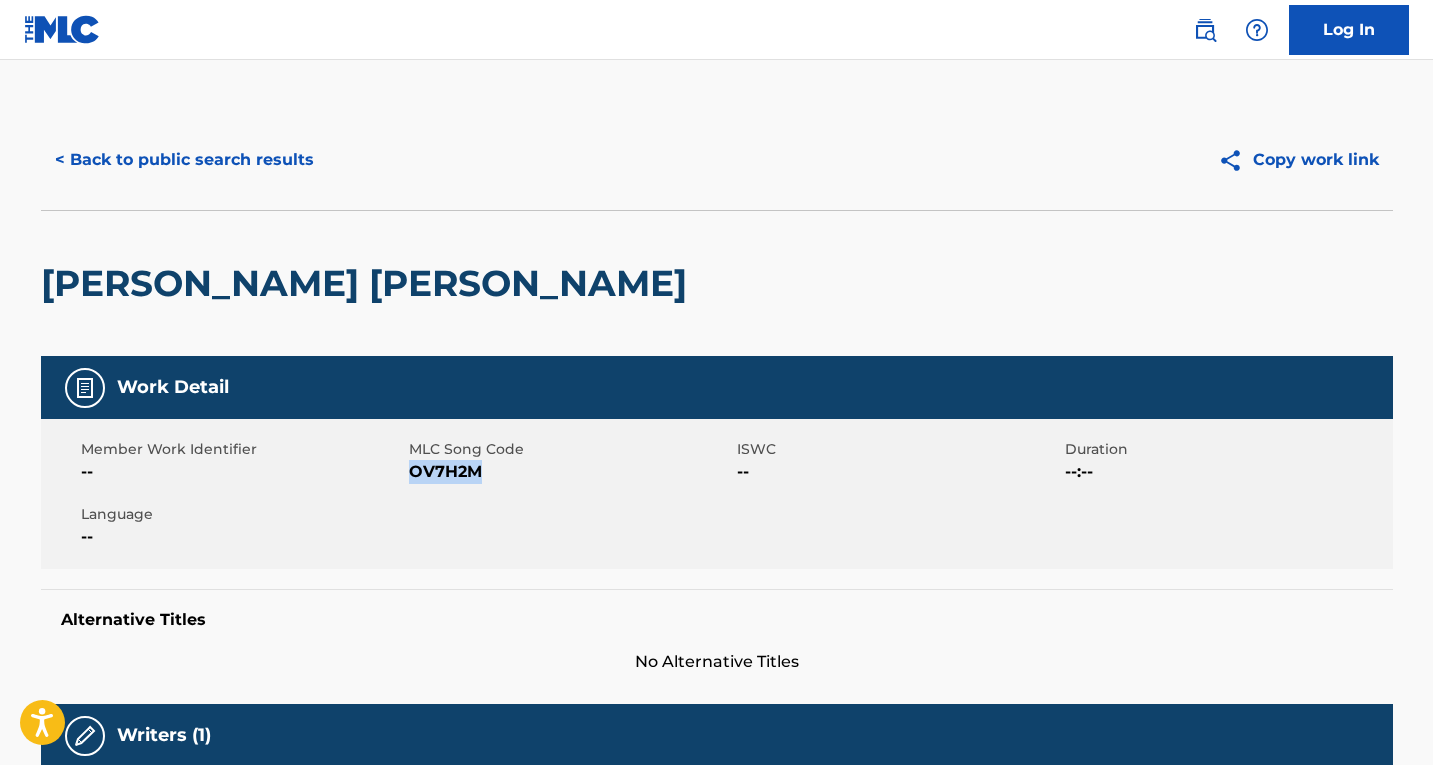 drag, startPoint x: 482, startPoint y: 473, endPoint x: 415, endPoint y: 480, distance: 67.36468 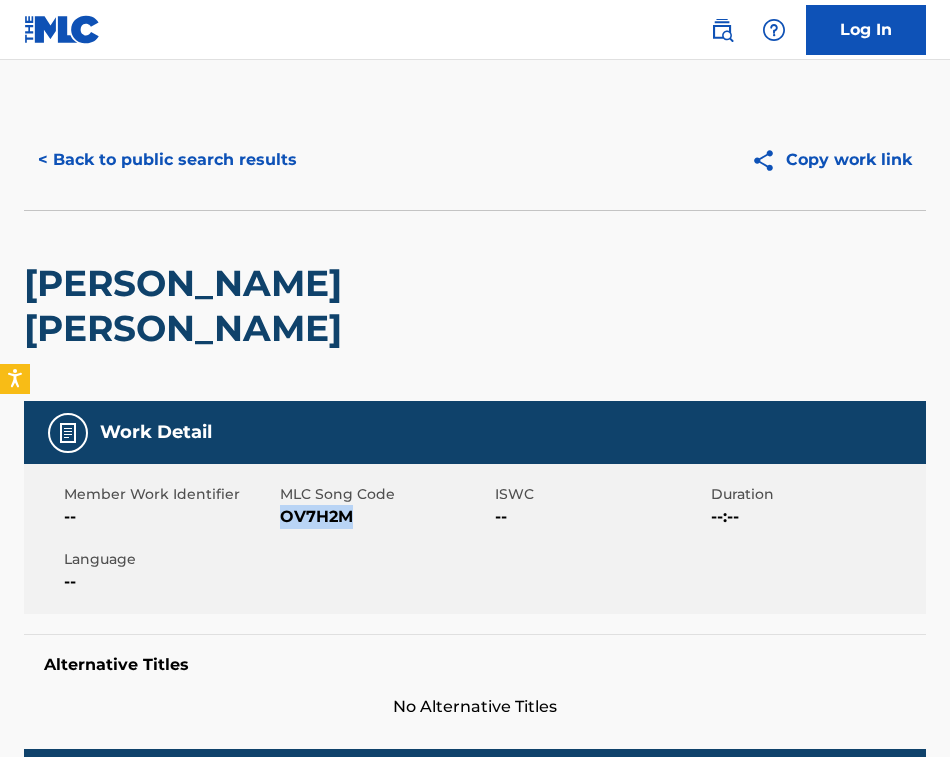 click on "Alternative Titles No Alternative Titles" at bounding box center (475, 676) 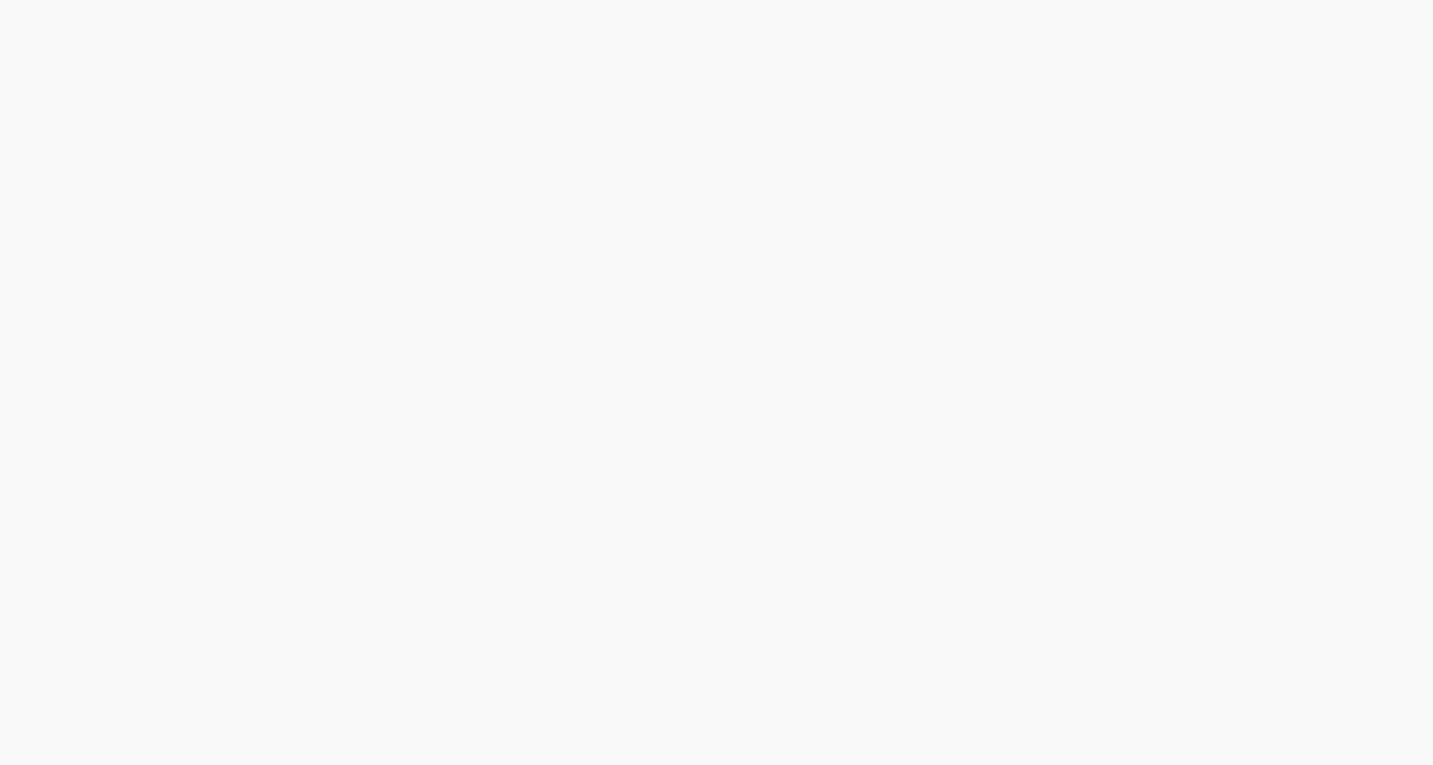 scroll, scrollTop: 0, scrollLeft: 0, axis: both 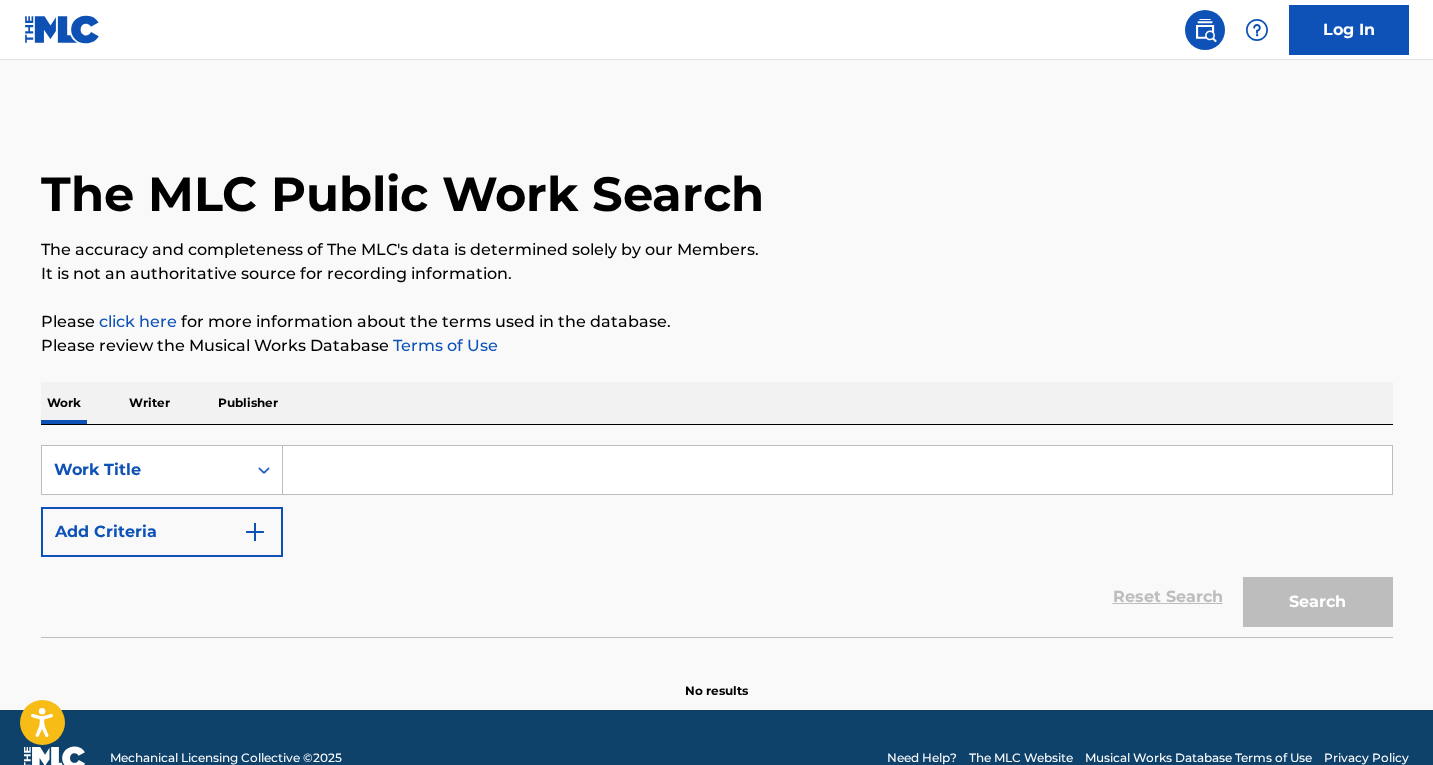 click at bounding box center [837, 470] 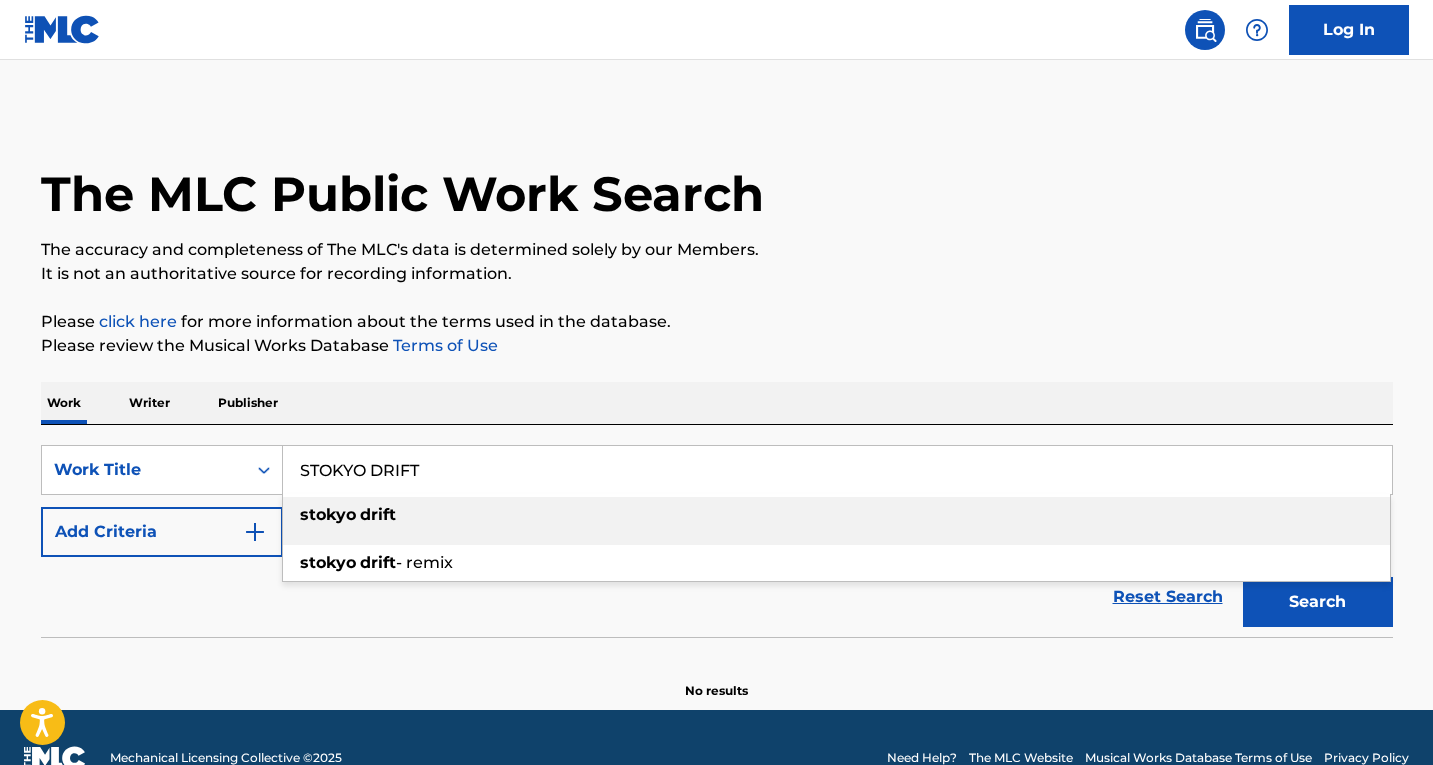 click on "drift" at bounding box center (378, 514) 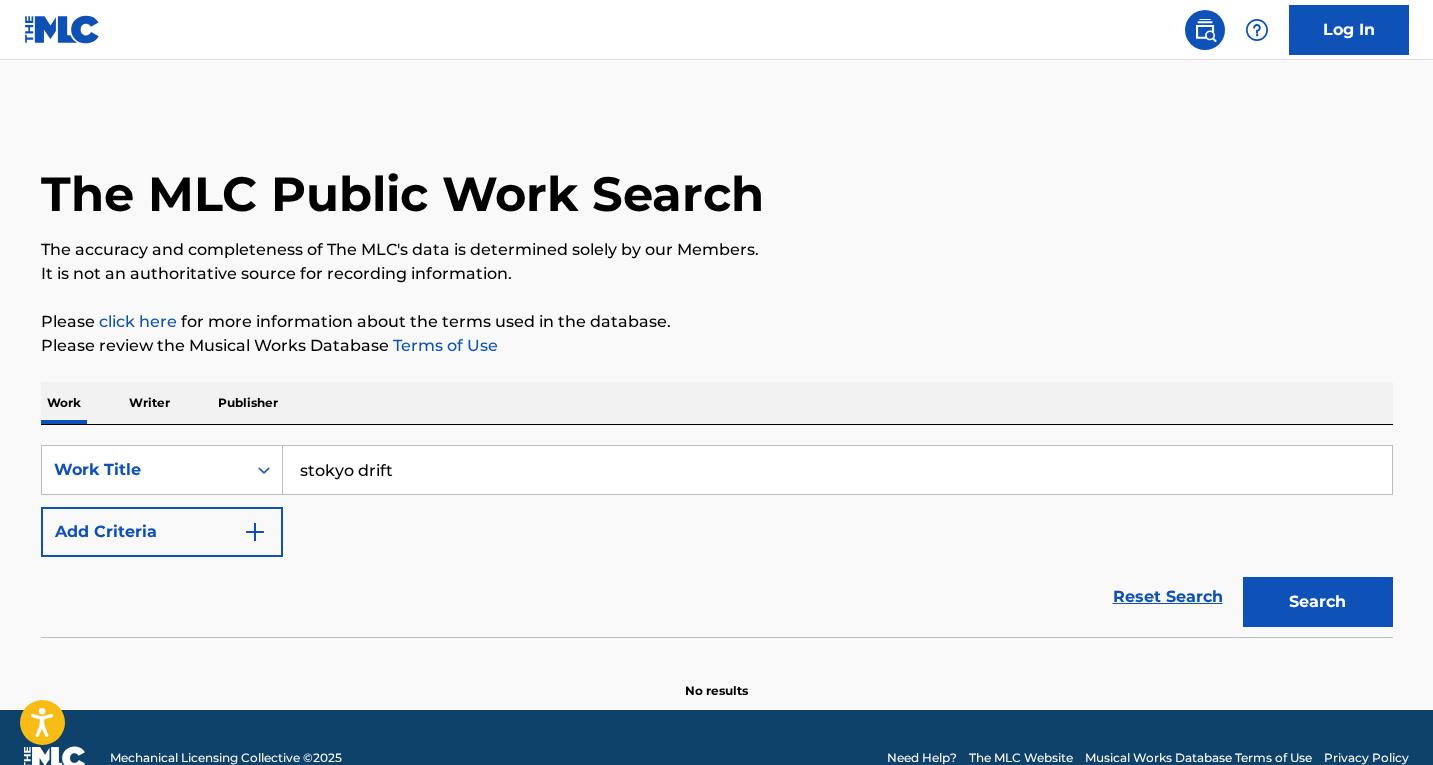click on "Search" at bounding box center (1318, 602) 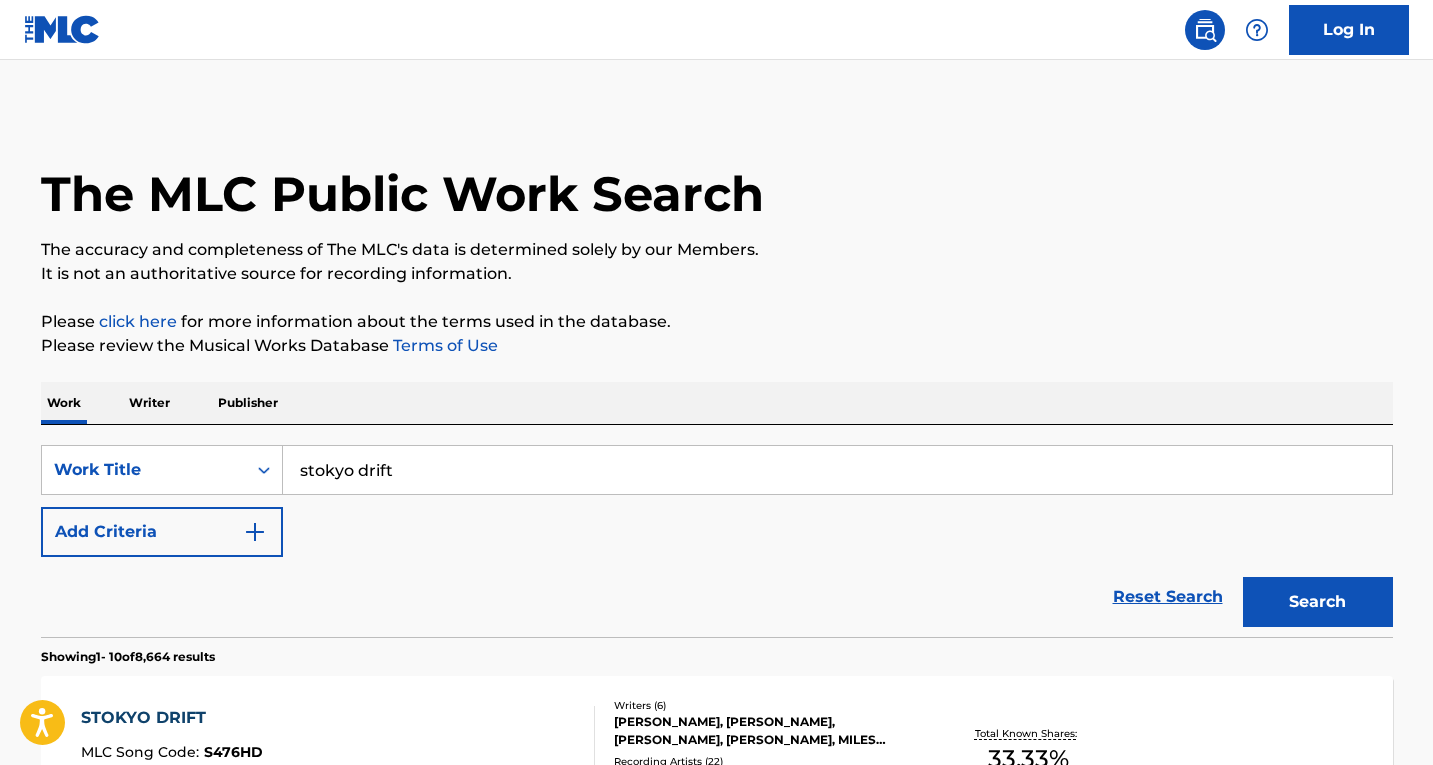 scroll, scrollTop: 300, scrollLeft: 0, axis: vertical 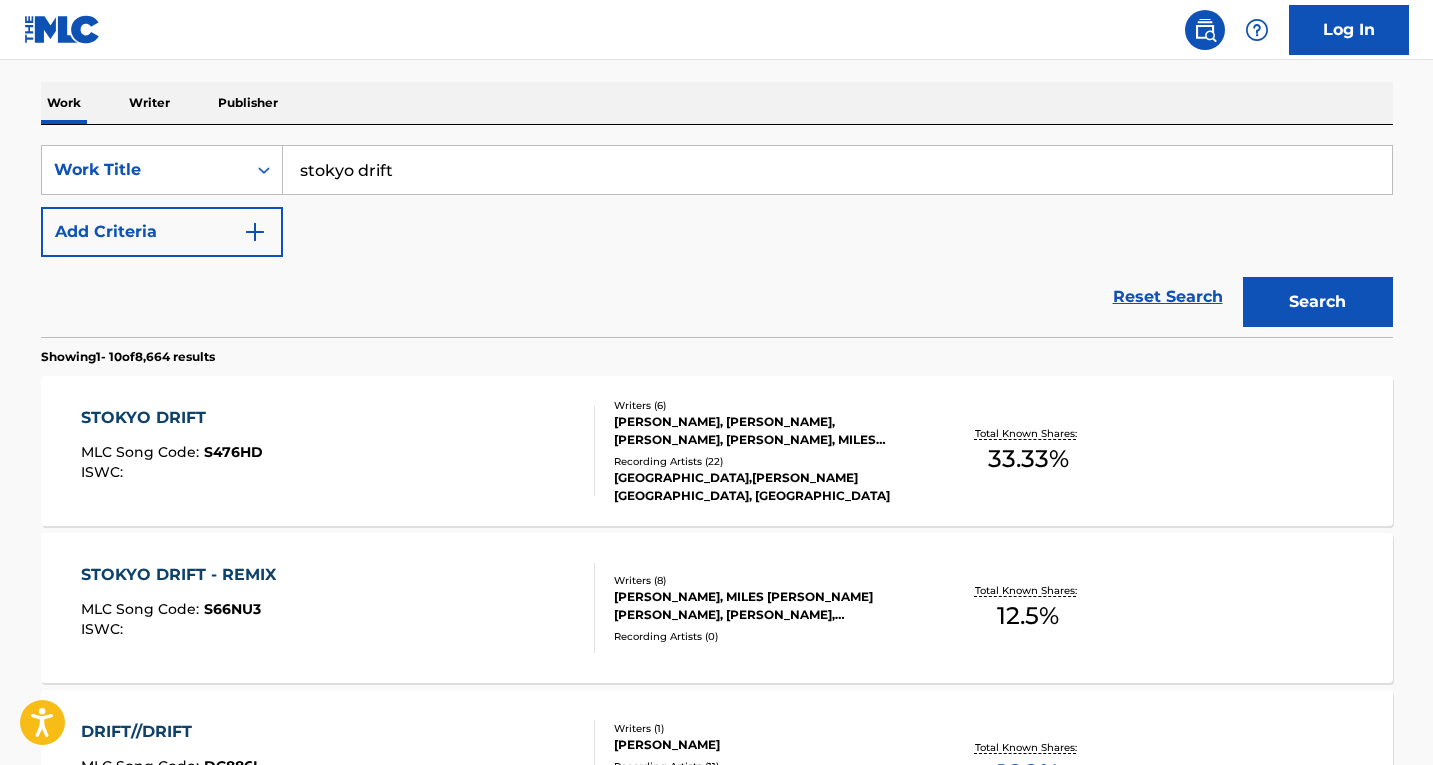 click on "STOKYO DRIFT MLC Song Code : S476HD ISWC :" at bounding box center (338, 451) 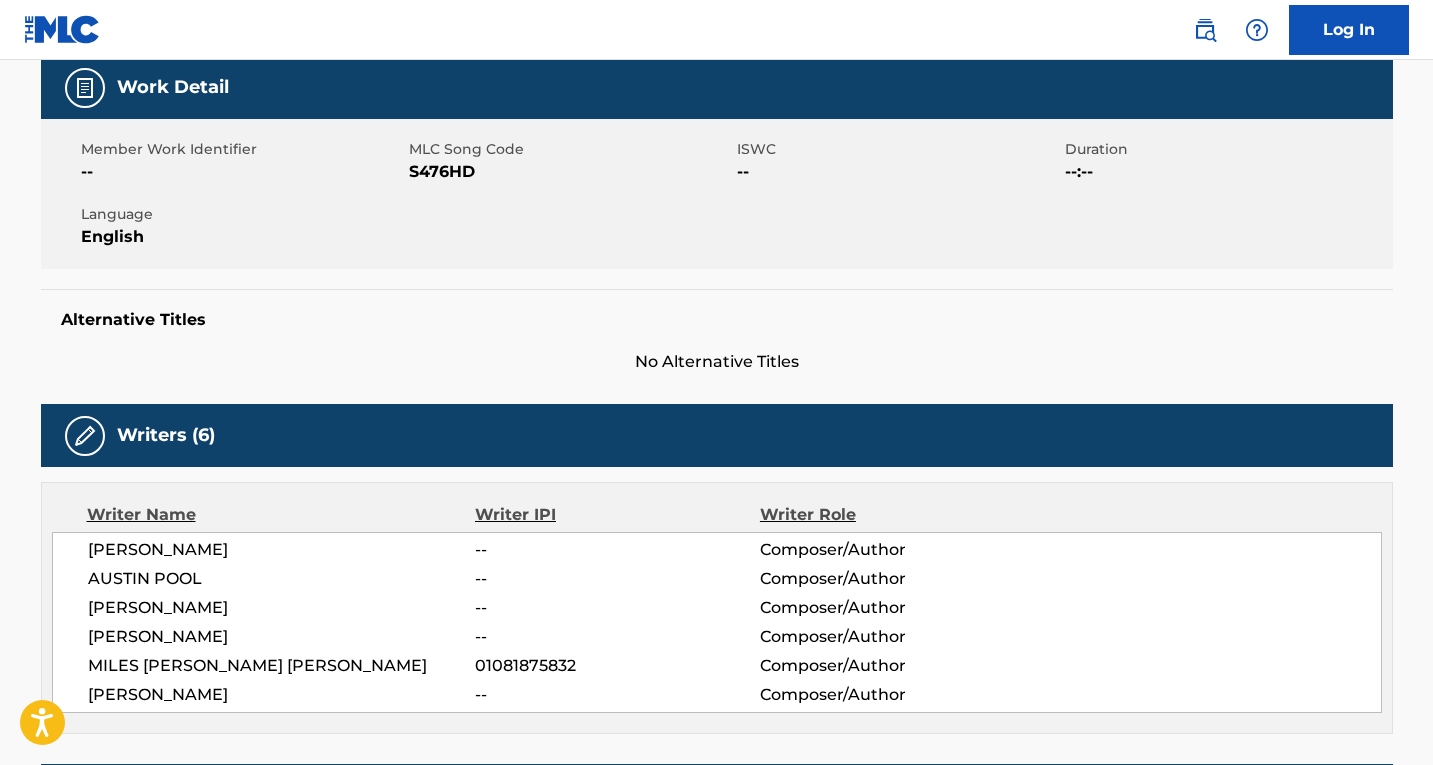 scroll, scrollTop: 0, scrollLeft: 0, axis: both 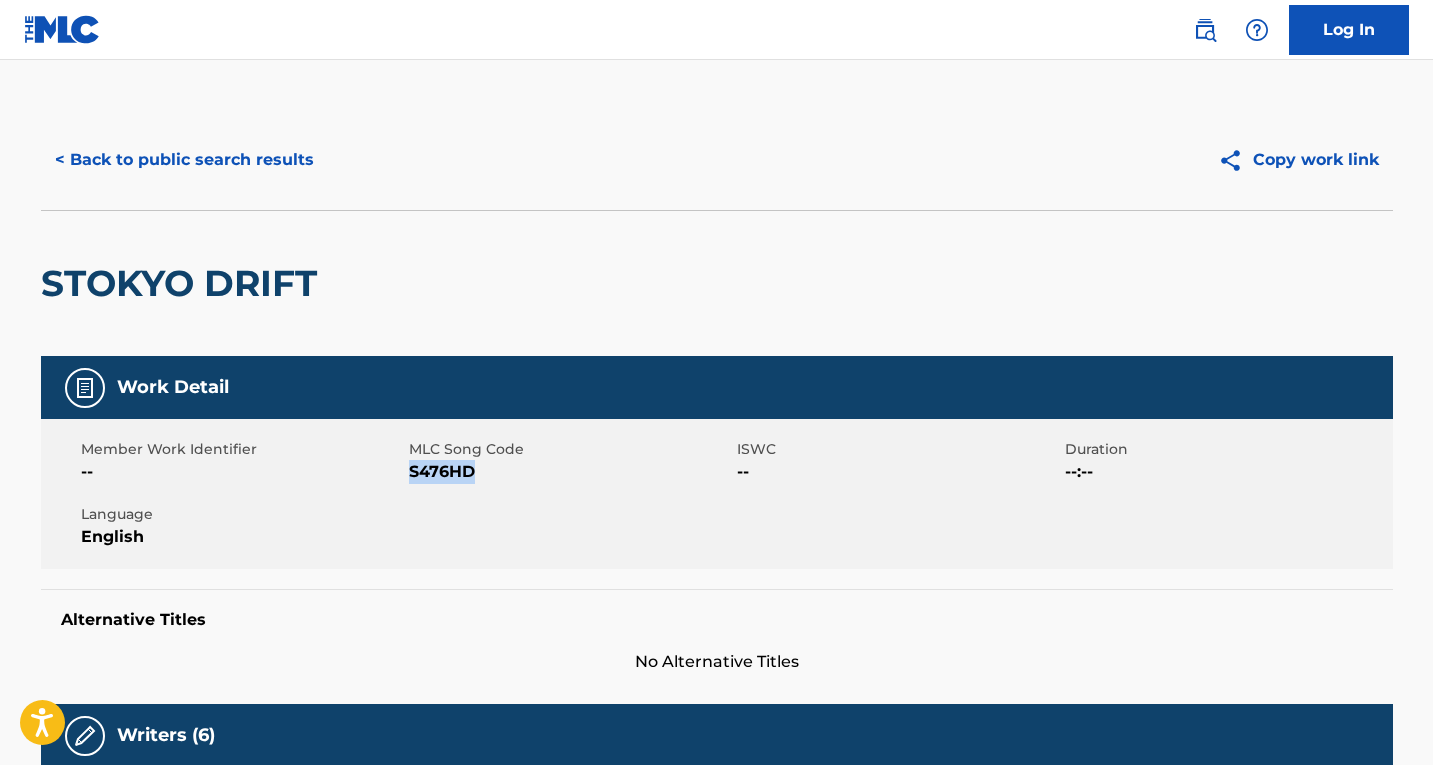 drag, startPoint x: 476, startPoint y: 474, endPoint x: 411, endPoint y: 475, distance: 65.00769 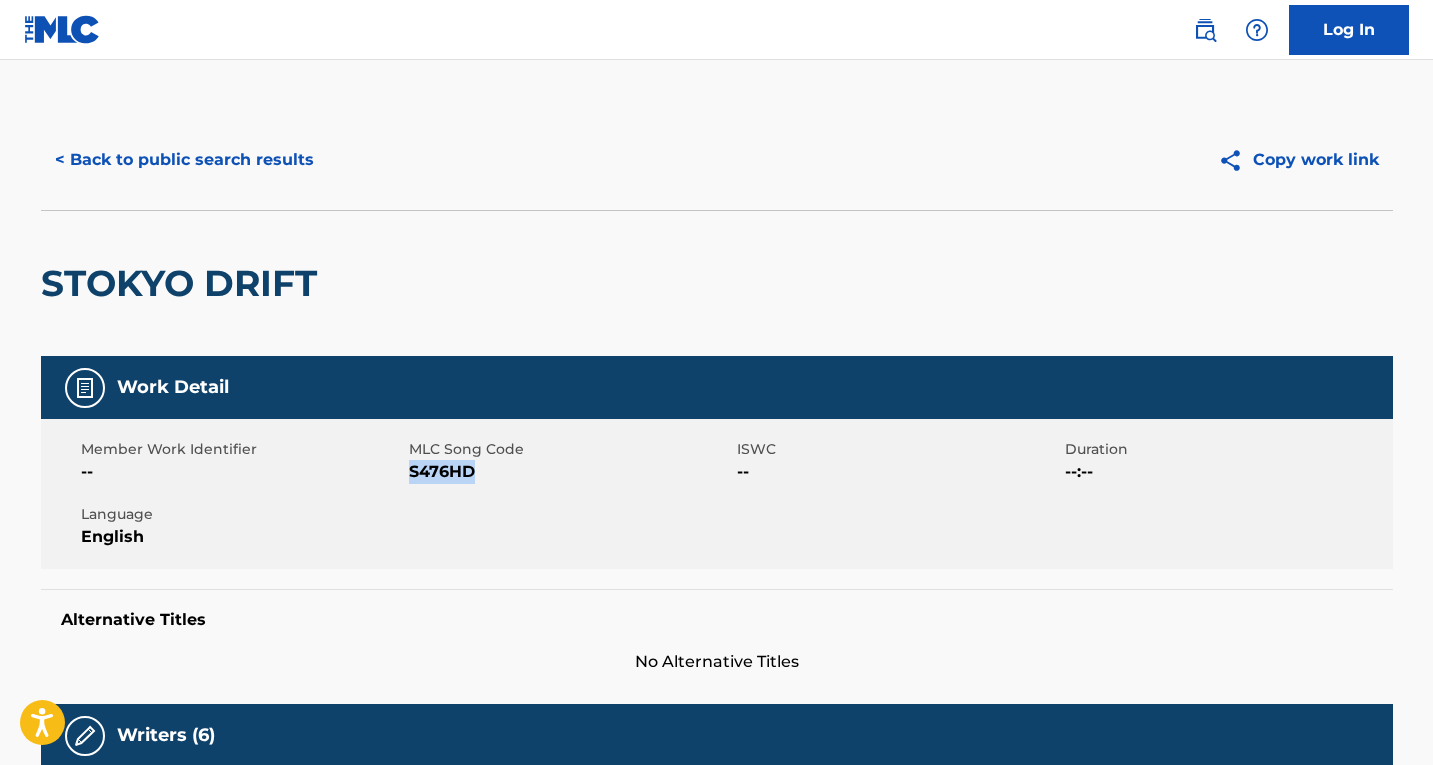 click on "< Back to public search results" at bounding box center (184, 160) 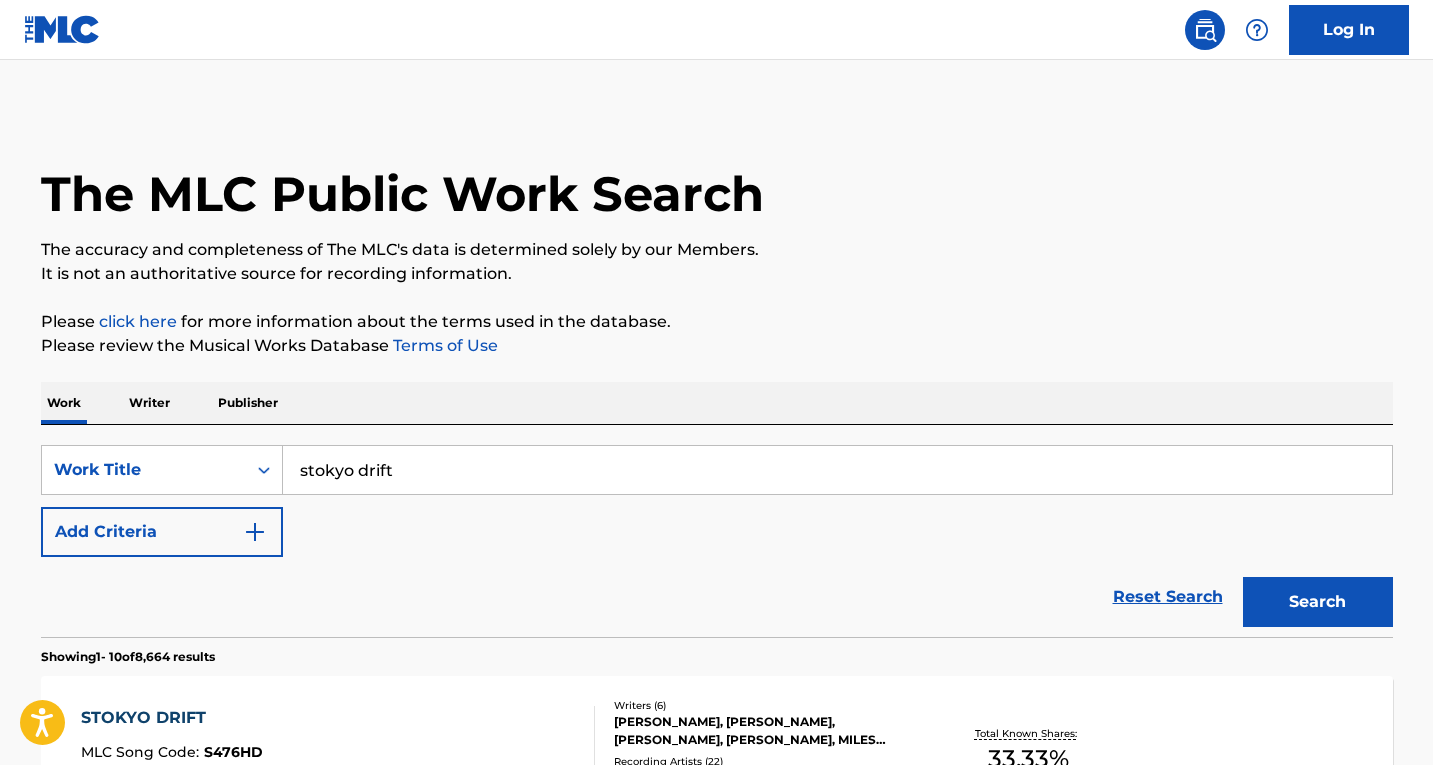 scroll, scrollTop: 300, scrollLeft: 0, axis: vertical 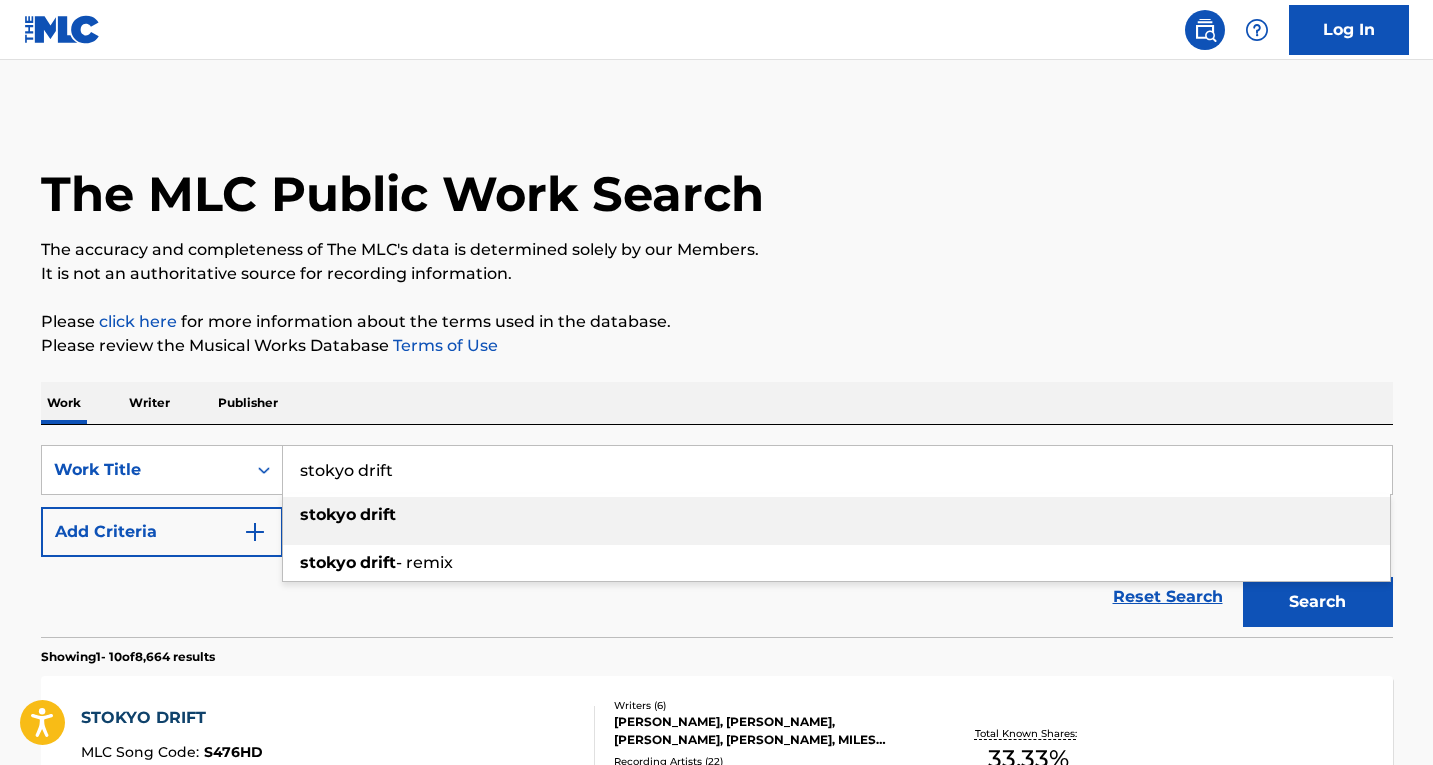 paste on "El frio de tu amor" 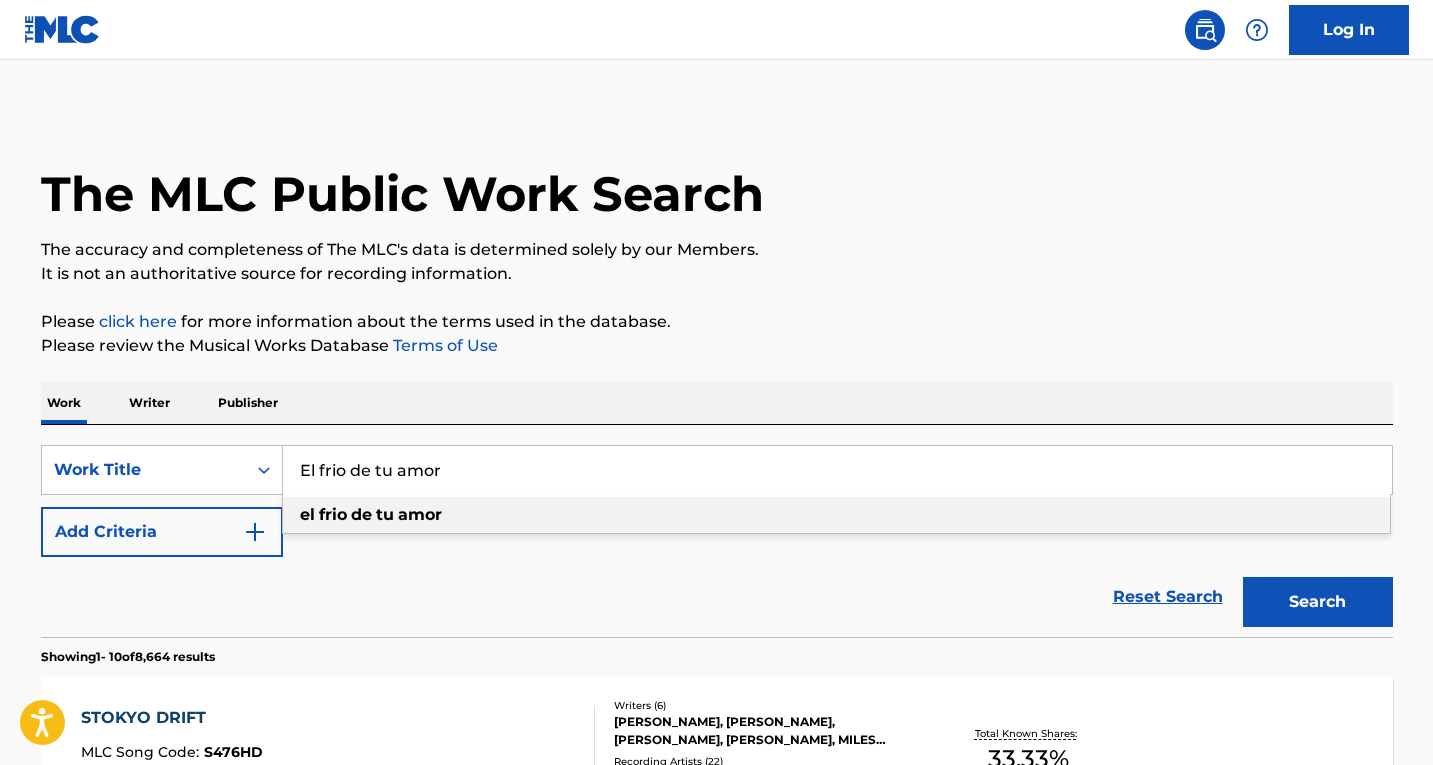 type on "El frio de tu amor" 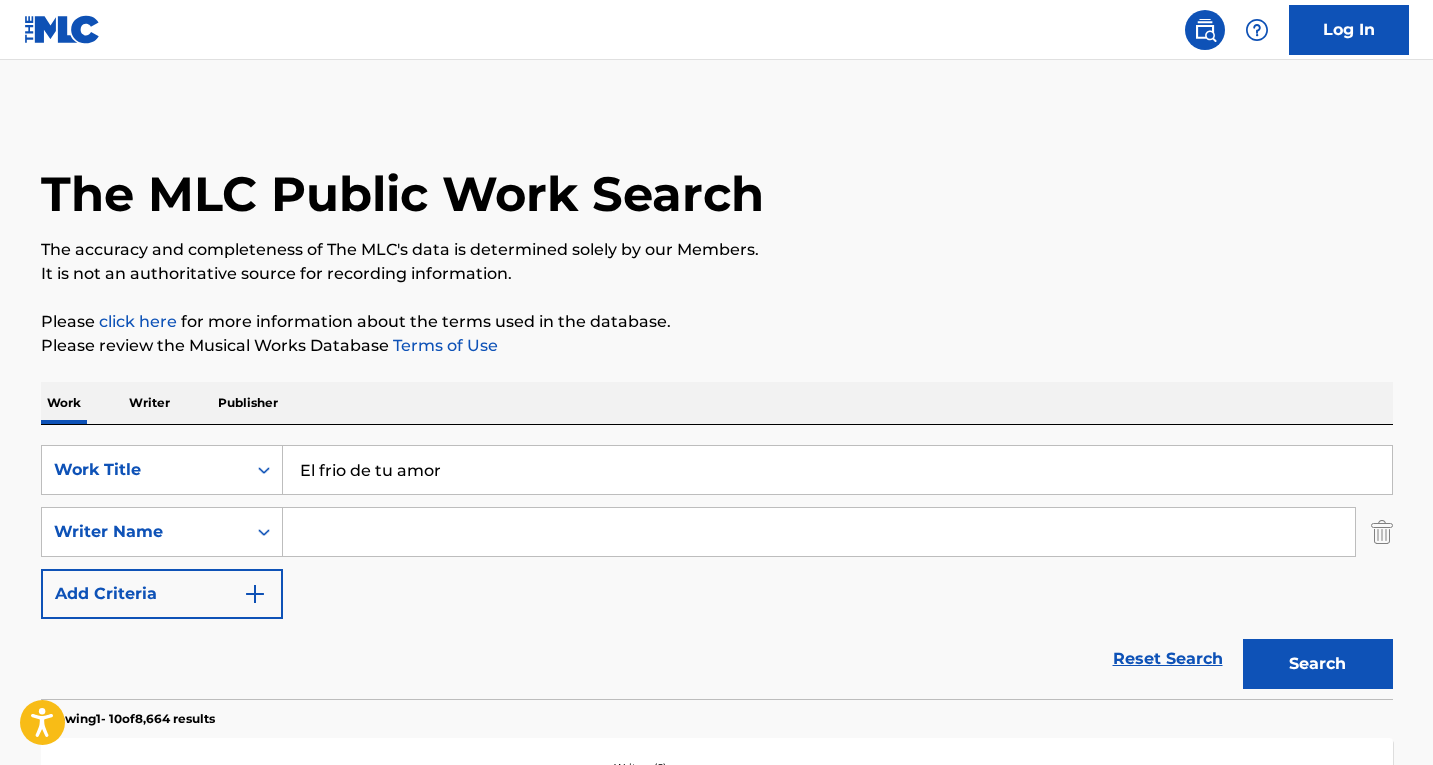 drag, startPoint x: 462, startPoint y: 530, endPoint x: 530, endPoint y: 531, distance: 68.007355 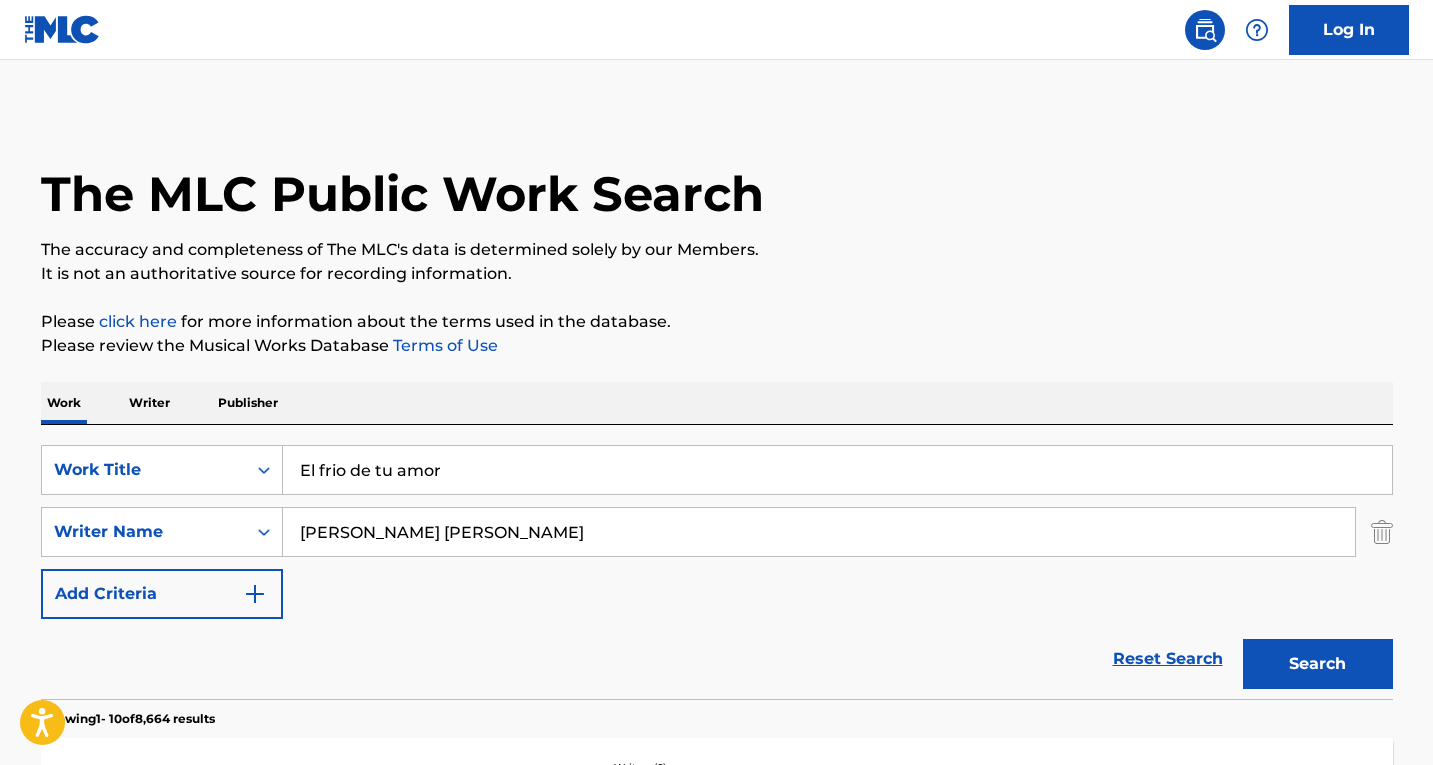 type on "[PERSON_NAME] [PERSON_NAME]" 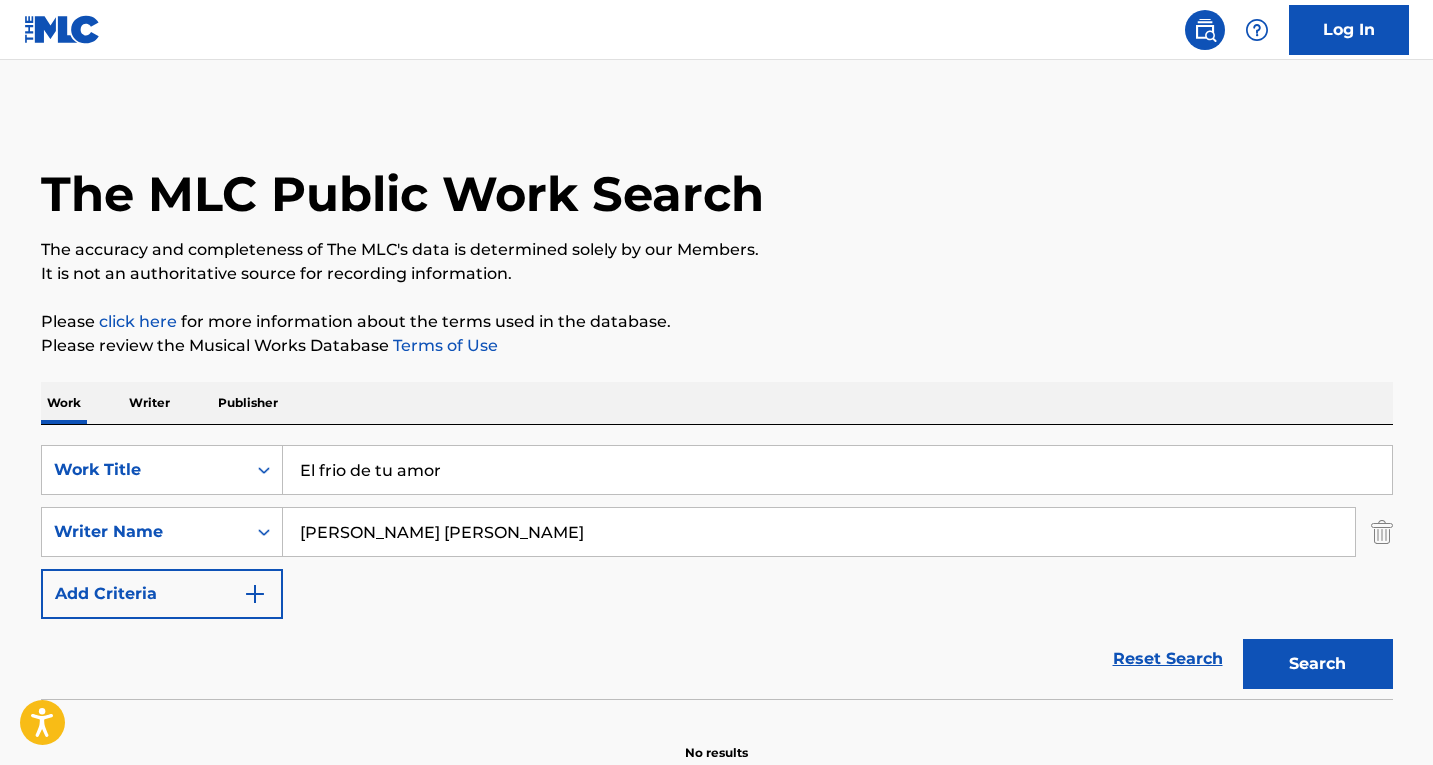 scroll, scrollTop: 103, scrollLeft: 0, axis: vertical 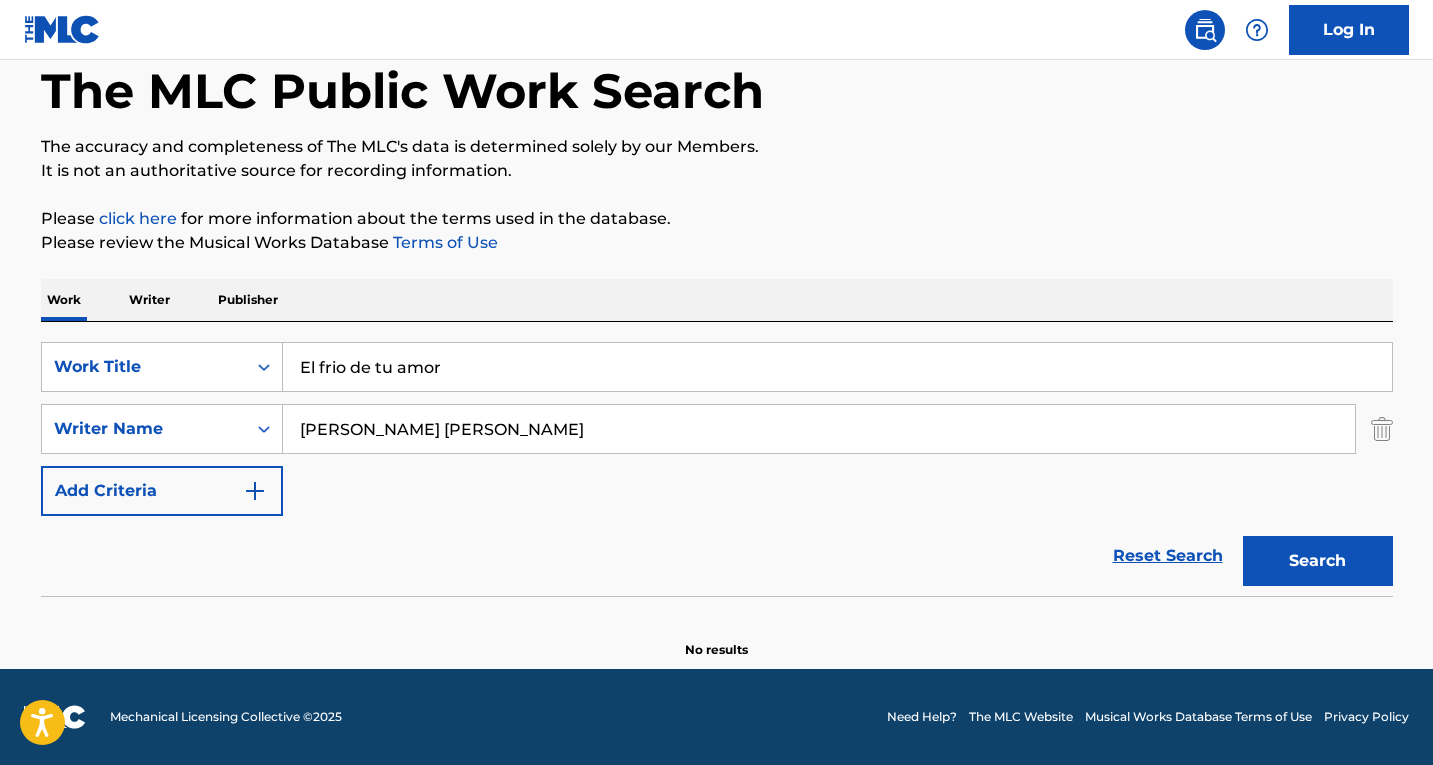 click on "It is not an authoritative source for recording information." at bounding box center [717, 171] 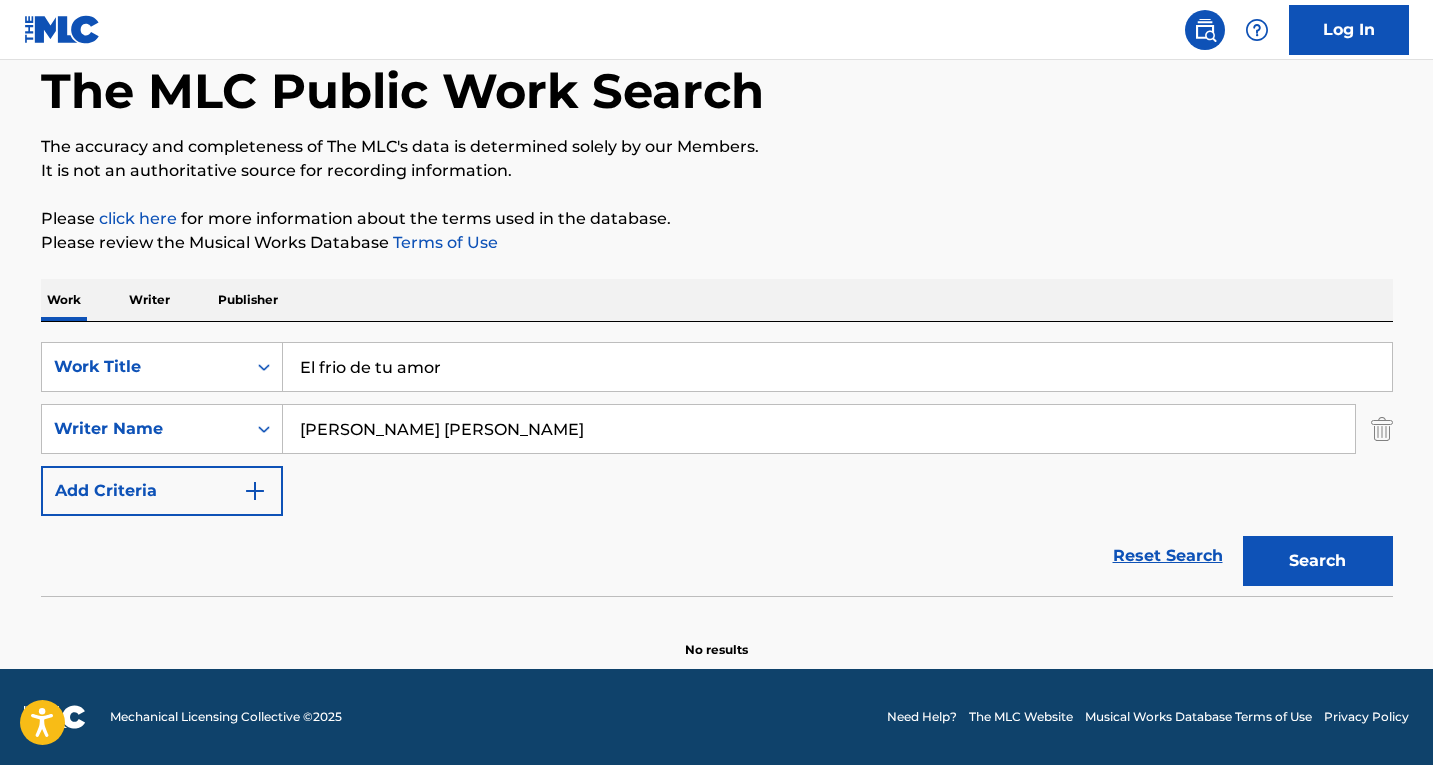 scroll, scrollTop: 0, scrollLeft: 0, axis: both 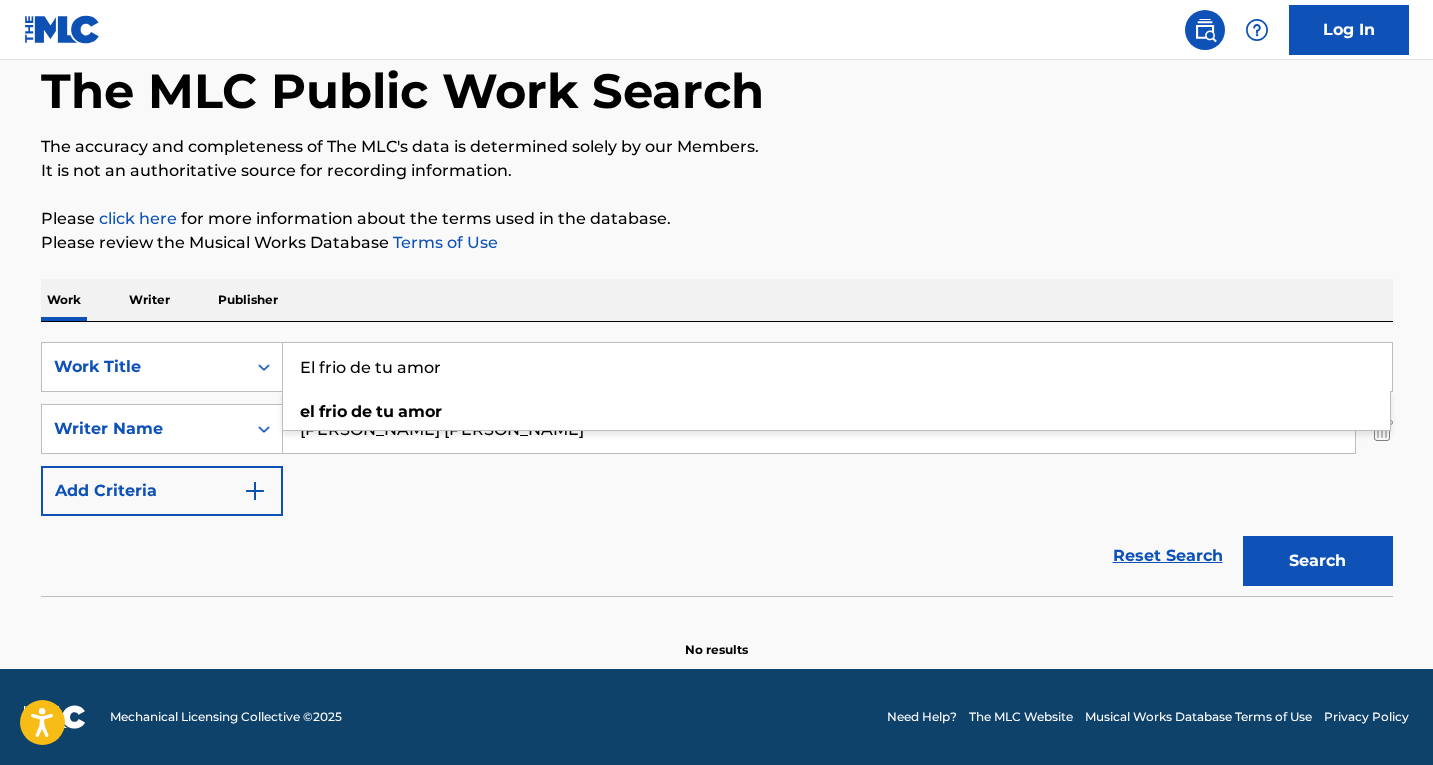 click on "The MLC Public Work Search The accuracy and completeness of The MLC's data is determined solely by our Members. It is not an authoritative source for recording information. Please   click here   for more information about the terms used in the database. Please review the Musical Works Database   Terms of Use Work Writer Publisher SearchWithCriteria6f29d117-b625-461d-814f-eecb3471515e Work Title El frio de tu amor el   frio   de   tu   amor SearchWithCriteria137a6aa5-94c9-4809-9496-d4b09c8471d1 Writer Name [PERSON_NAME] [PERSON_NAME] Add Criteria Reset Search Search No results" at bounding box center (716, 313) 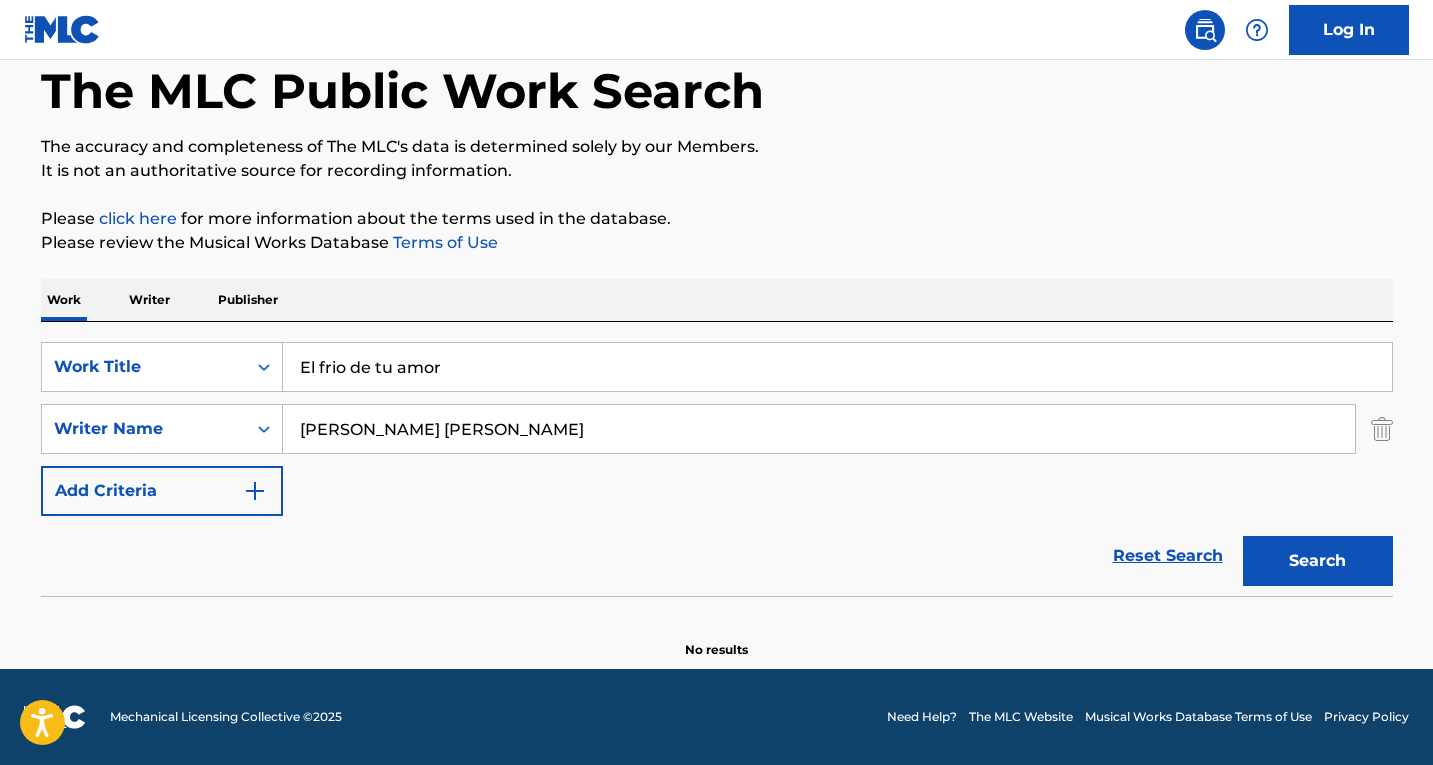click at bounding box center [1382, 429] 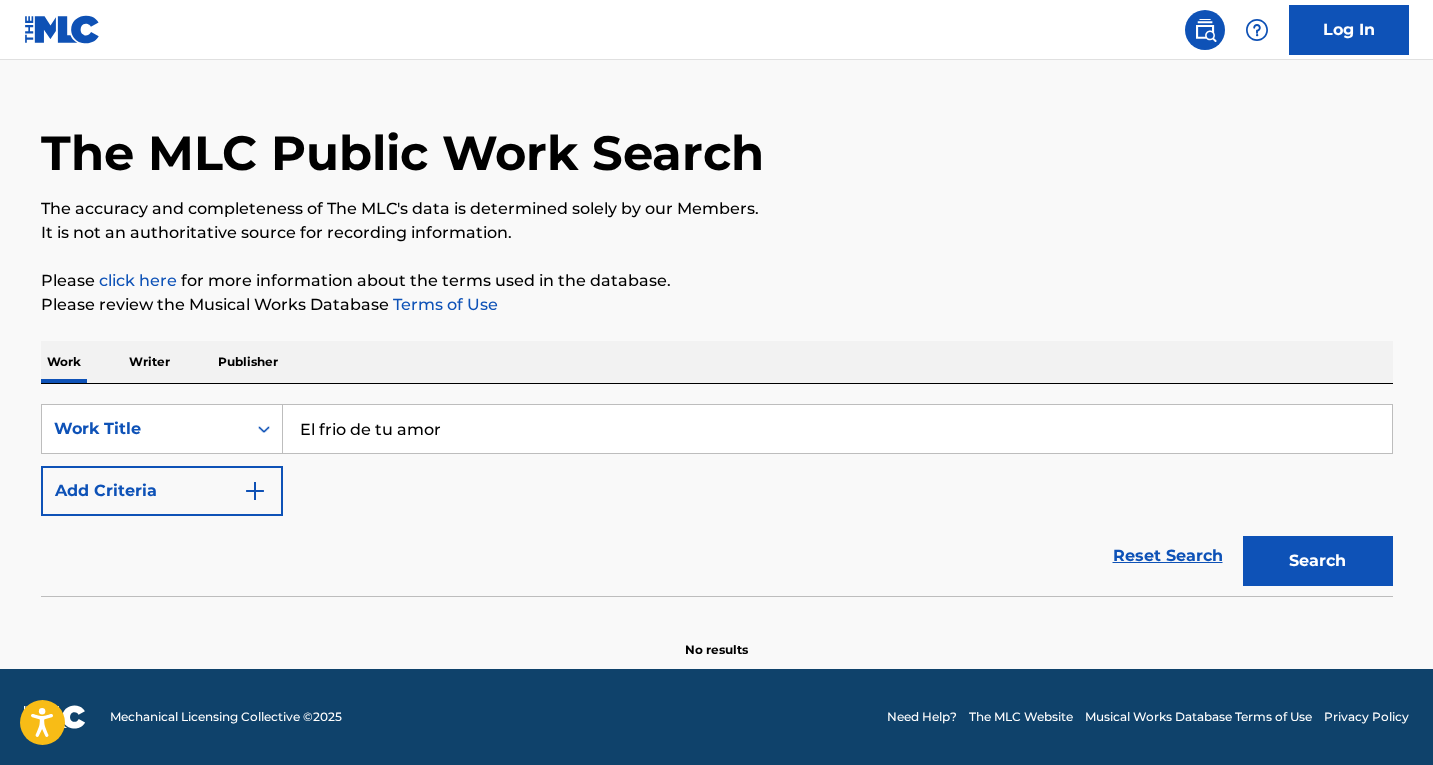 scroll, scrollTop: 41, scrollLeft: 0, axis: vertical 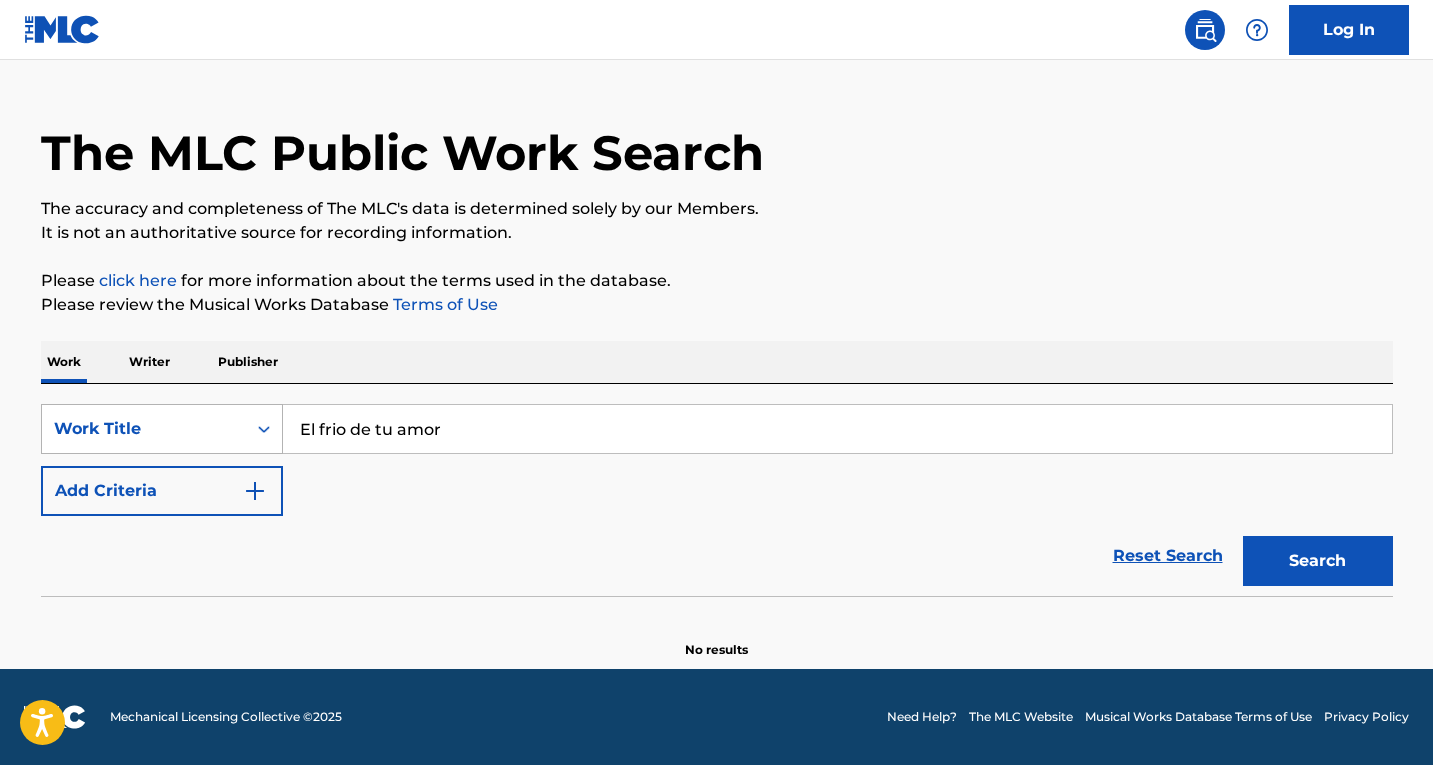 click on "Work Title" at bounding box center [144, 429] 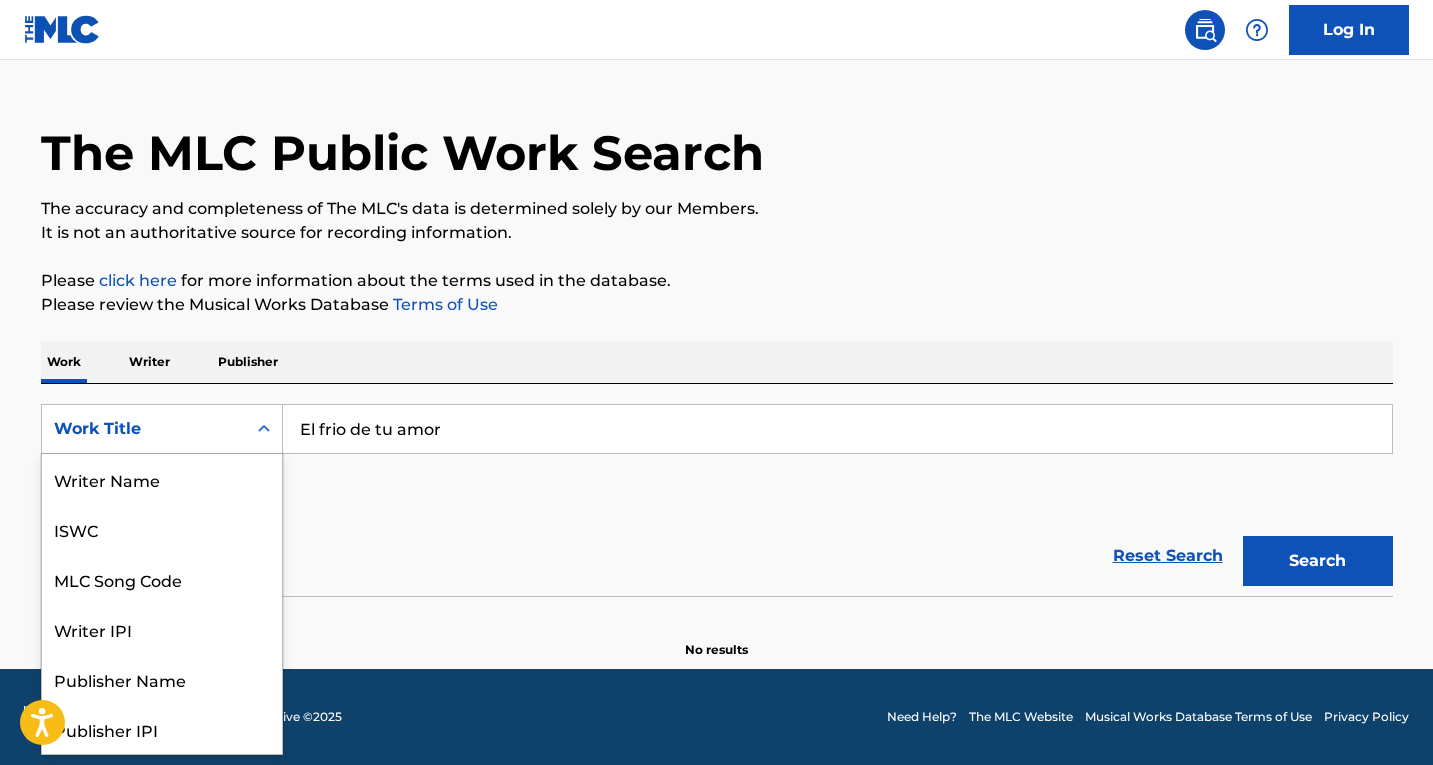 scroll, scrollTop: 100, scrollLeft: 0, axis: vertical 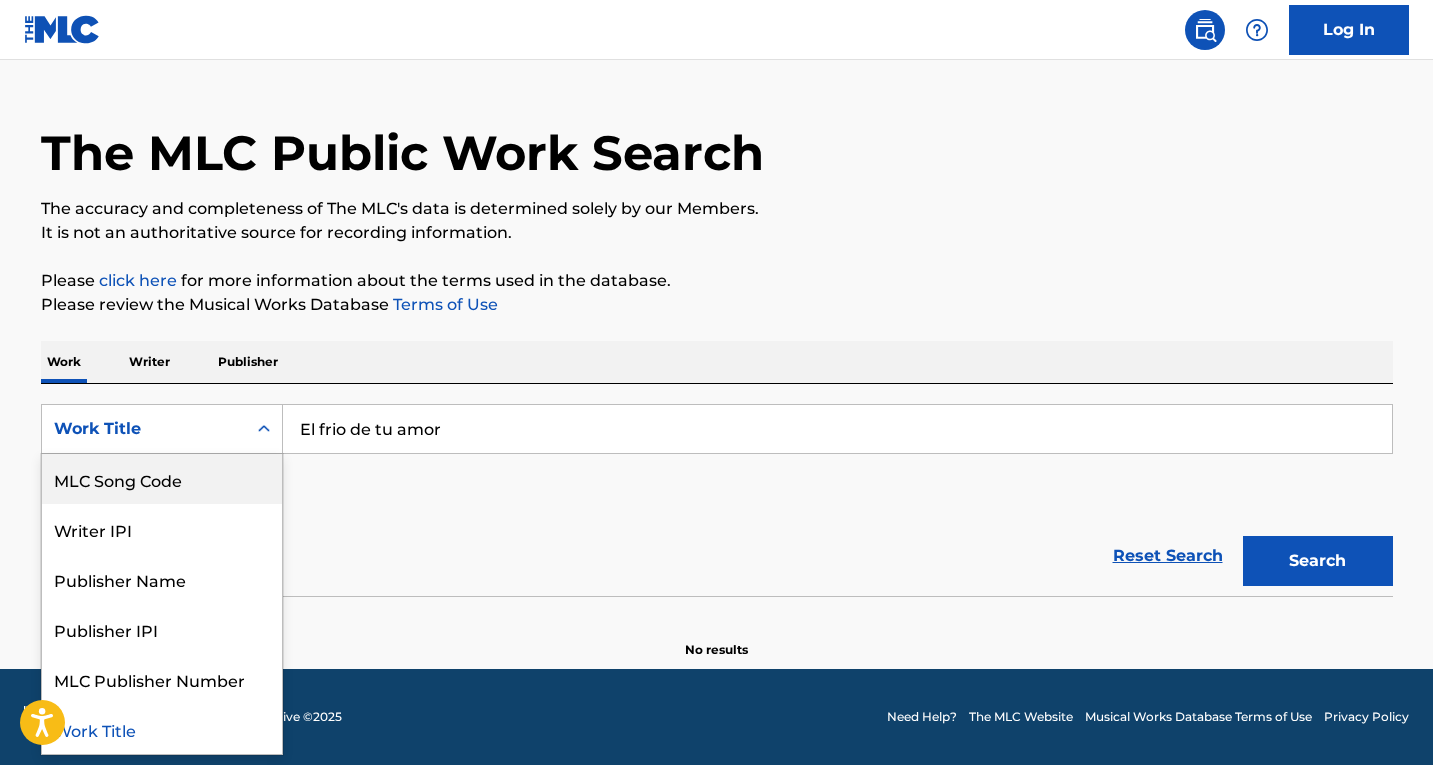 click on "MLC Song Code" at bounding box center (162, 479) 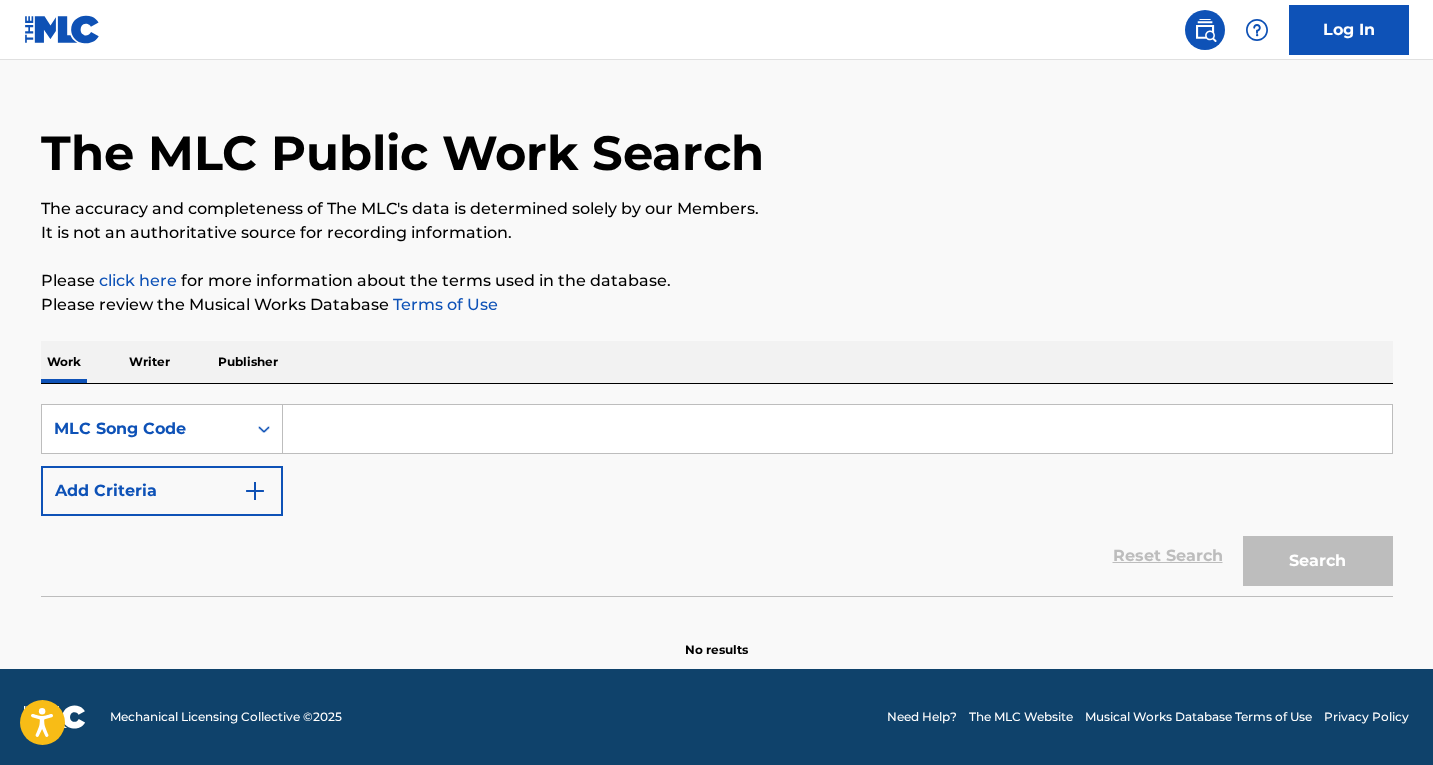 click at bounding box center [837, 429] 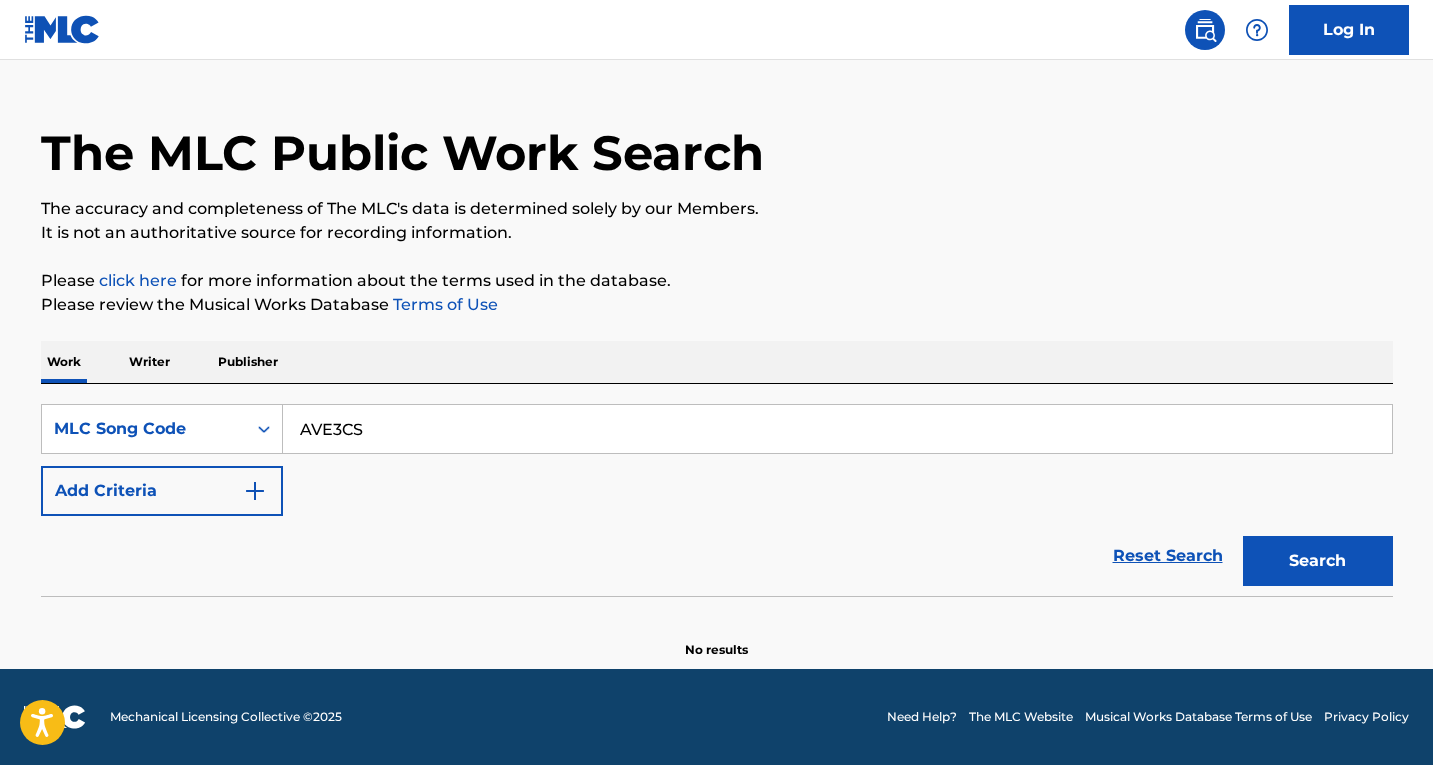 type on "AVE3CS" 